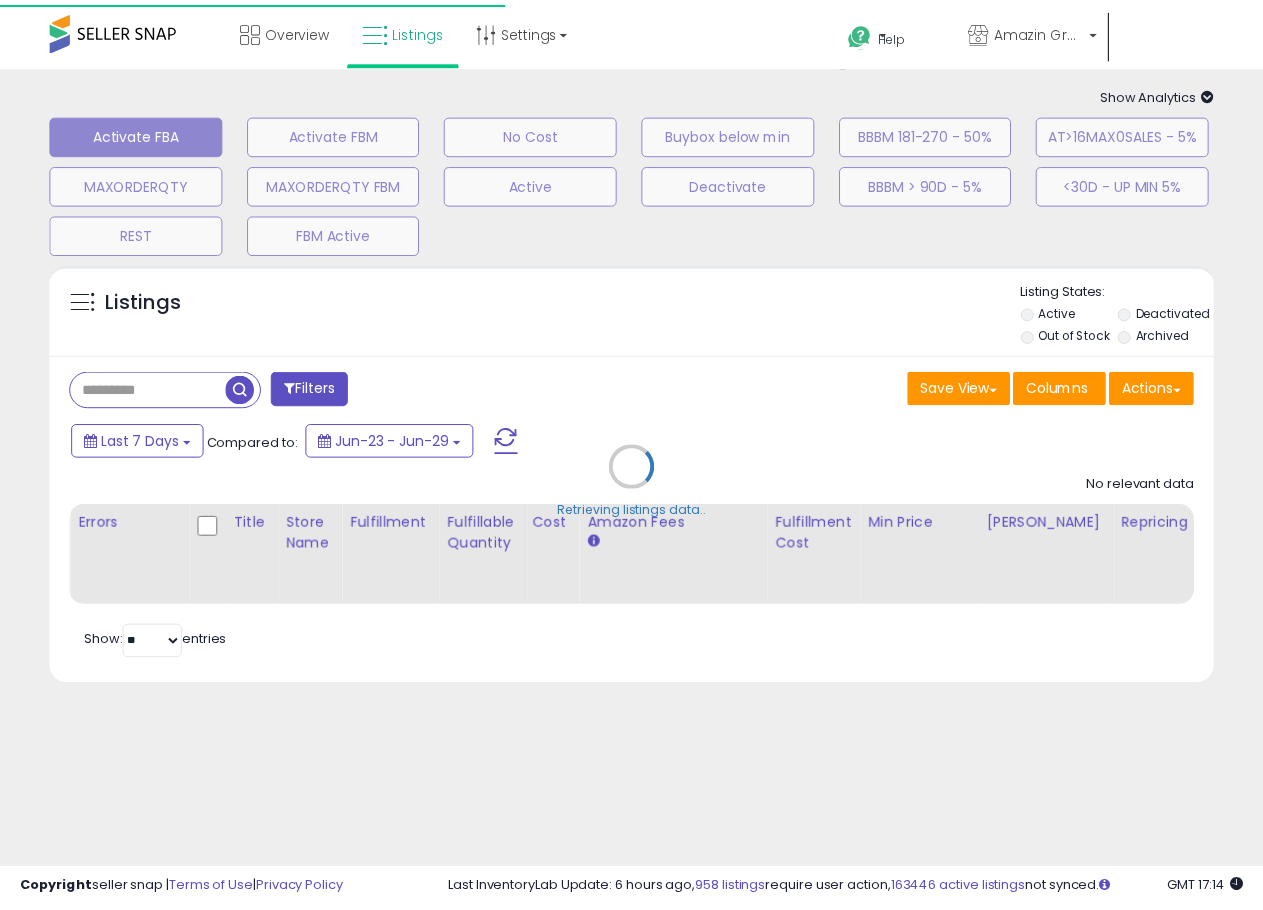 scroll, scrollTop: 0, scrollLeft: 0, axis: both 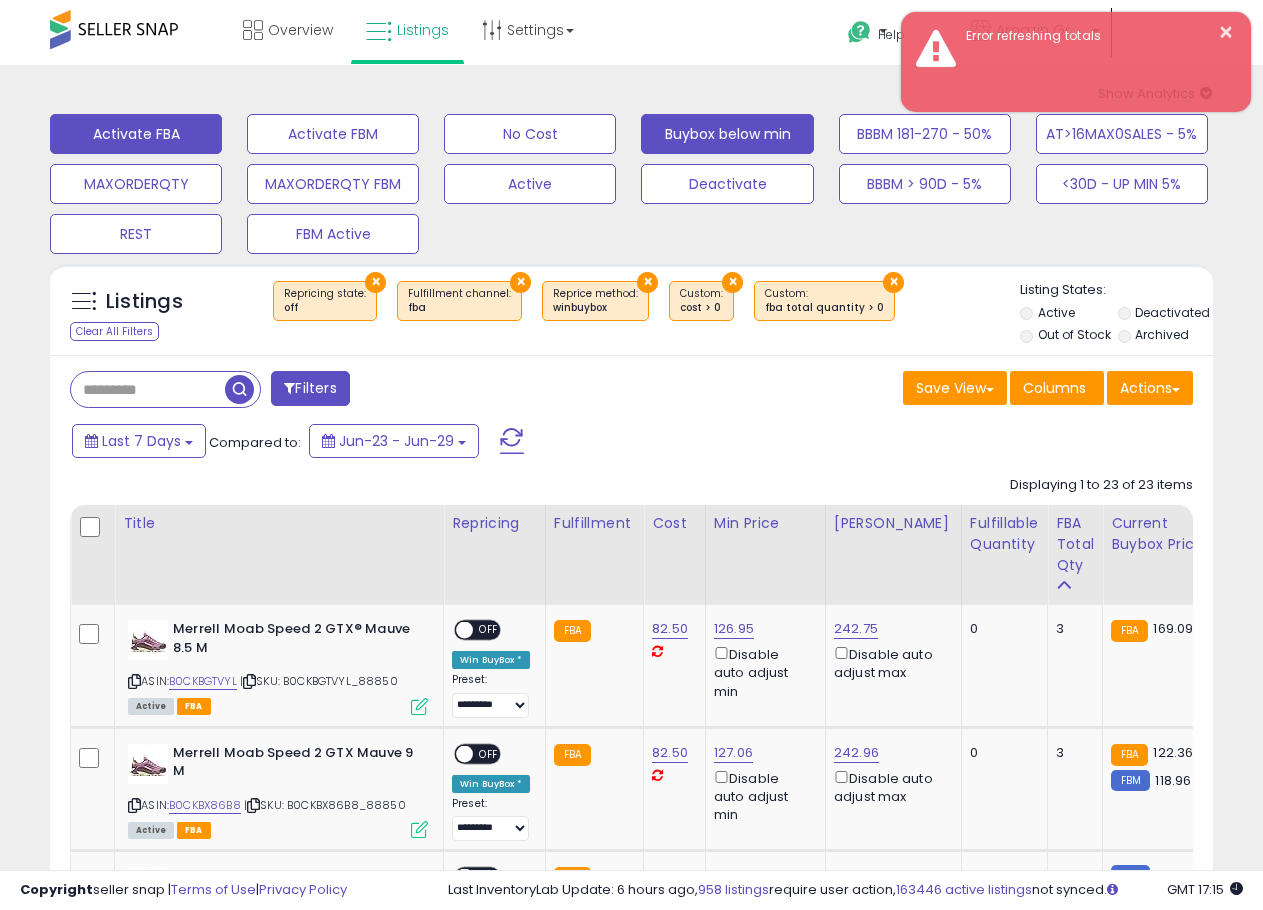 click on "Buybox below min" at bounding box center (333, 134) 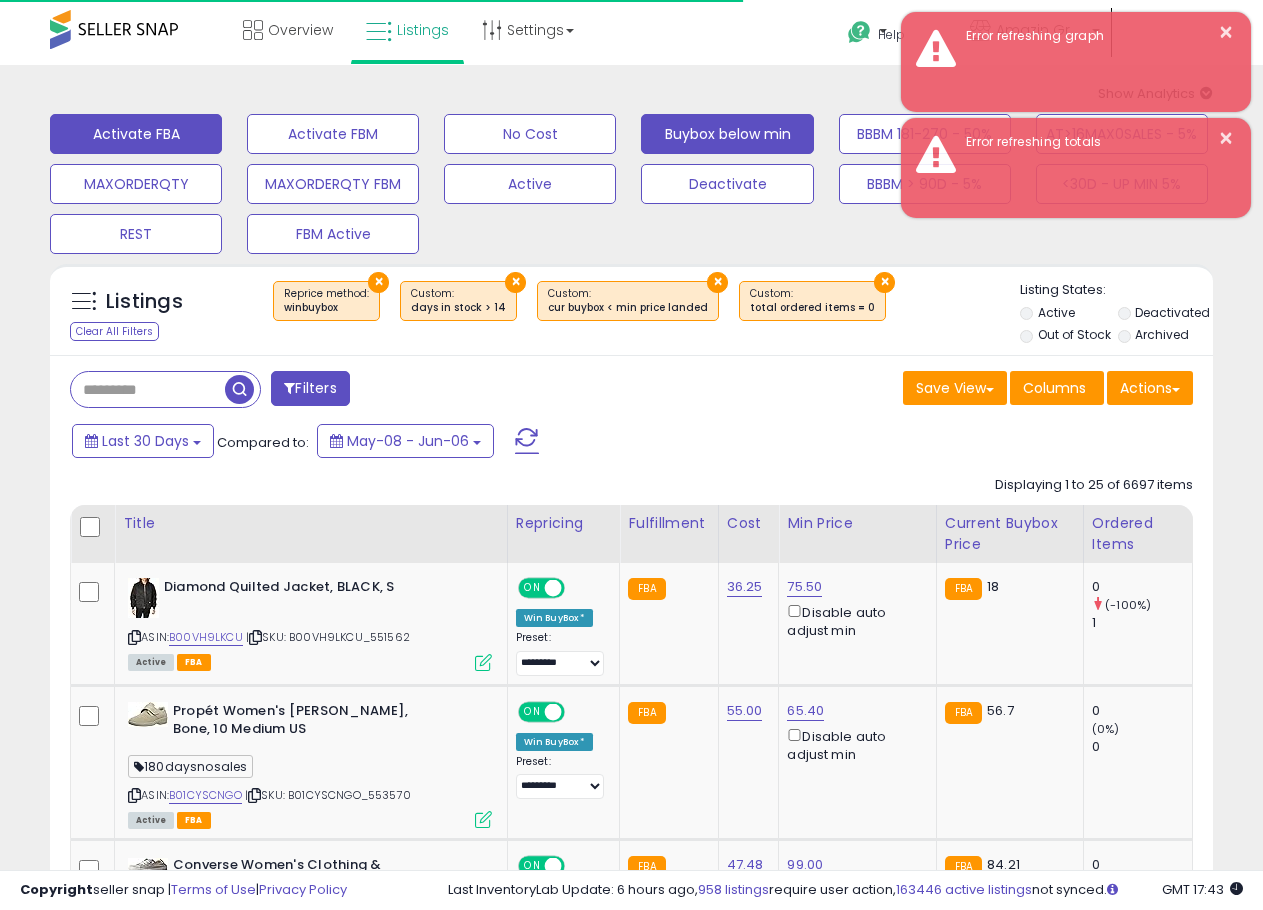 click on "Activate FBA" at bounding box center [136, 134] 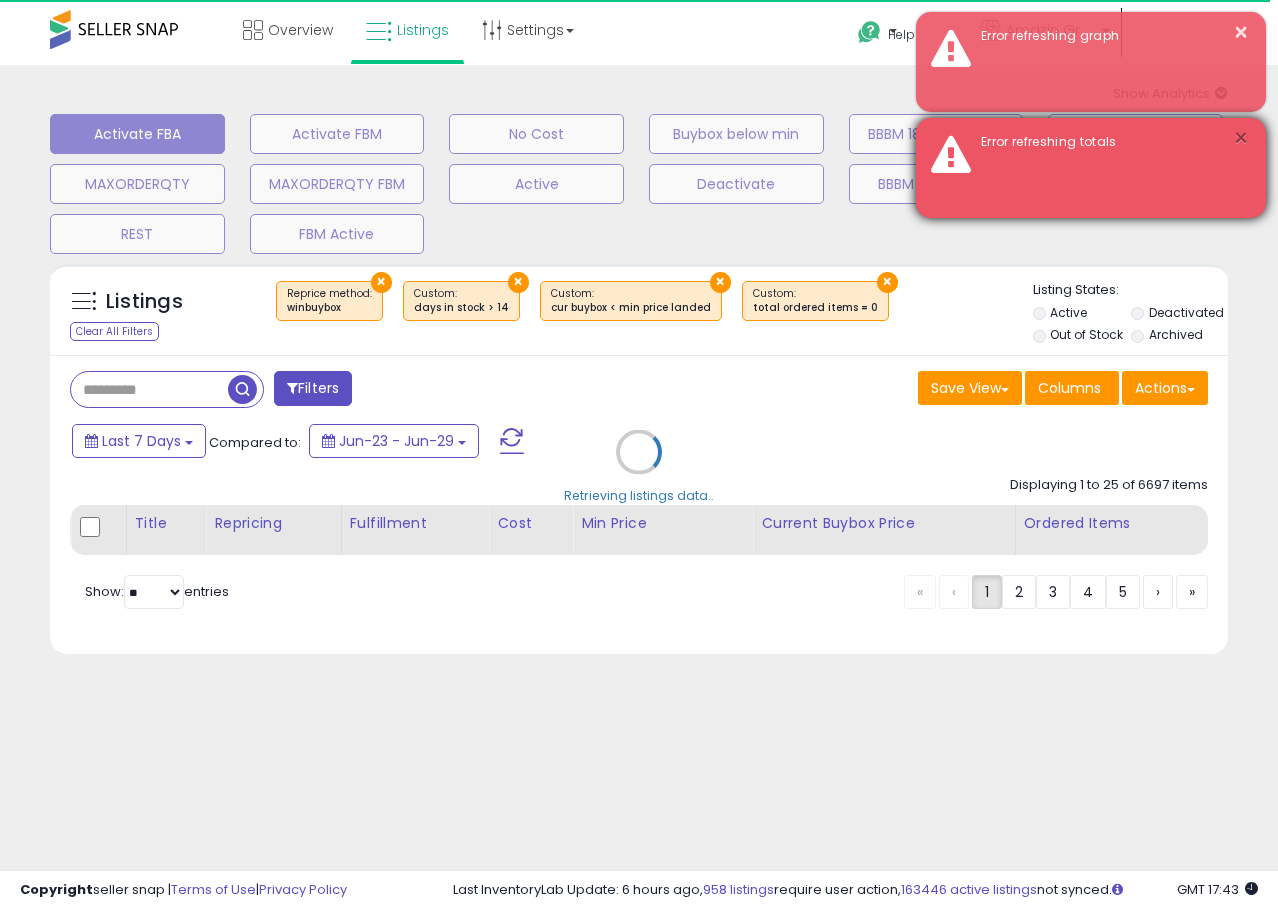 click on "×" at bounding box center [1241, 138] 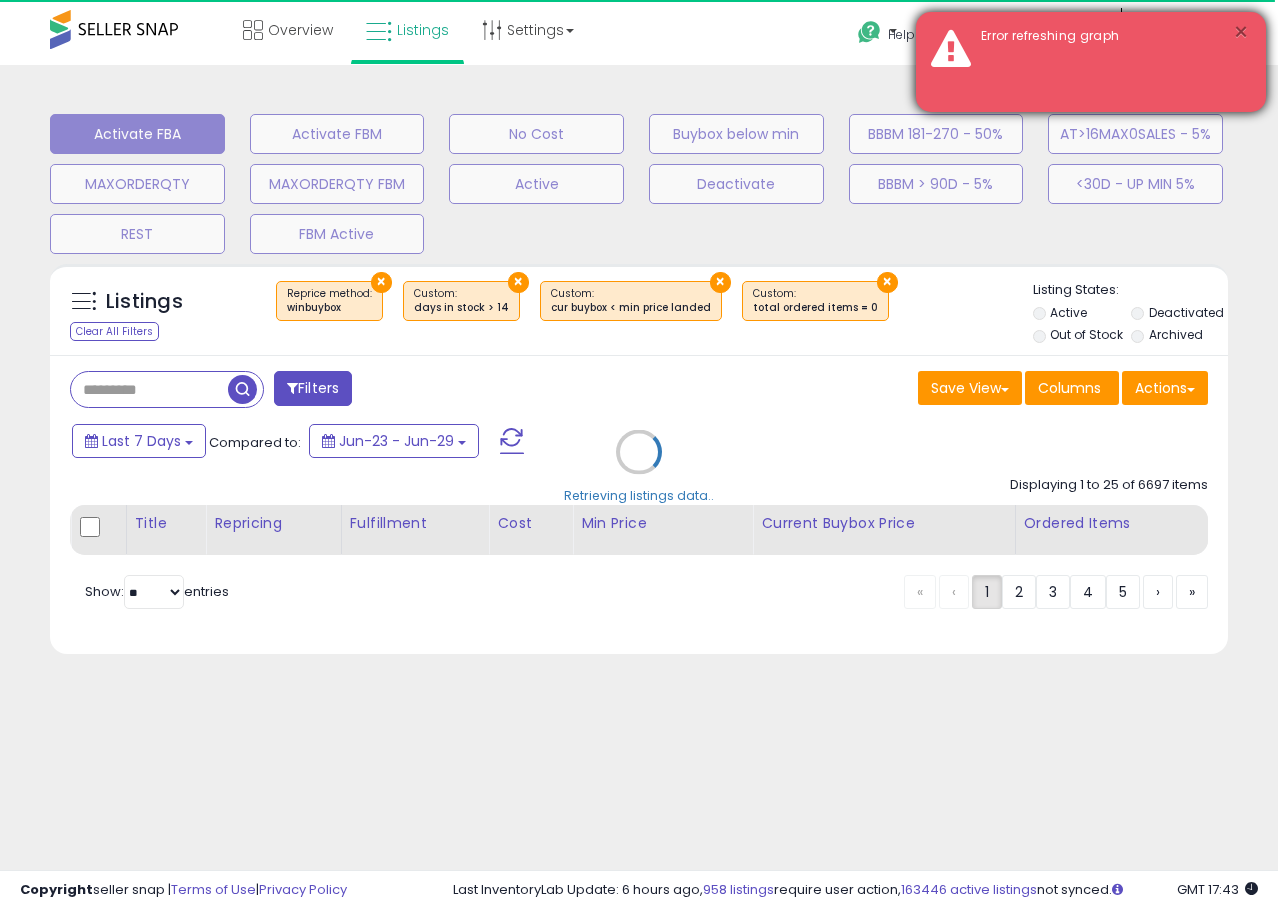 click on "×" at bounding box center (1241, 32) 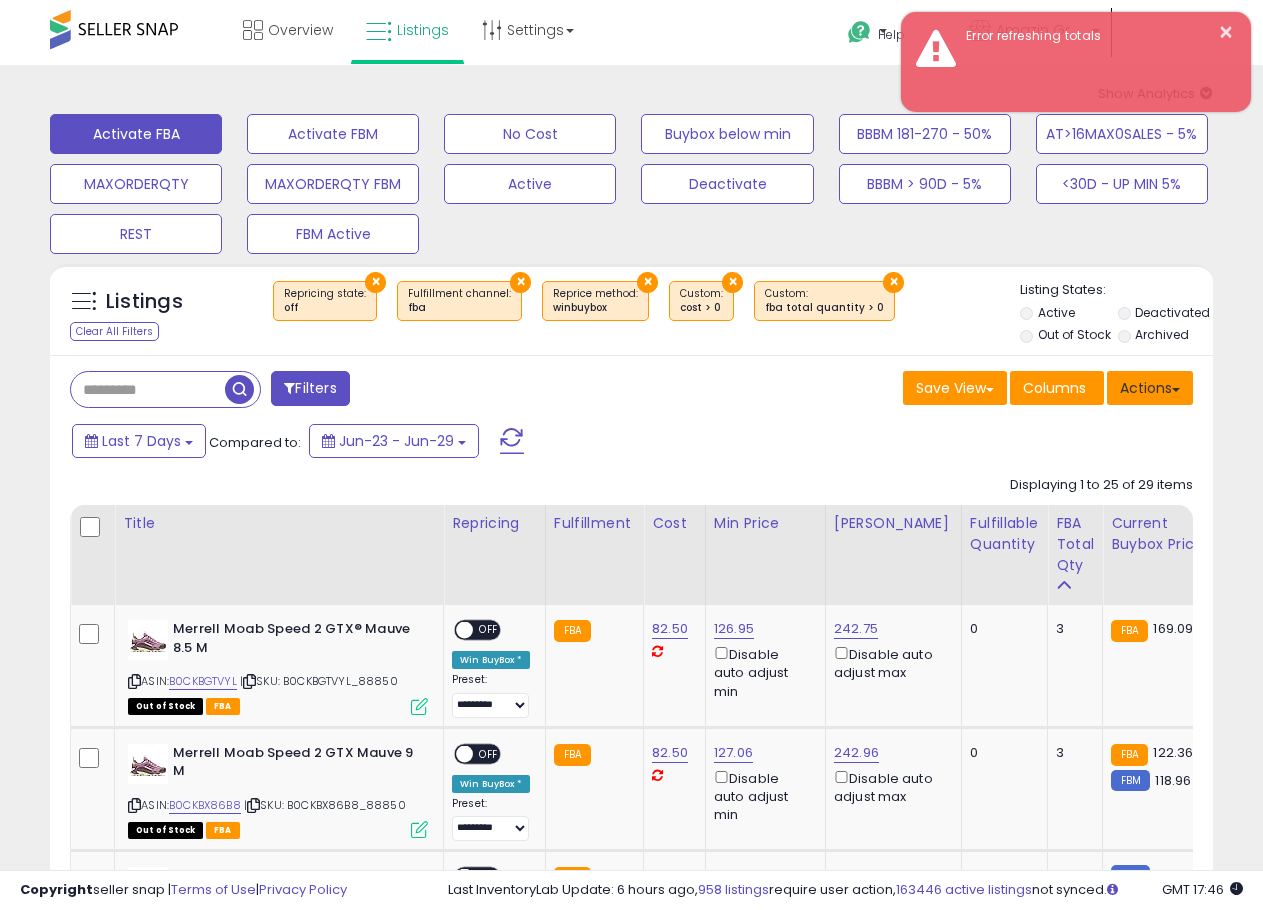 click on "Actions" at bounding box center (1150, 388) 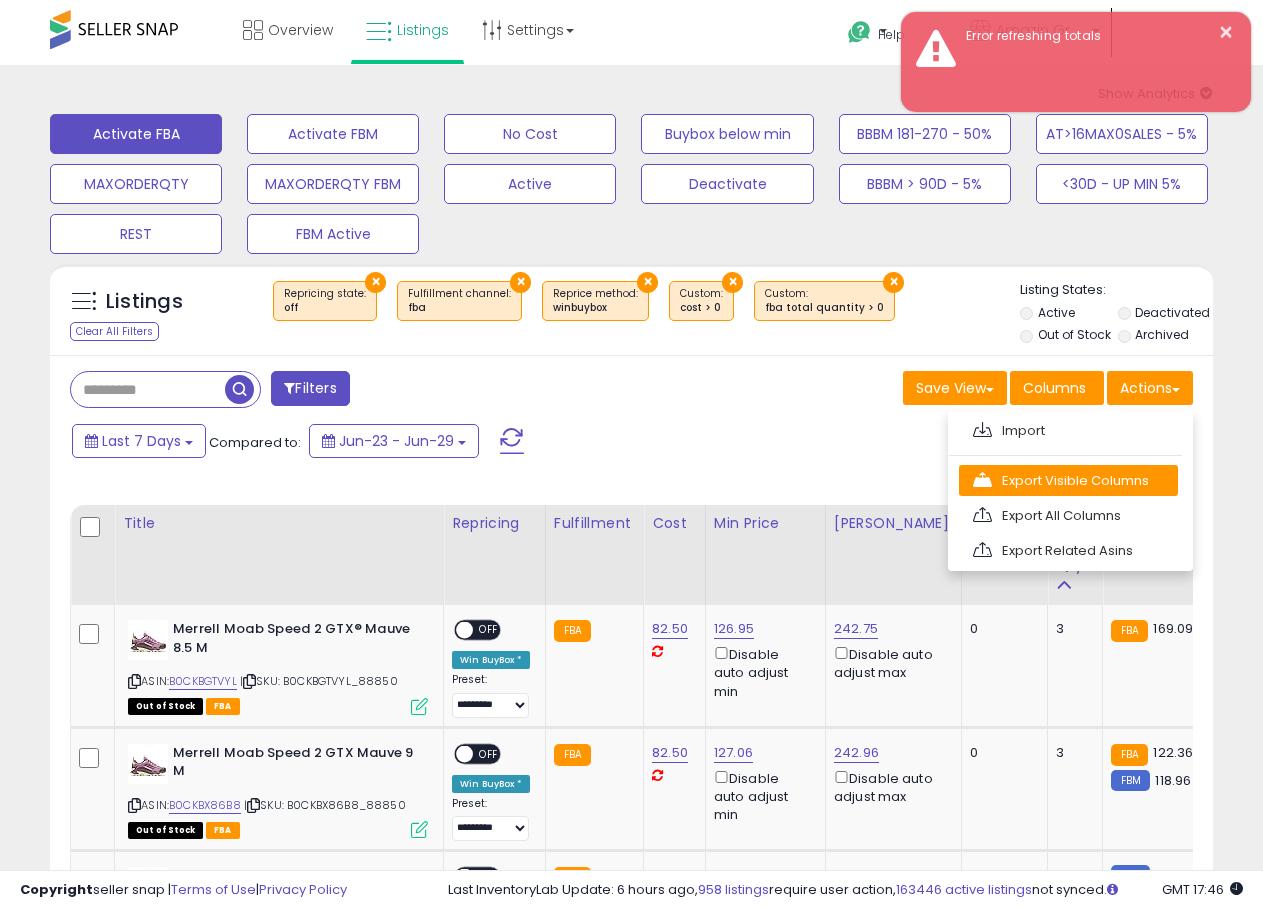 click on "Export Visible Columns" at bounding box center (1068, 480) 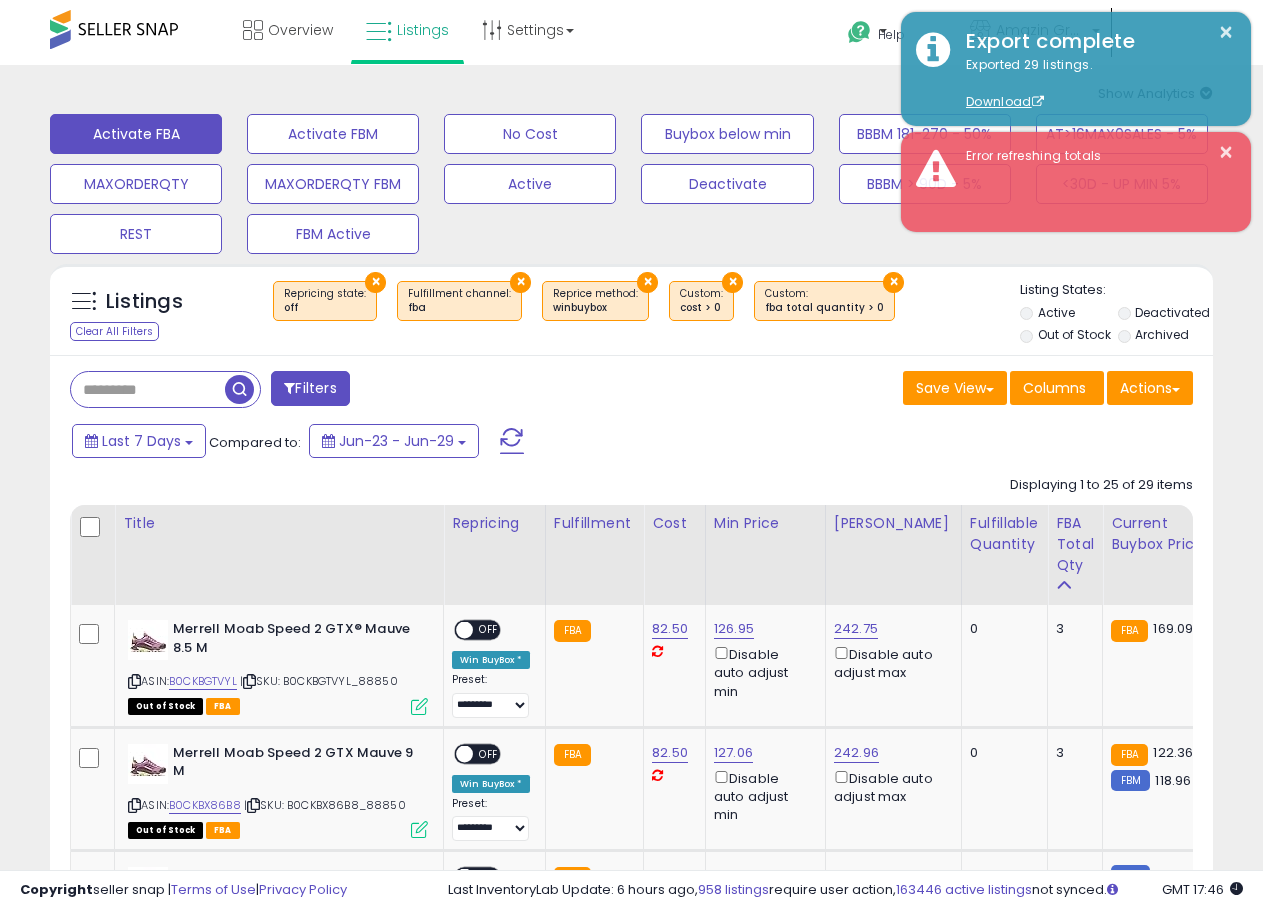 click on "Save View
Save As New View
Columns
Actions
[GEOGRAPHIC_DATA]" at bounding box center [920, 390] 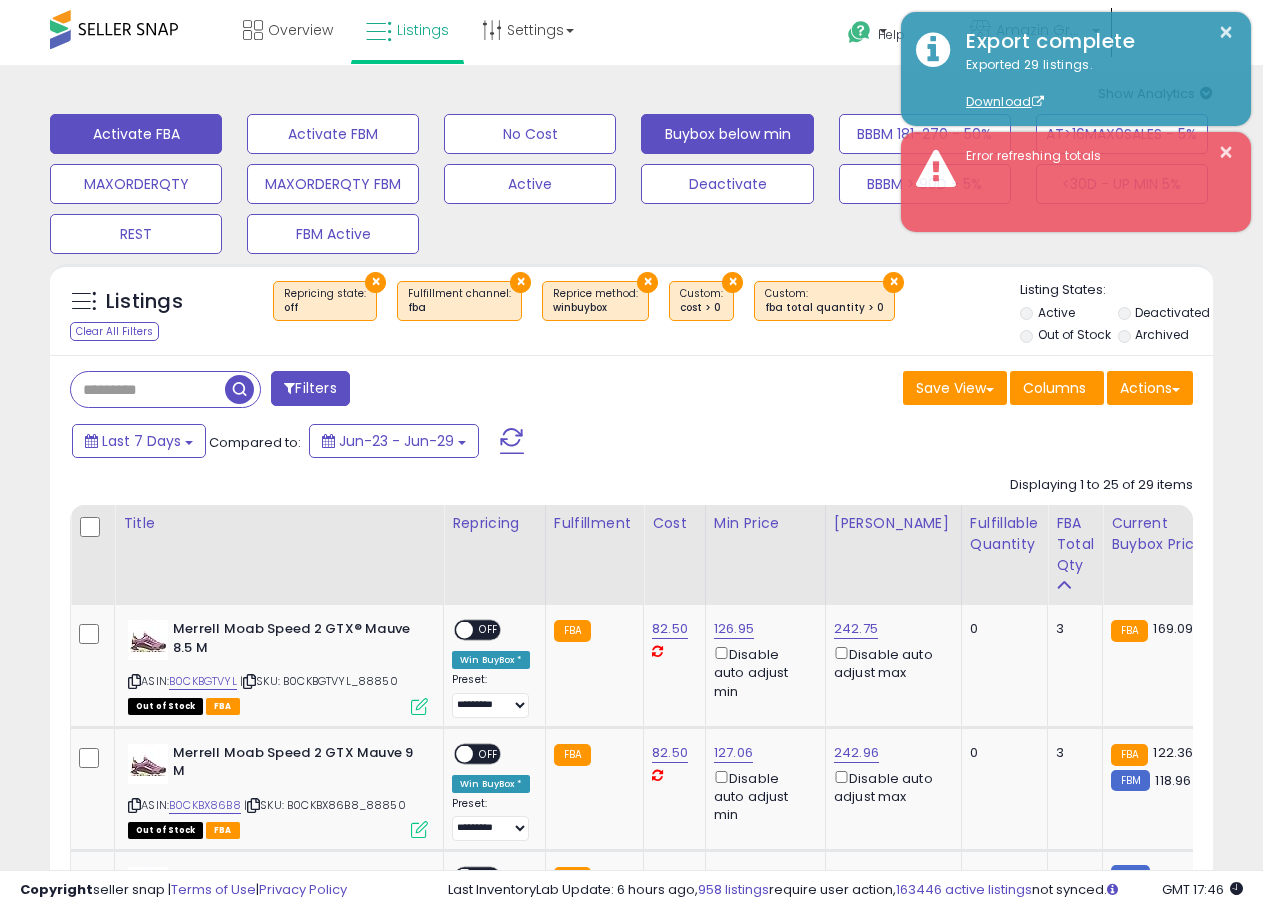 click on "Buybox below min" at bounding box center (333, 134) 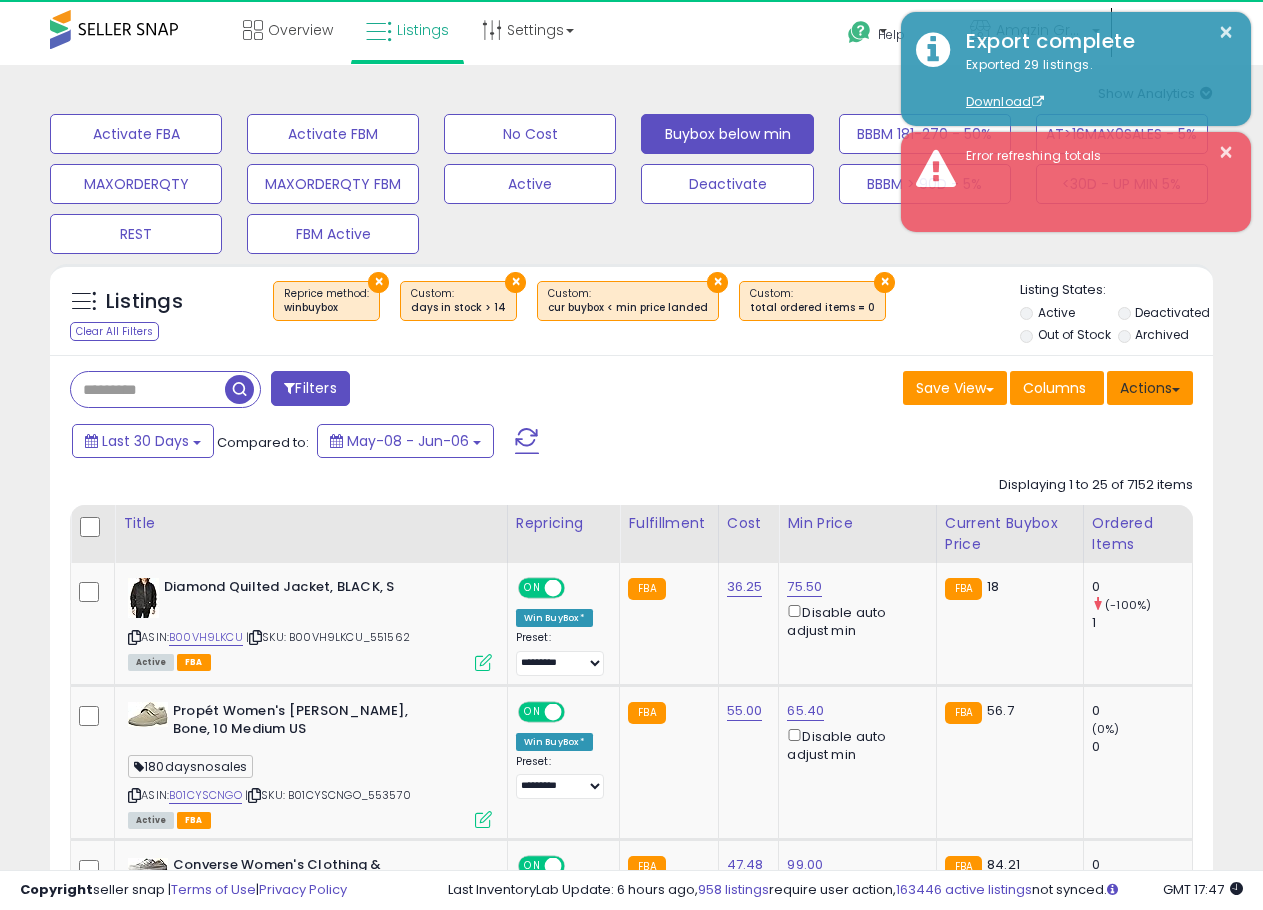 click on "Actions" at bounding box center [1150, 388] 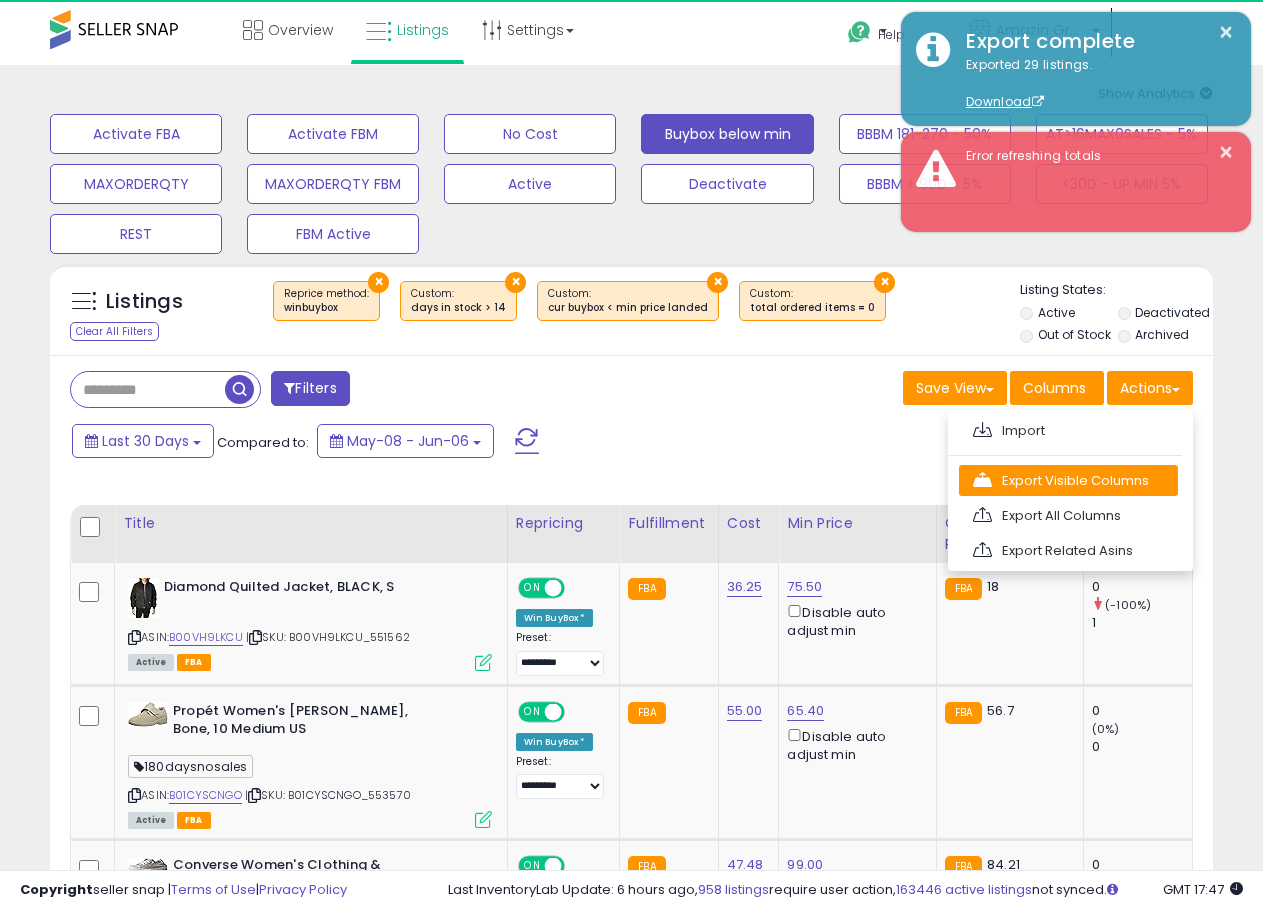 click on "Export Visible Columns" at bounding box center (1068, 480) 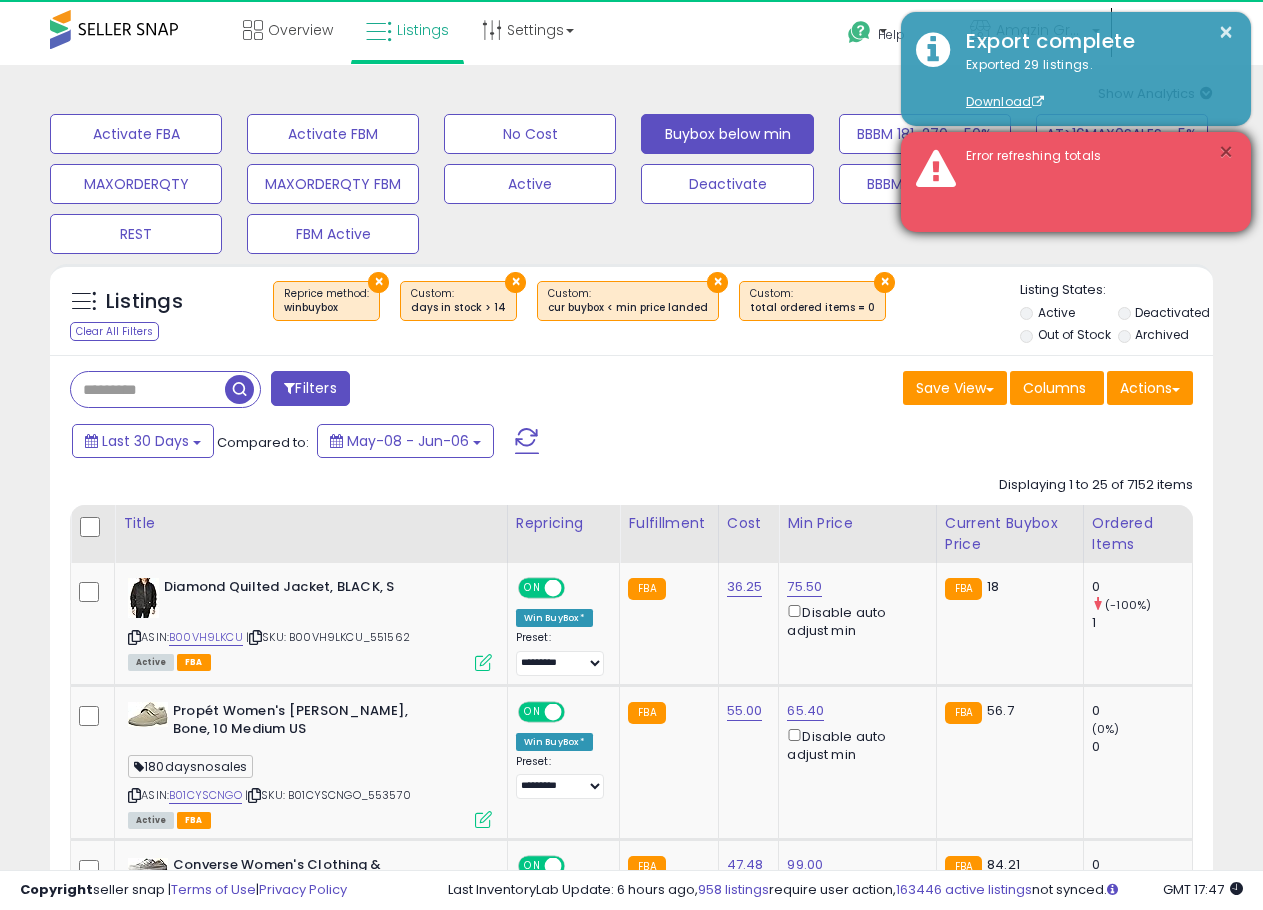 click on "×" at bounding box center (1226, 152) 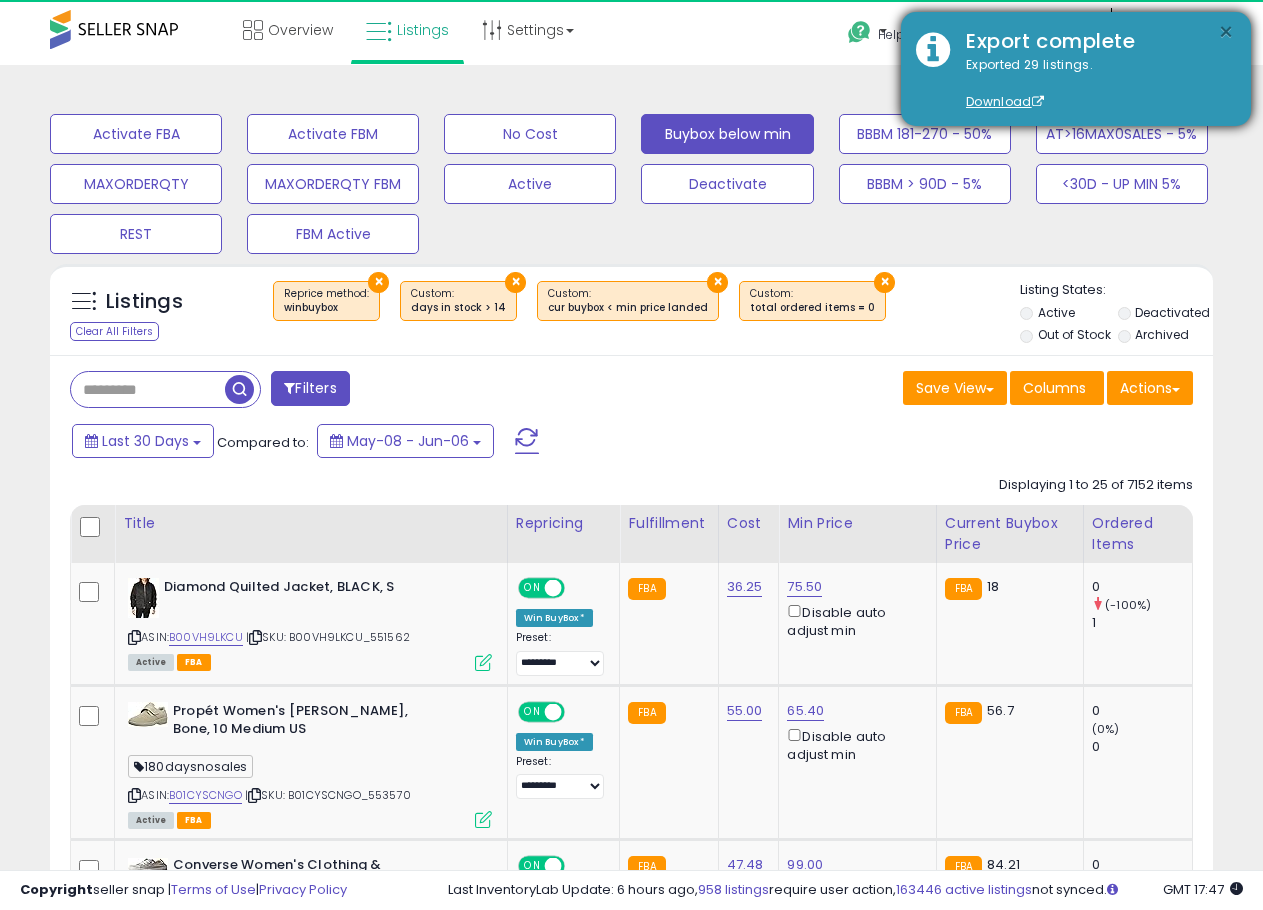 click on "×" at bounding box center [1226, 32] 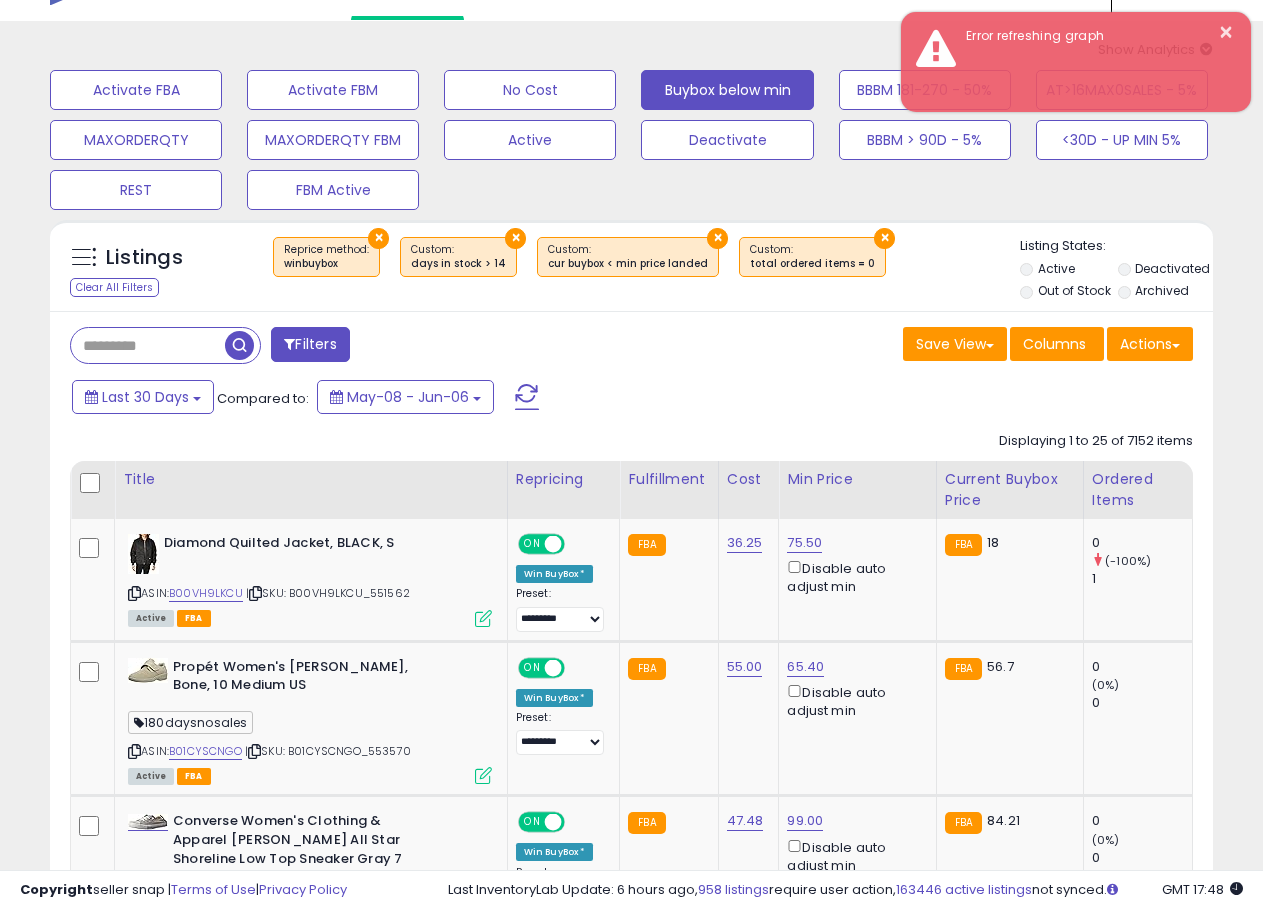 scroll, scrollTop: 0, scrollLeft: 0, axis: both 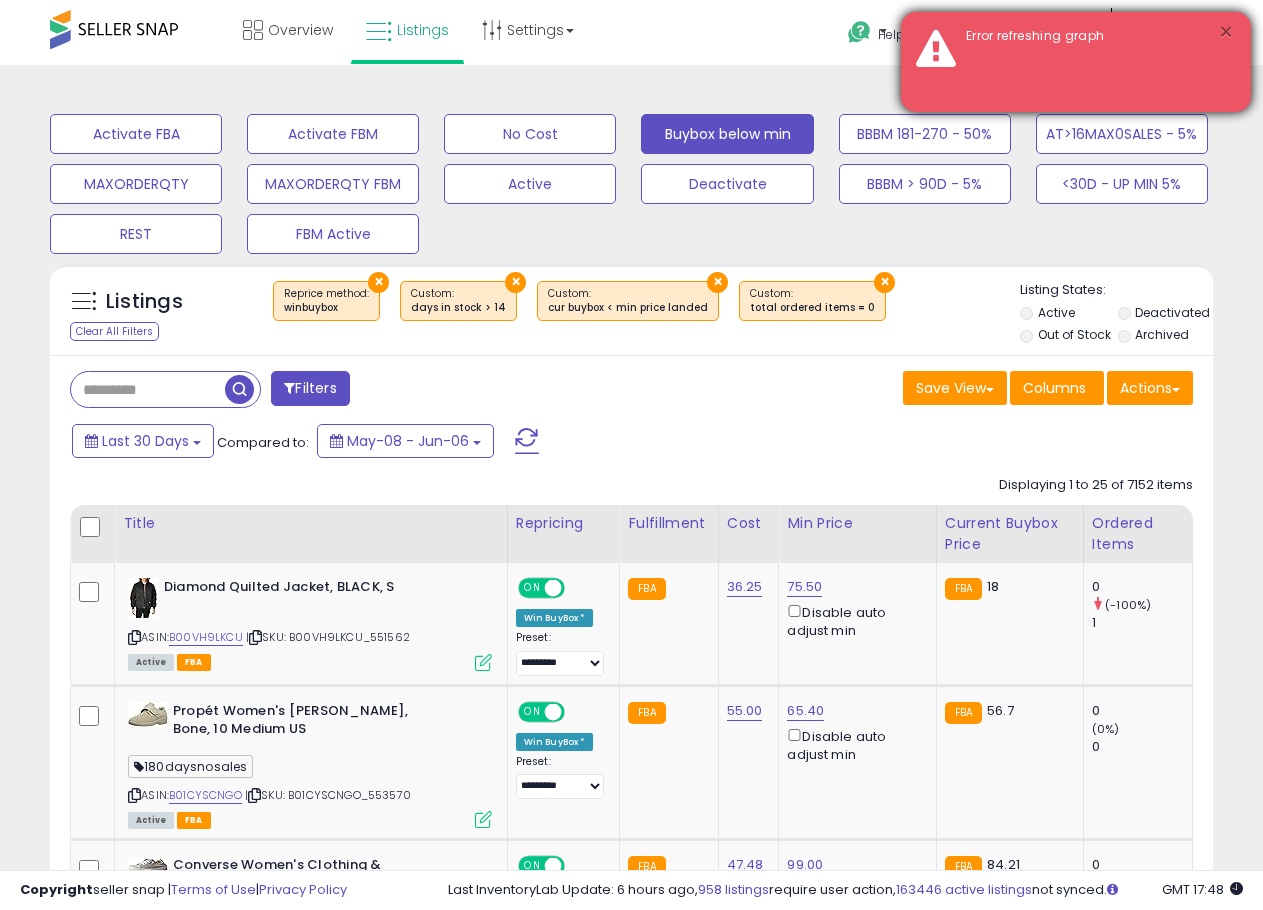 click on "×" at bounding box center (1226, 32) 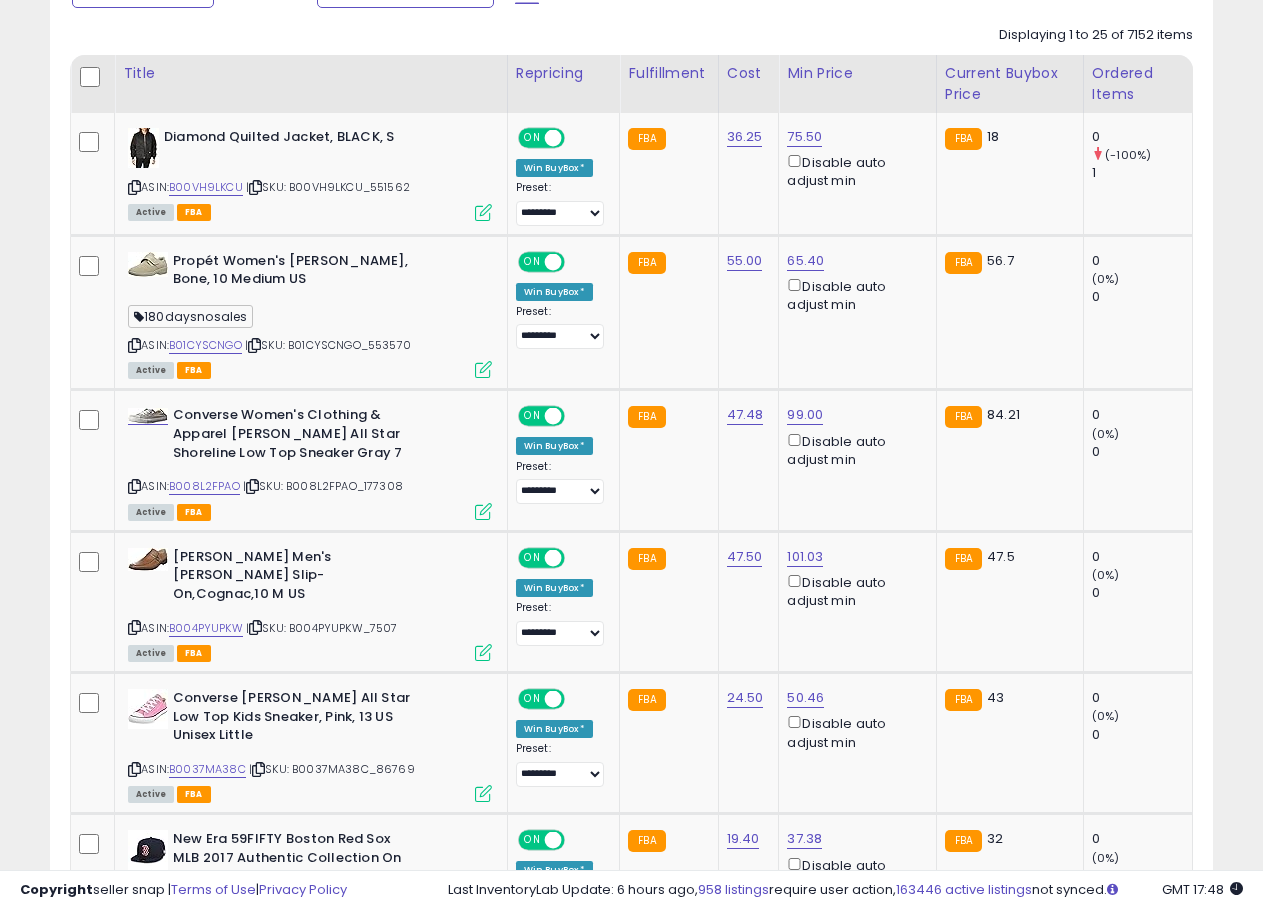 scroll, scrollTop: 0, scrollLeft: 0, axis: both 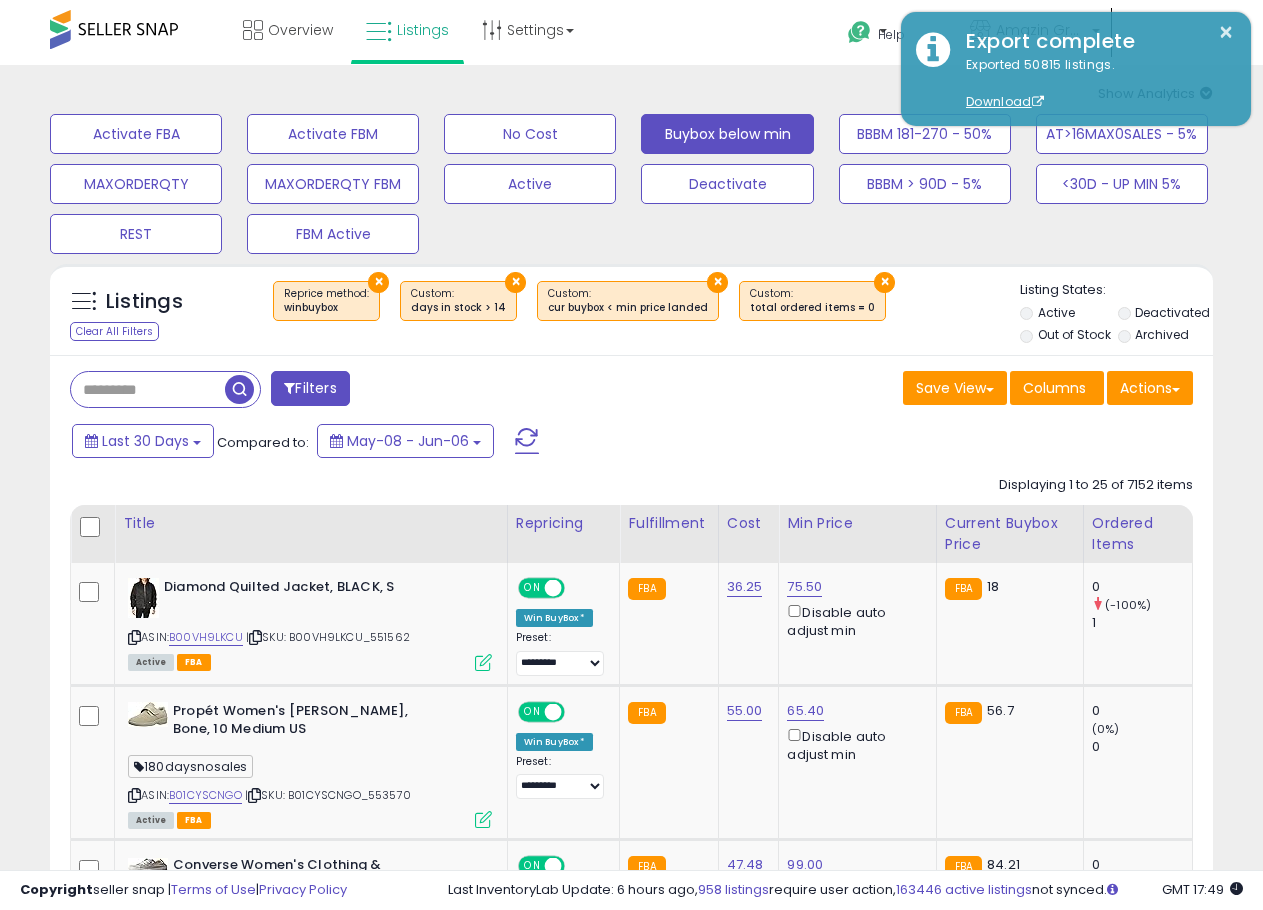click on "Last 30 Days
Compared to:
May-08 - Jun-06" at bounding box center (488, 443) 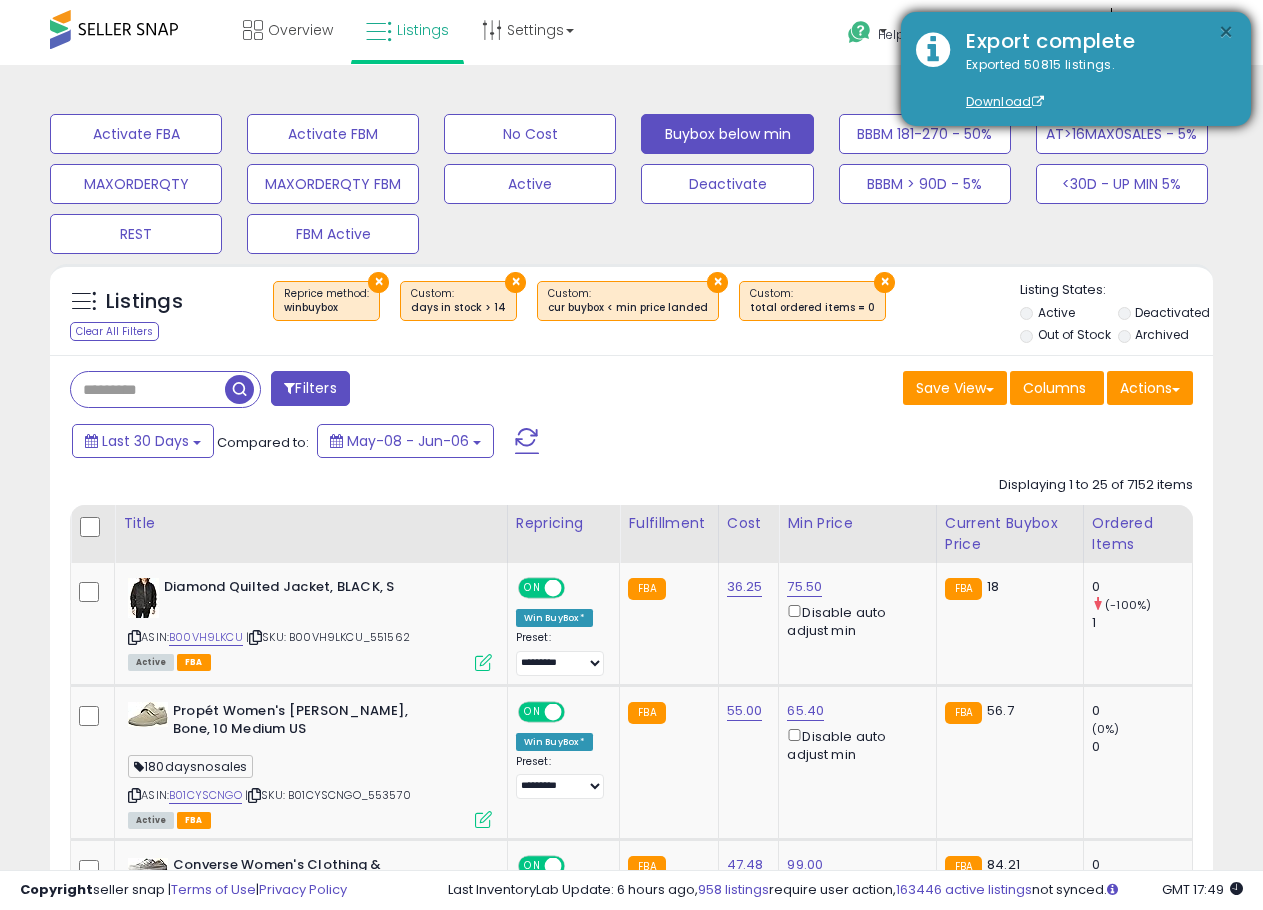 click on "×" at bounding box center (1226, 32) 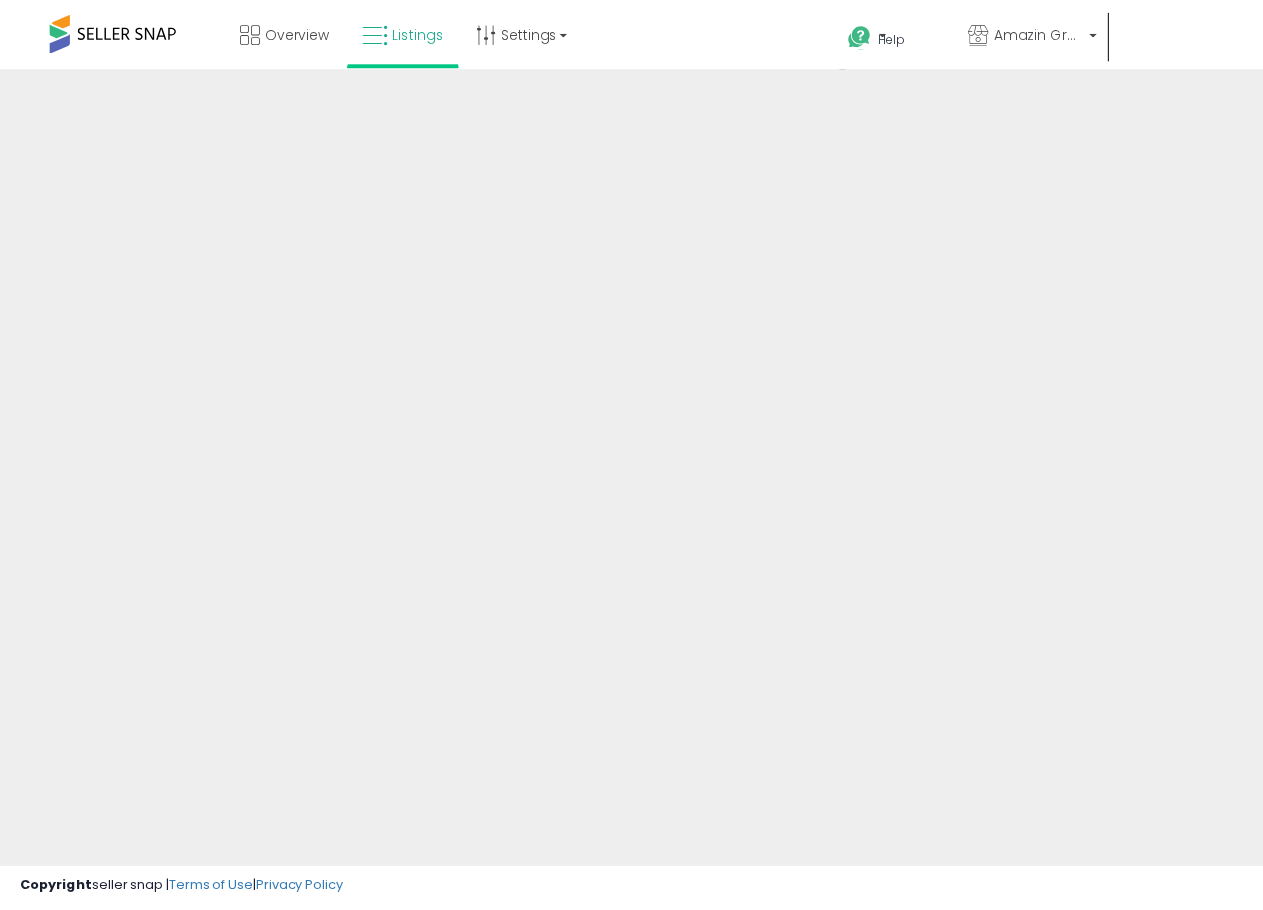 scroll, scrollTop: 0, scrollLeft: 0, axis: both 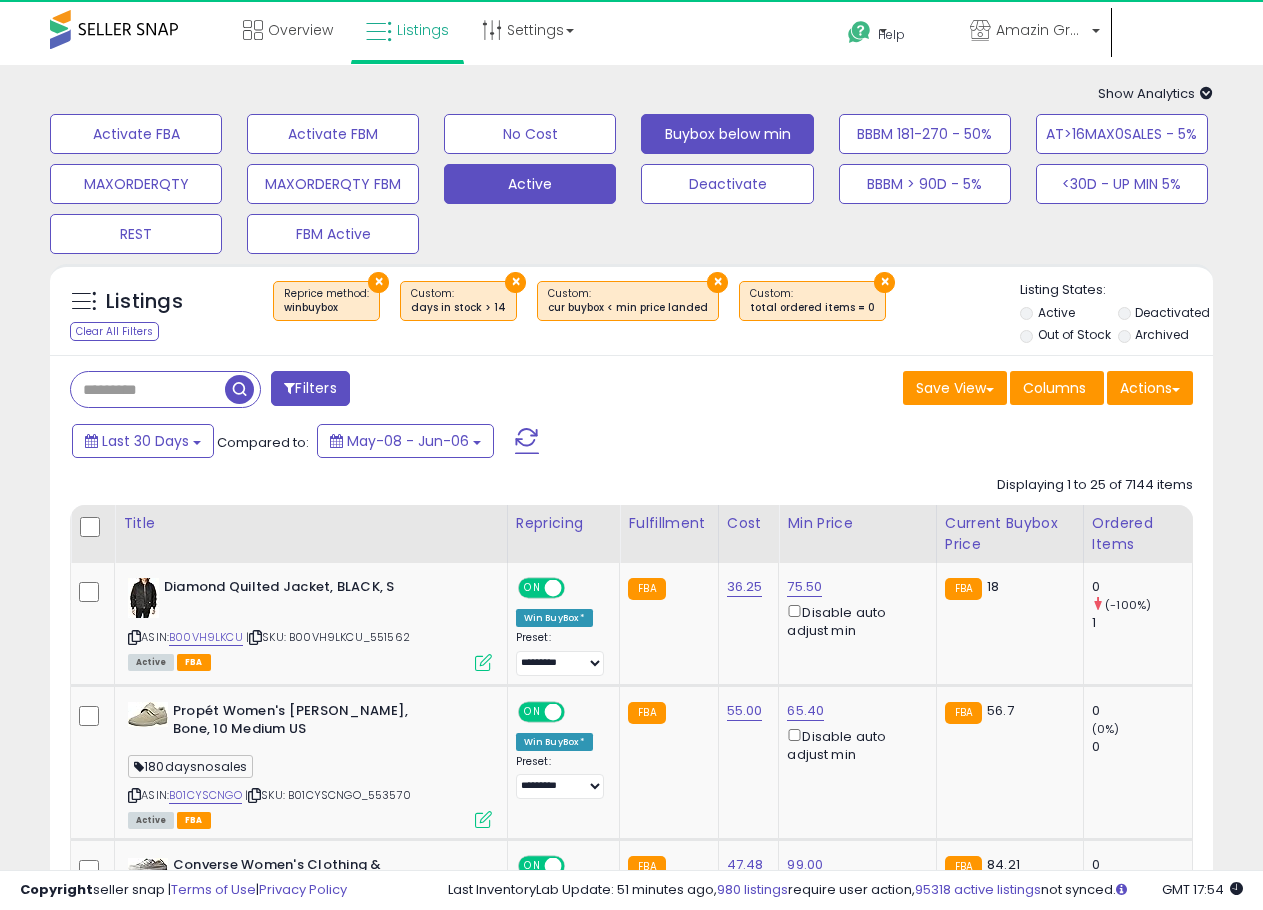 click on "Active" at bounding box center (136, 134) 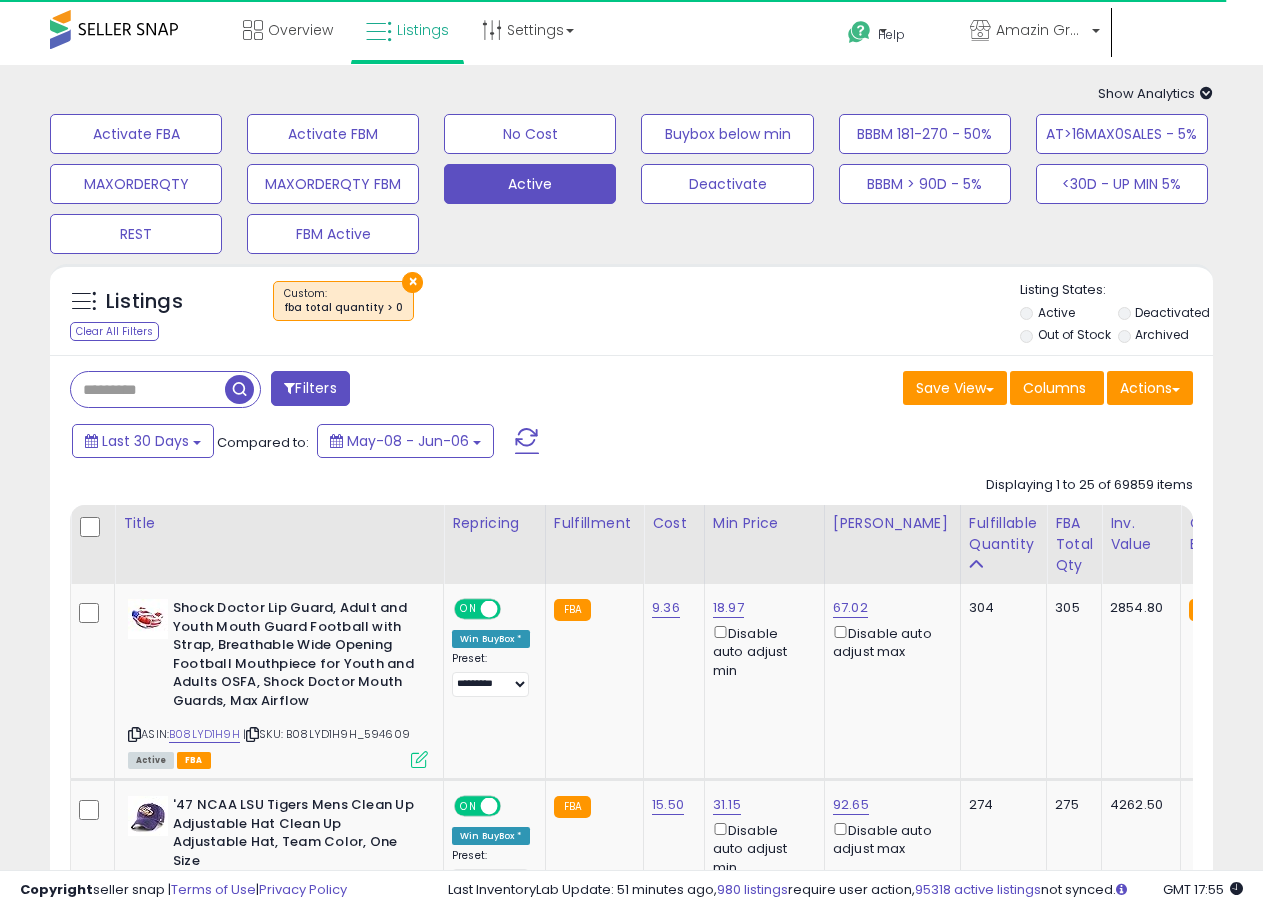 click at bounding box center [148, 389] 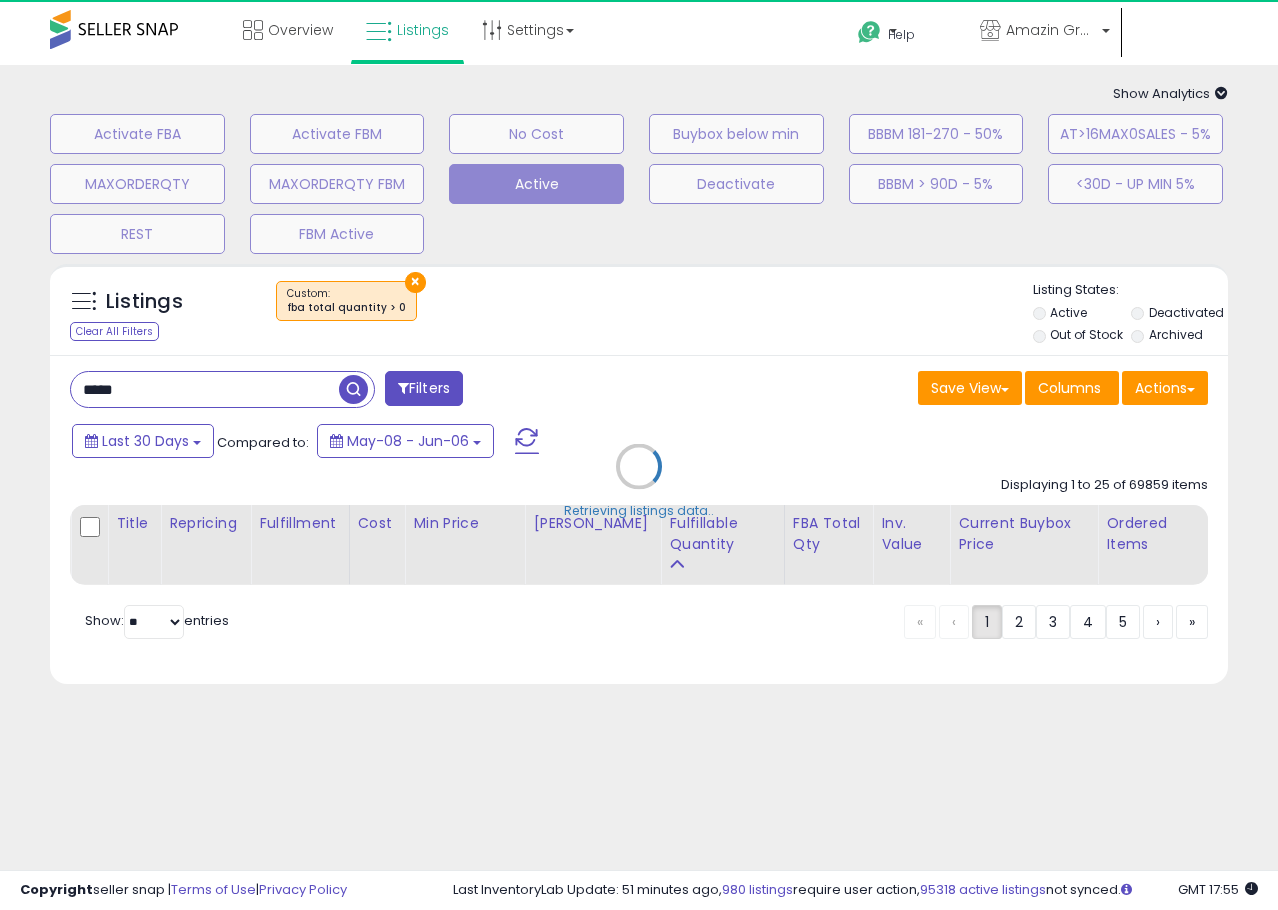 drag, startPoint x: 186, startPoint y: 318, endPoint x: 686, endPoint y: 407, distance: 507.85922 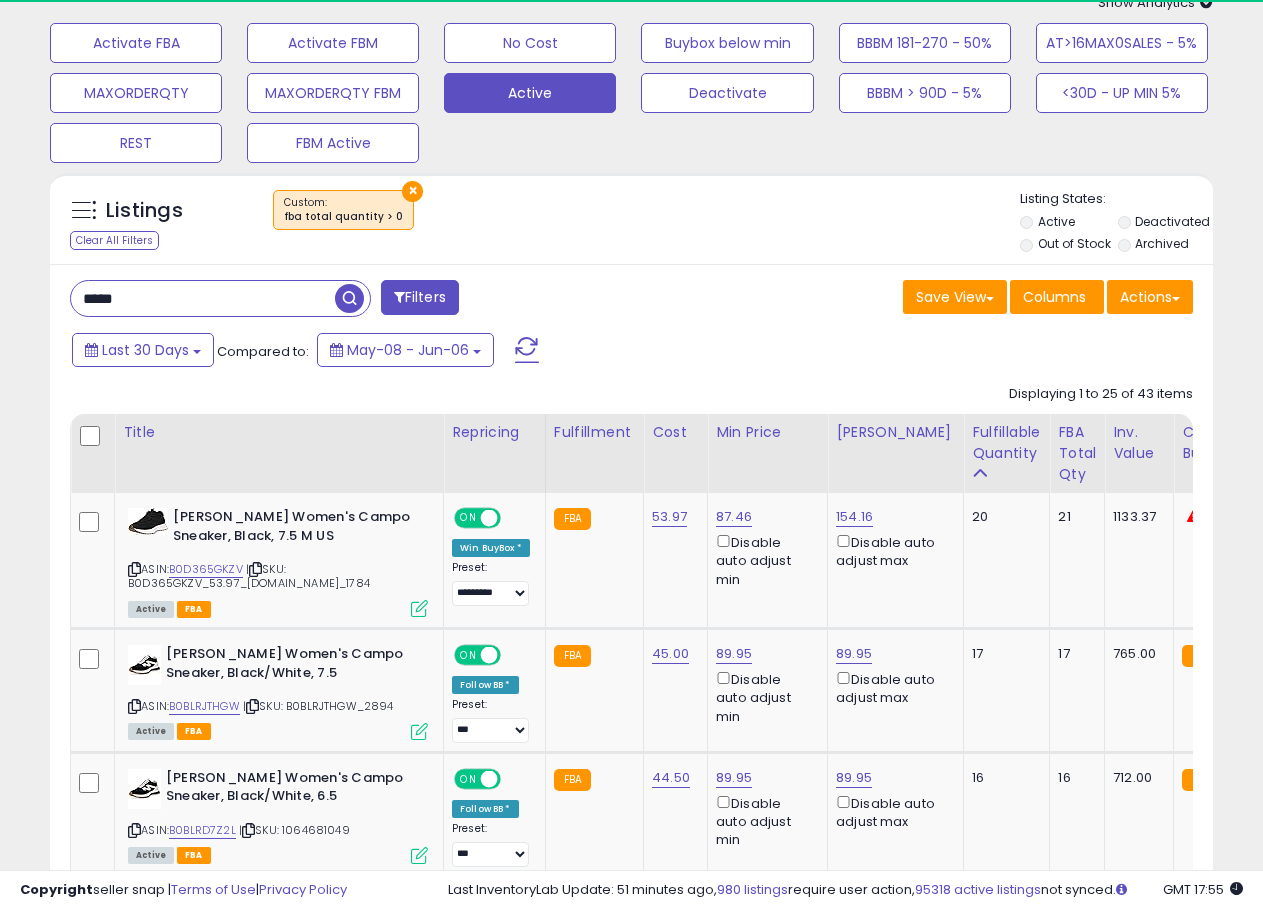 scroll, scrollTop: 0, scrollLeft: 0, axis: both 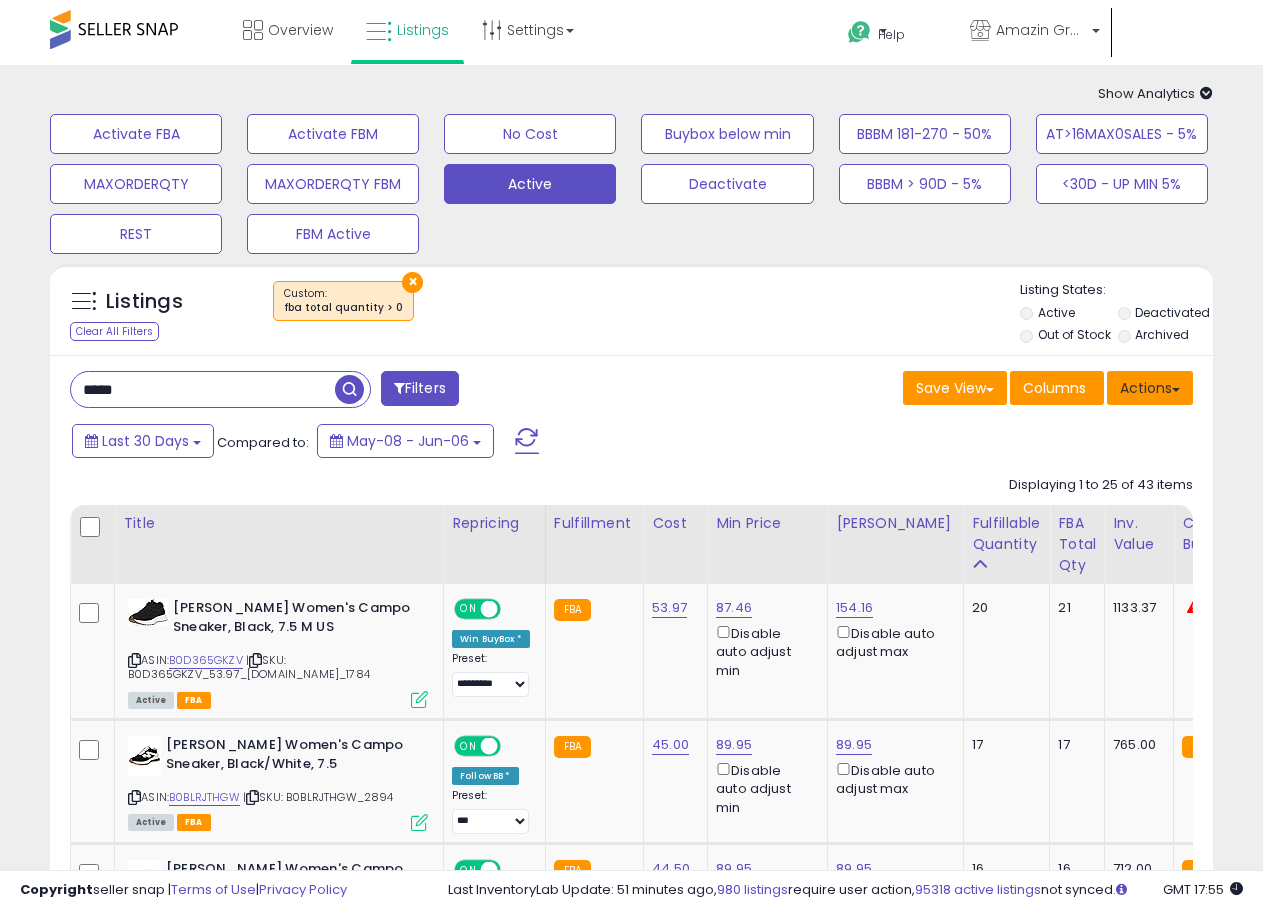 click on "Actions" at bounding box center [1150, 388] 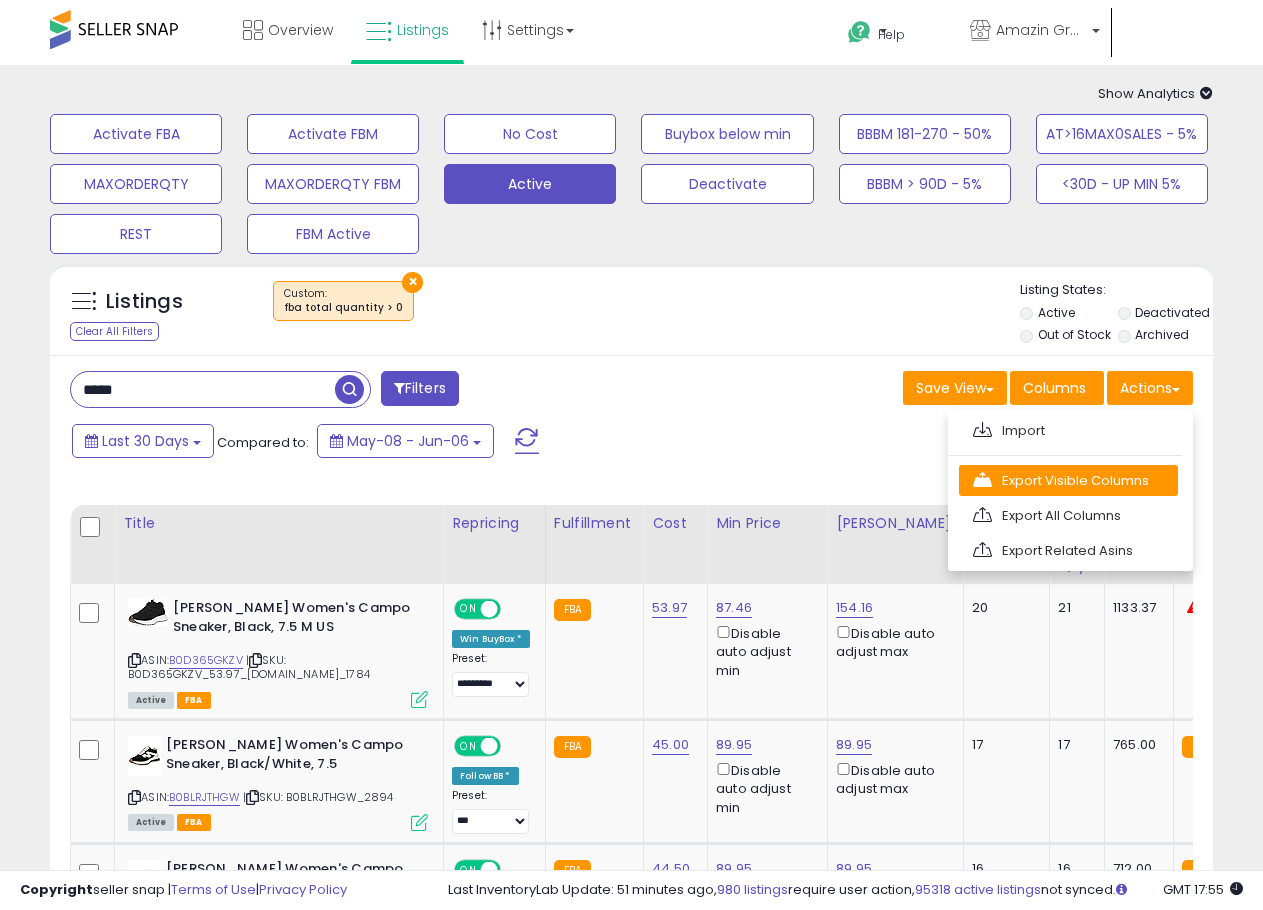 click on "Export Visible Columns" at bounding box center [1068, 480] 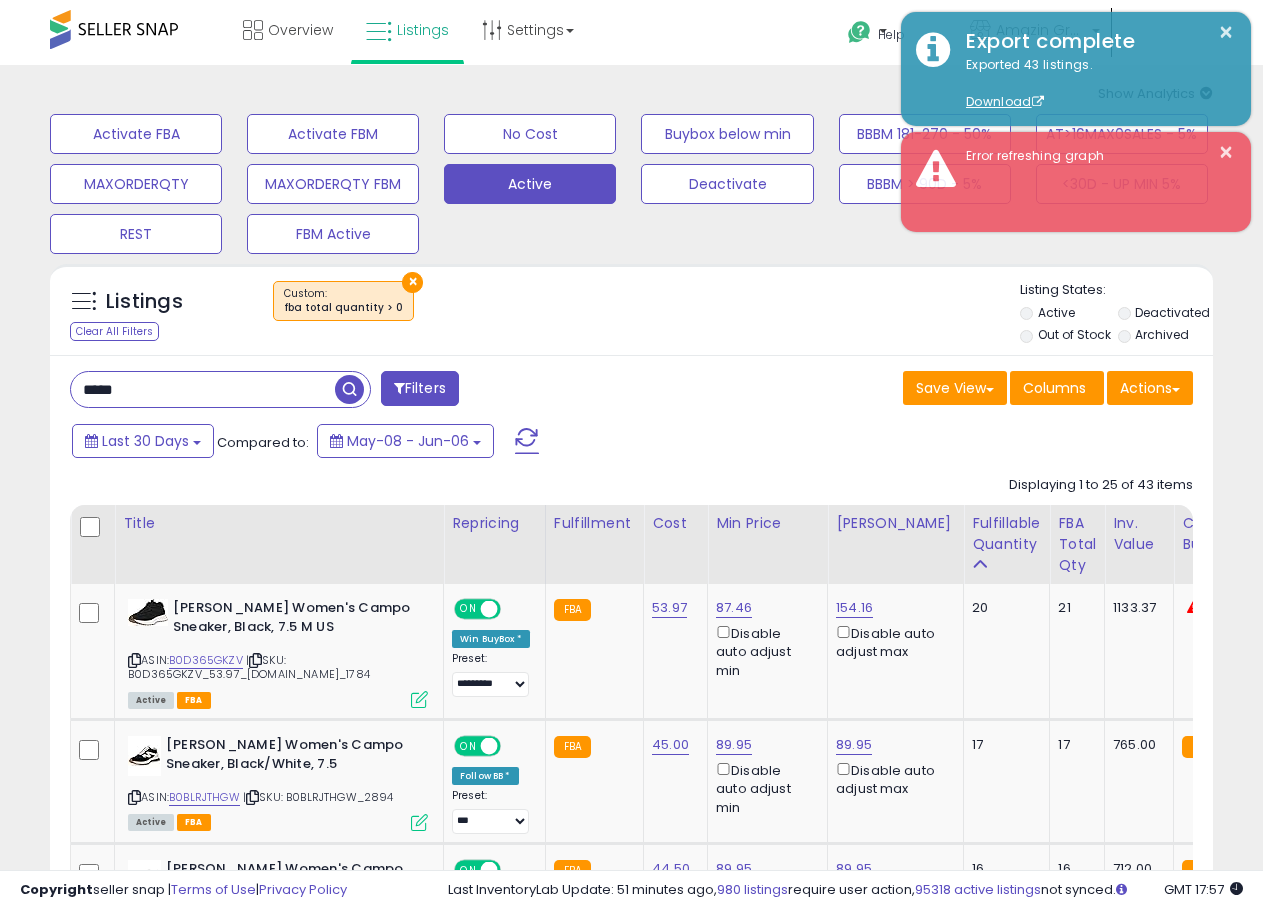 click on "*****" at bounding box center (203, 389) 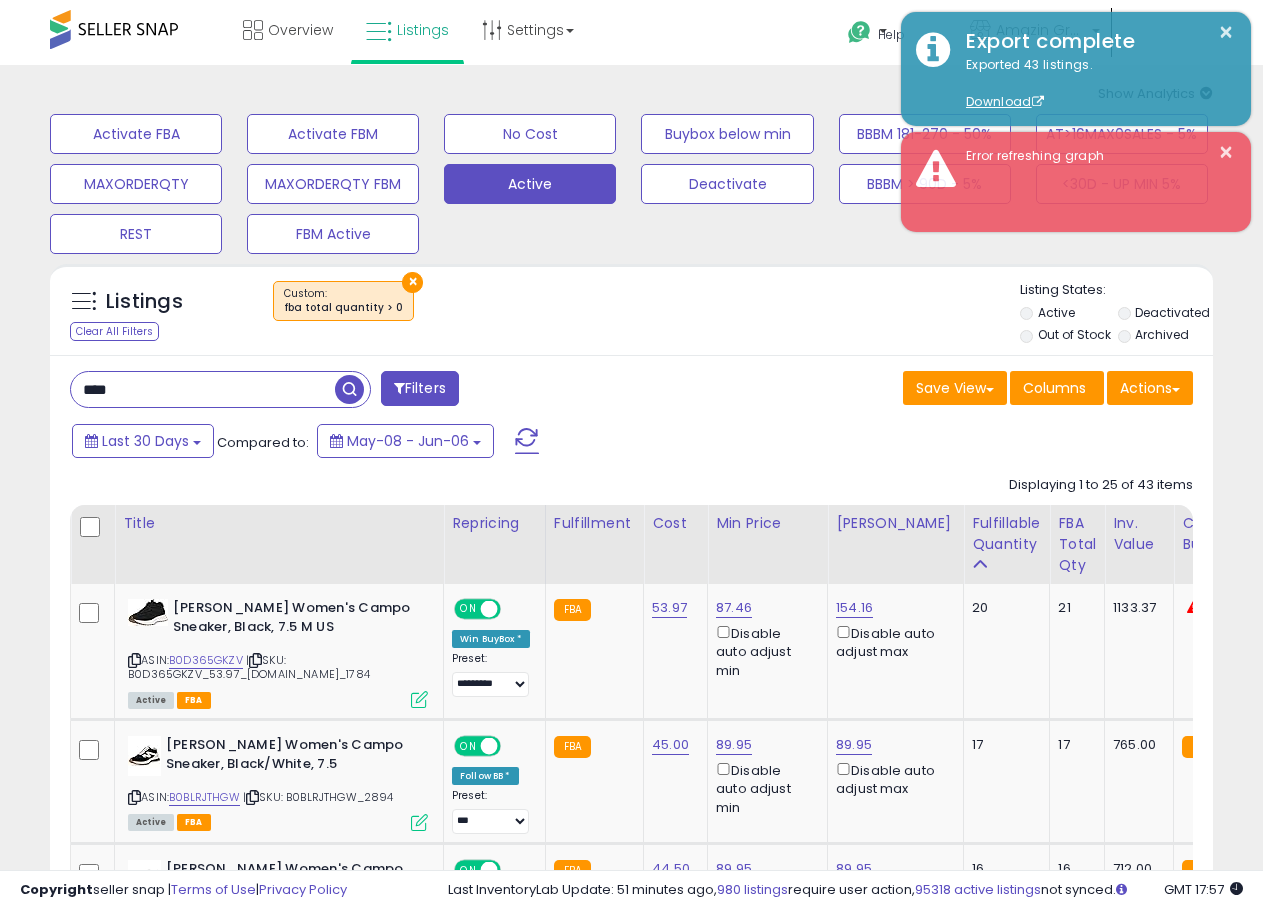 type on "****" 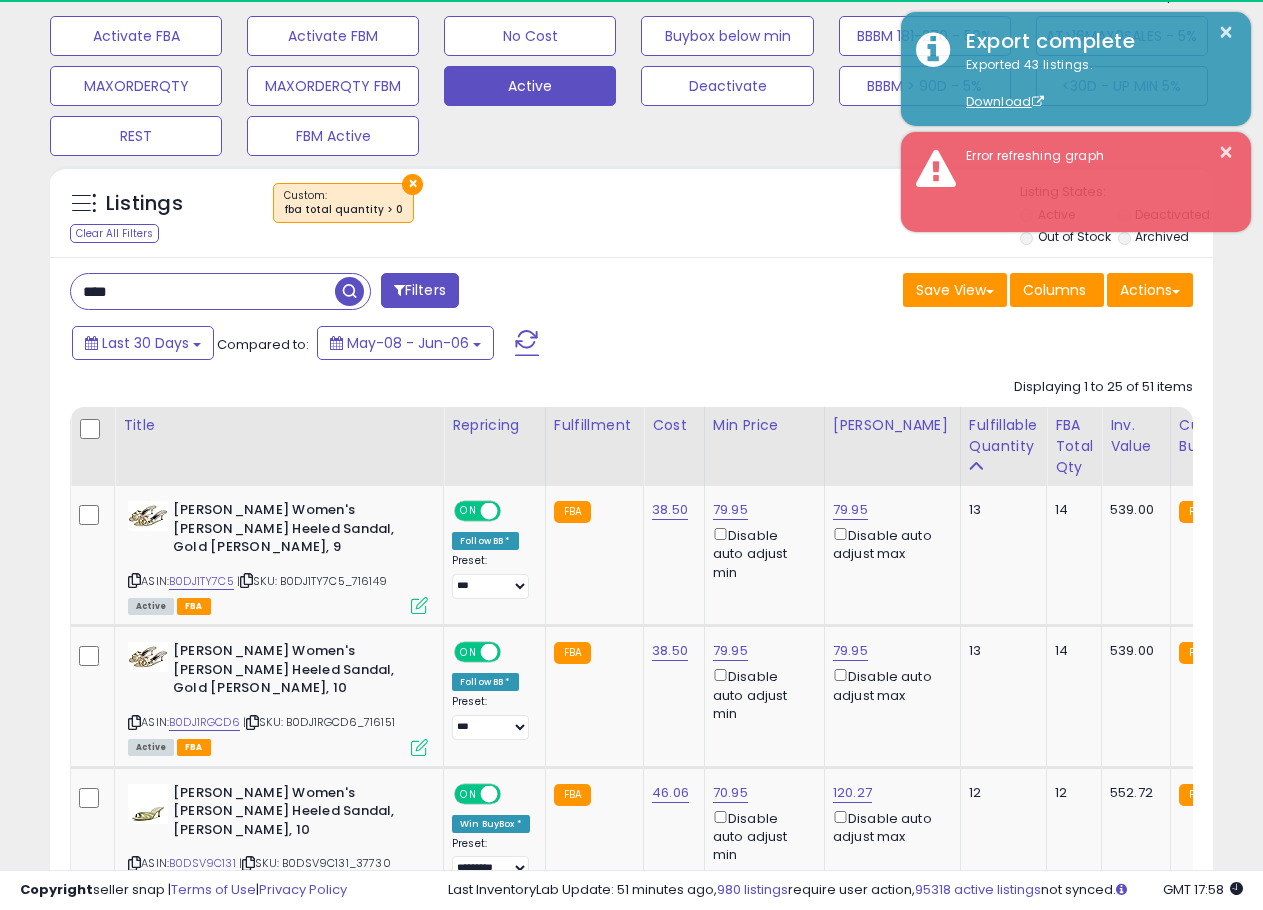 scroll, scrollTop: 0, scrollLeft: 0, axis: both 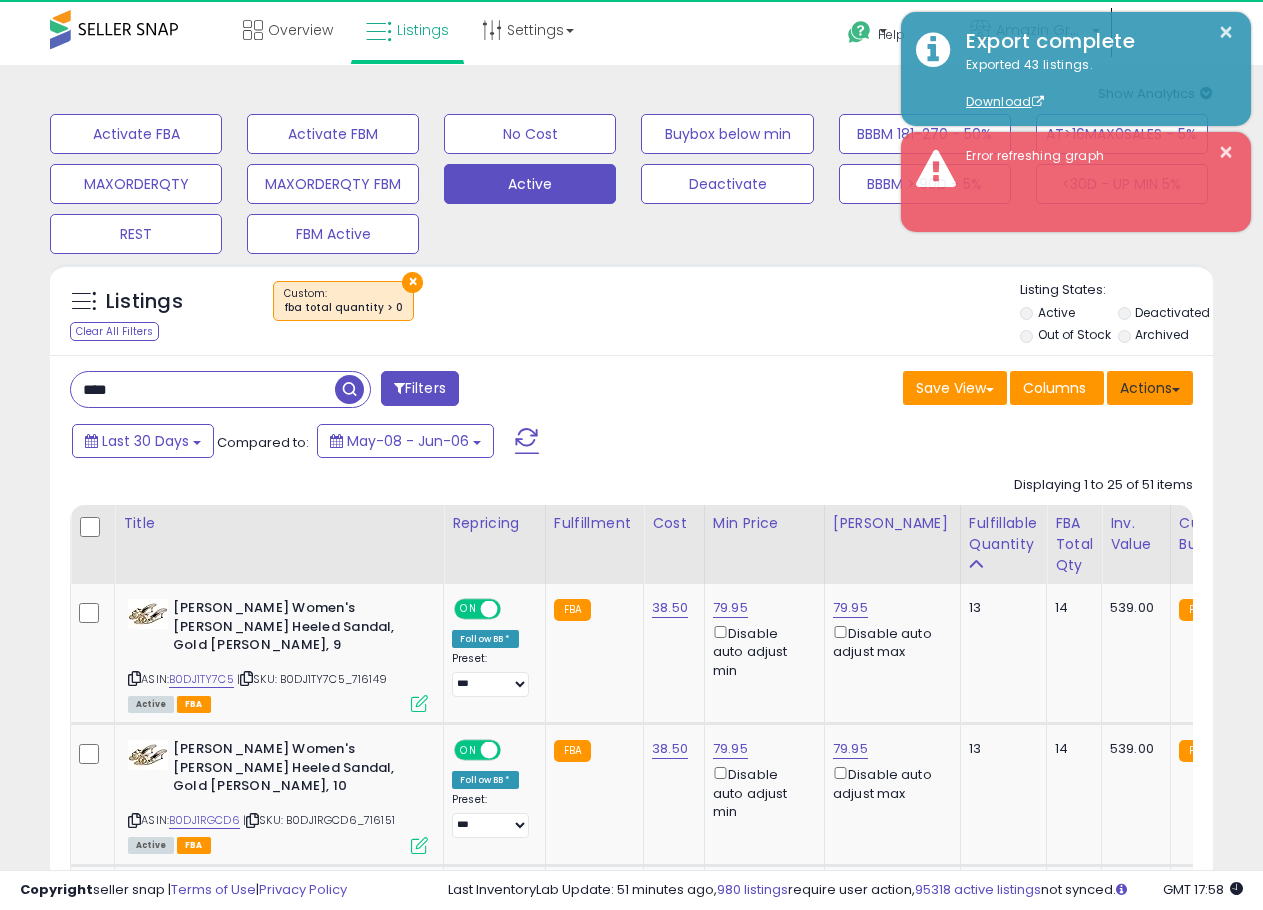 click on "Actions" at bounding box center [1150, 388] 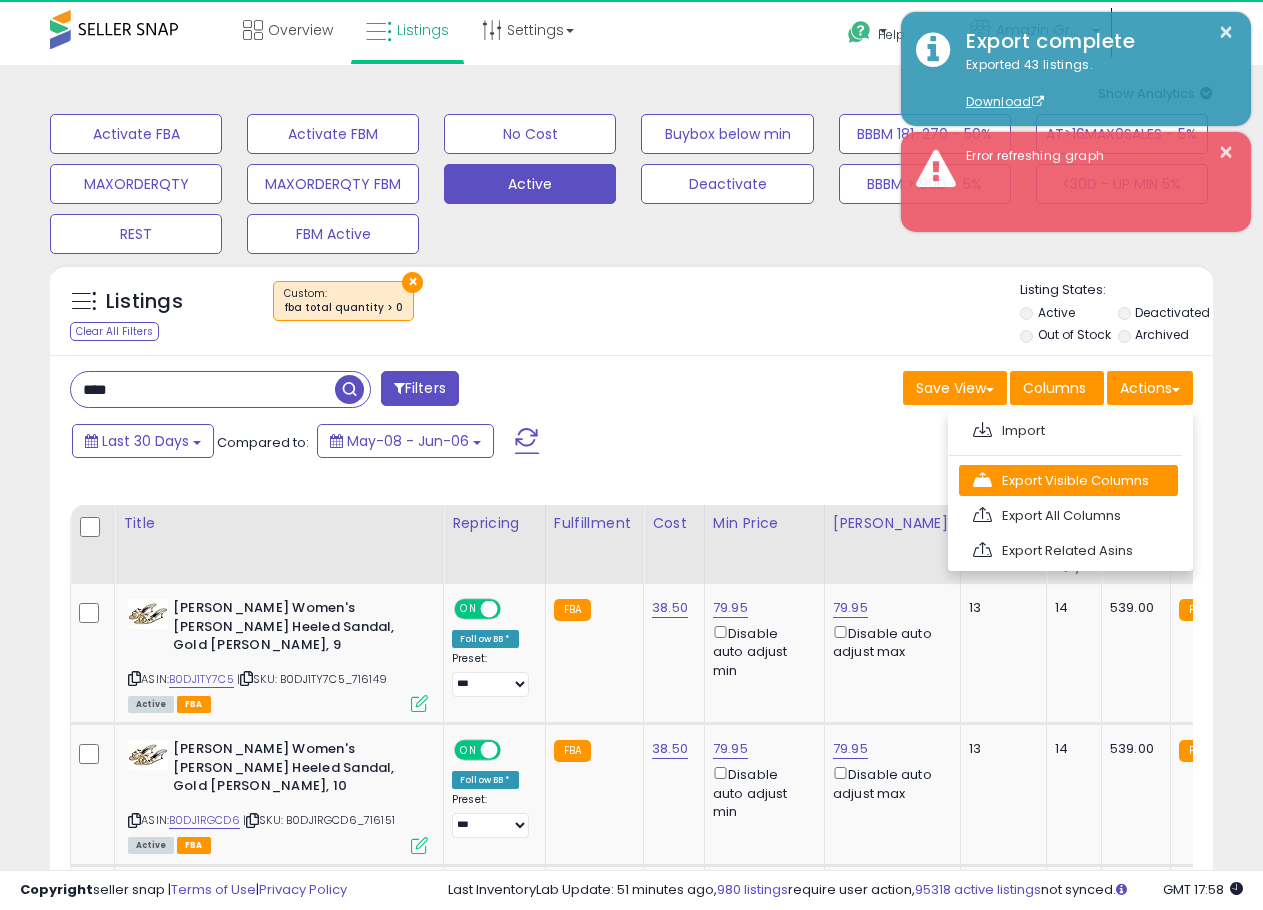 click on "Export Visible Columns" at bounding box center [1068, 480] 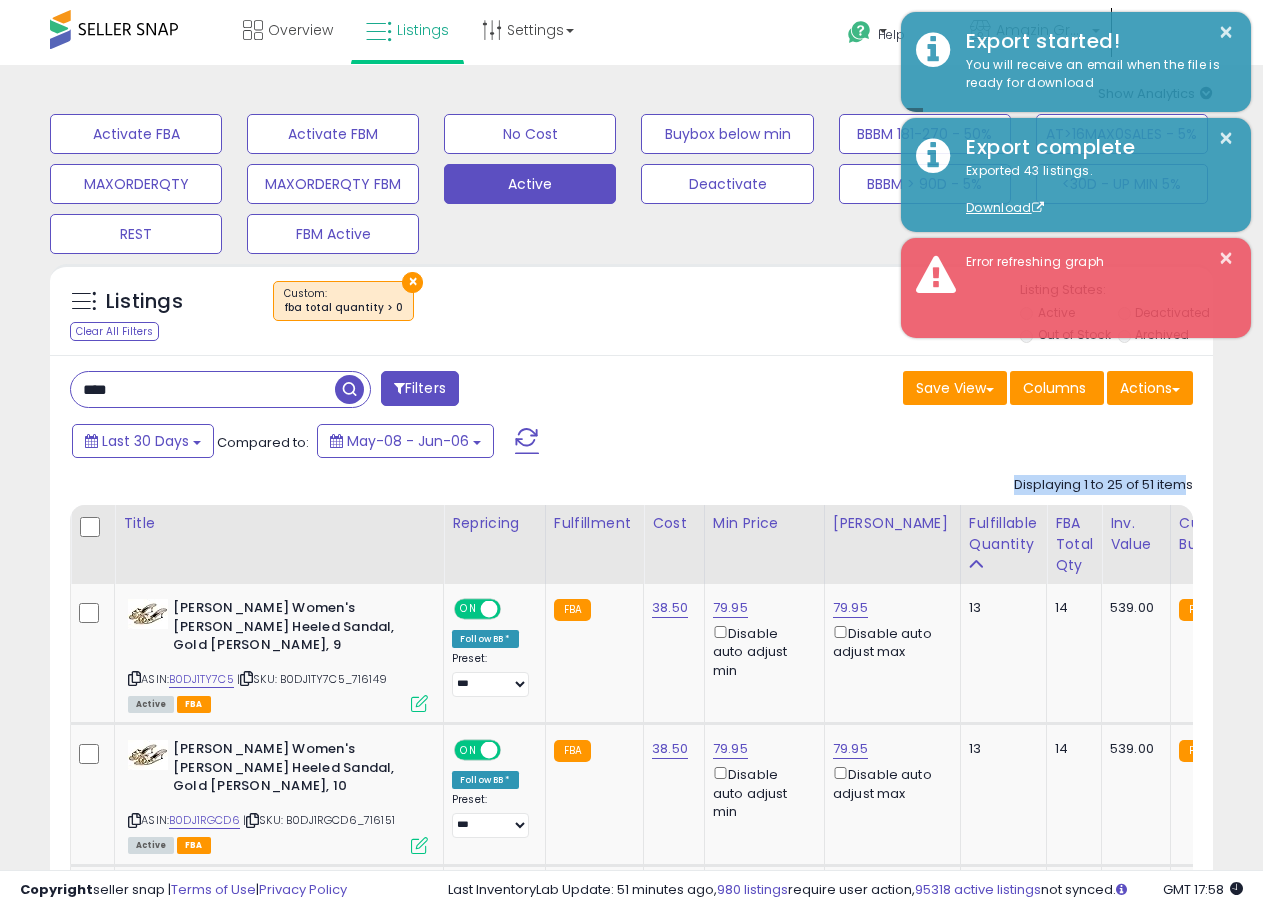 drag, startPoint x: 1013, startPoint y: 483, endPoint x: 1189, endPoint y: 480, distance: 176.02557 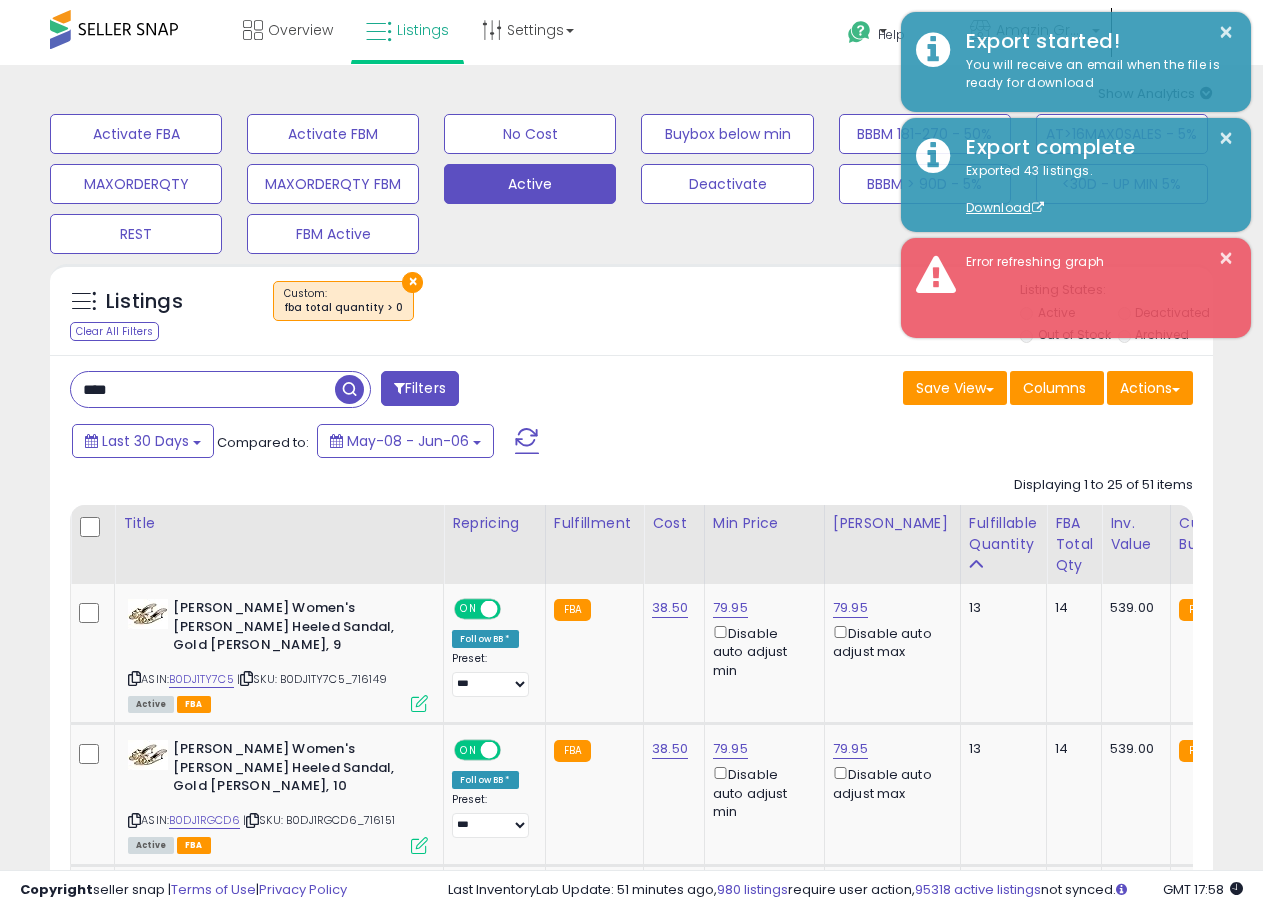 click on "Displaying 1 to 25 of 51 items" at bounding box center [1103, 485] 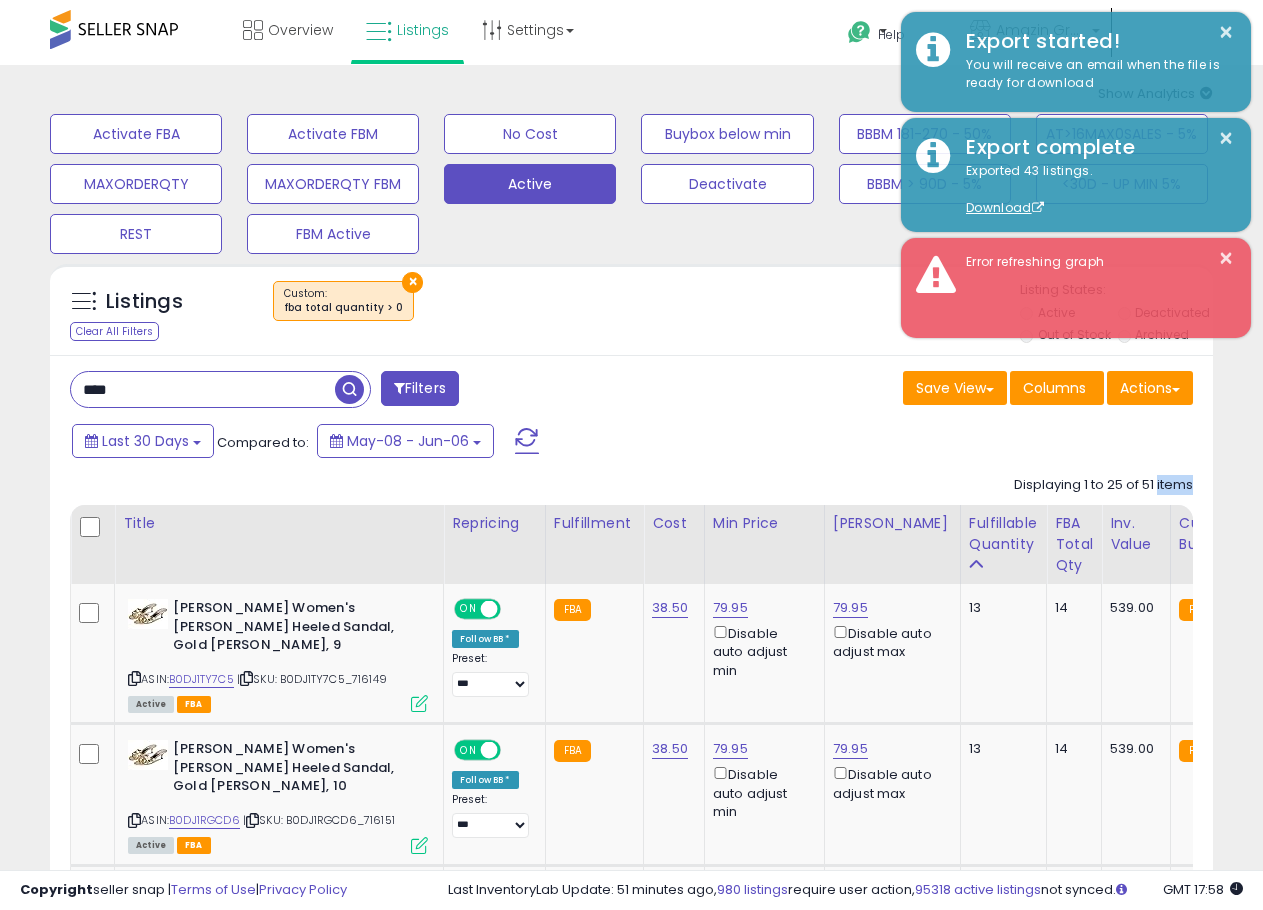 click on "Displaying 1 to 25 of 51 items" at bounding box center [1103, 485] 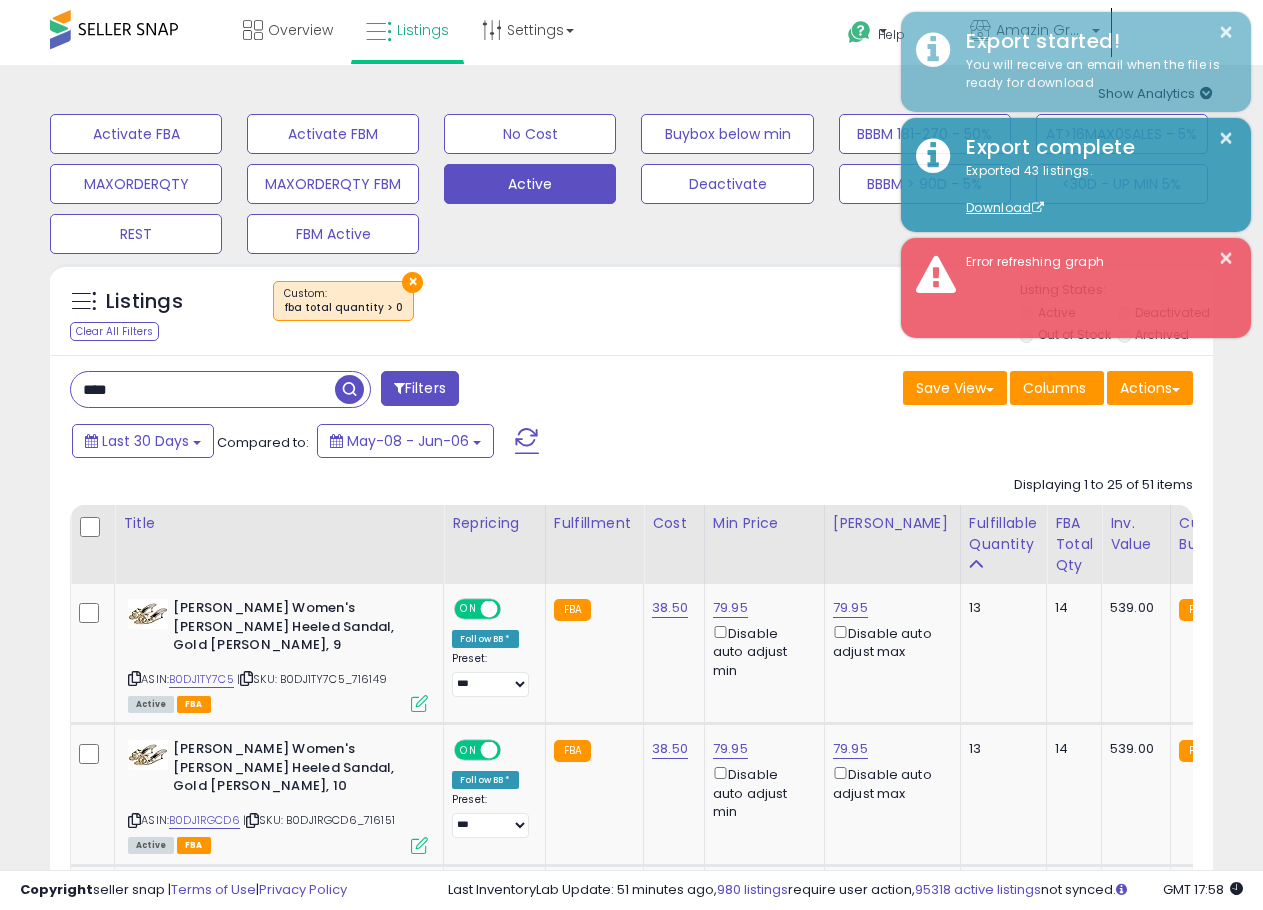click on "Displaying 1 to 25 of 51 items" at bounding box center [1103, 485] 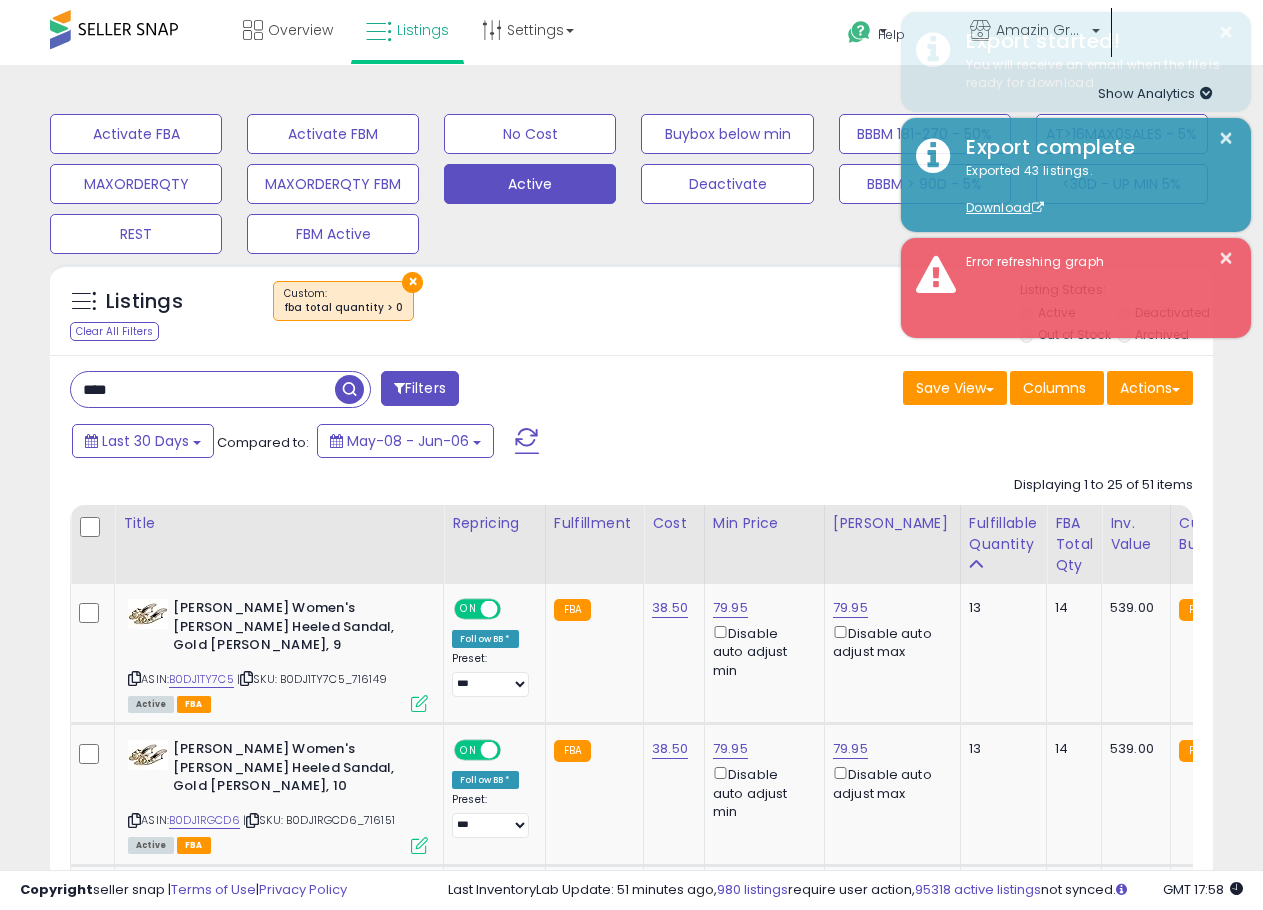 click on "Displaying 1 to 25 of 51 items" at bounding box center [1103, 485] 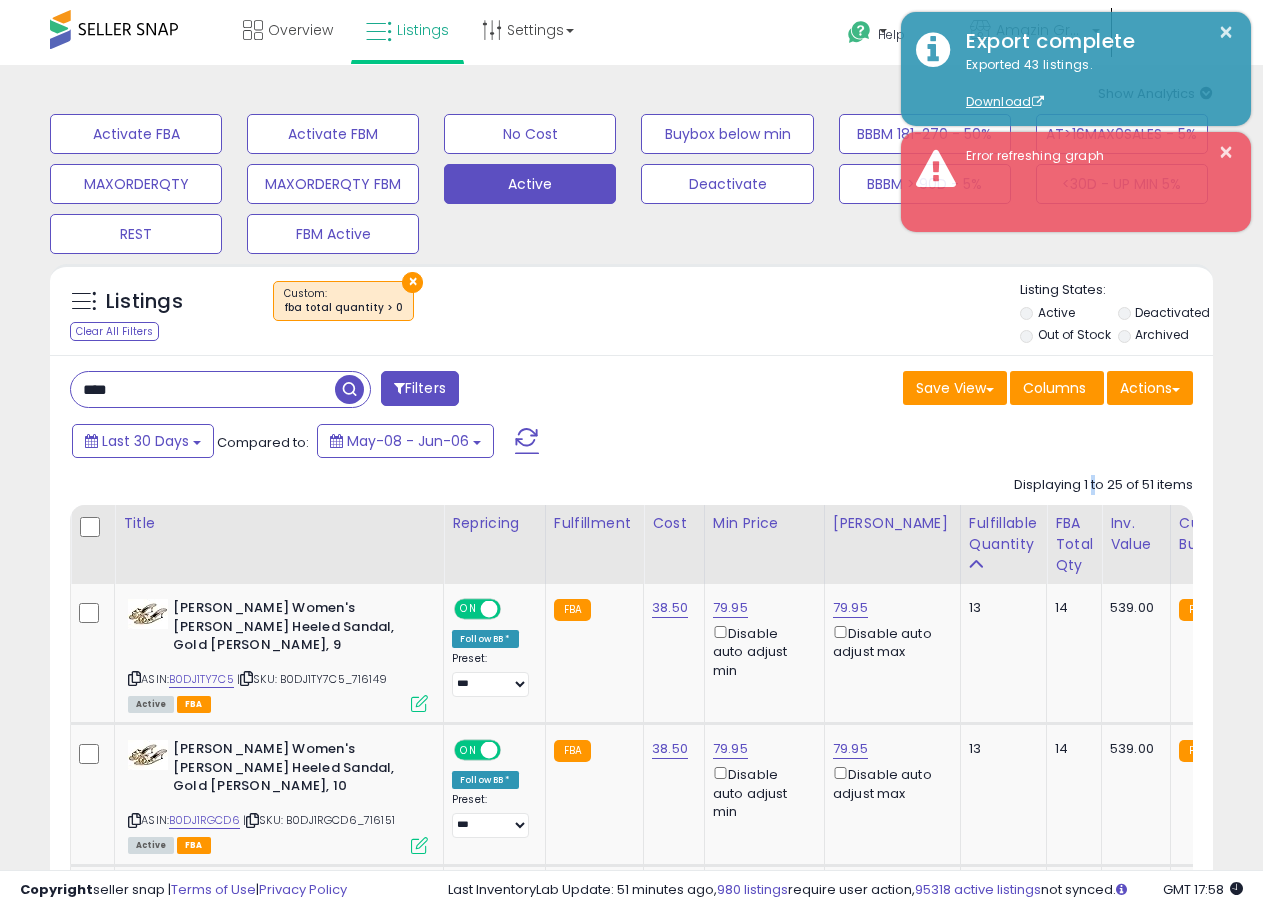 drag, startPoint x: 1091, startPoint y: 482, endPoint x: 1075, endPoint y: 484, distance: 16.124516 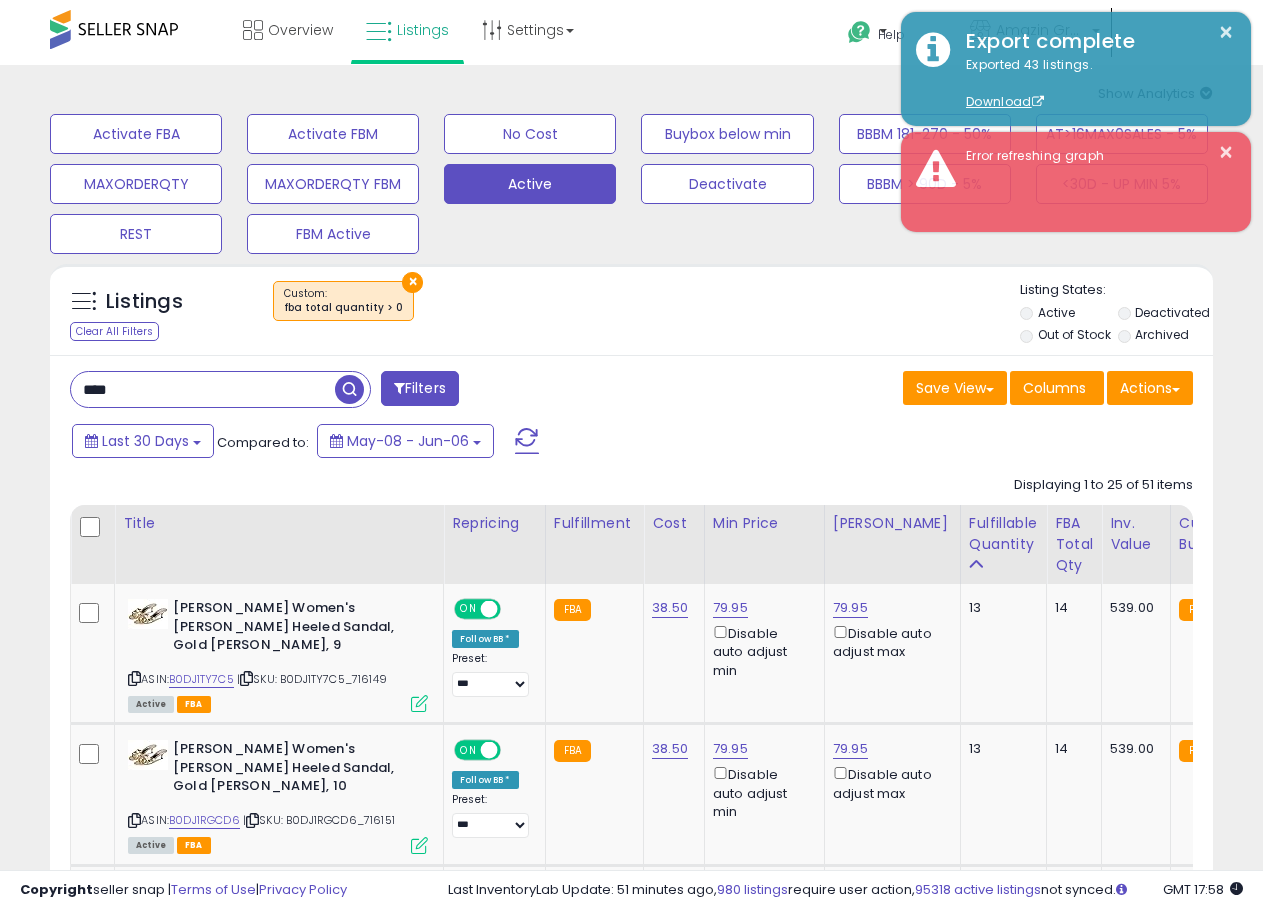 click on "Displaying 1 to 25 of 51 items" at bounding box center (1103, 485) 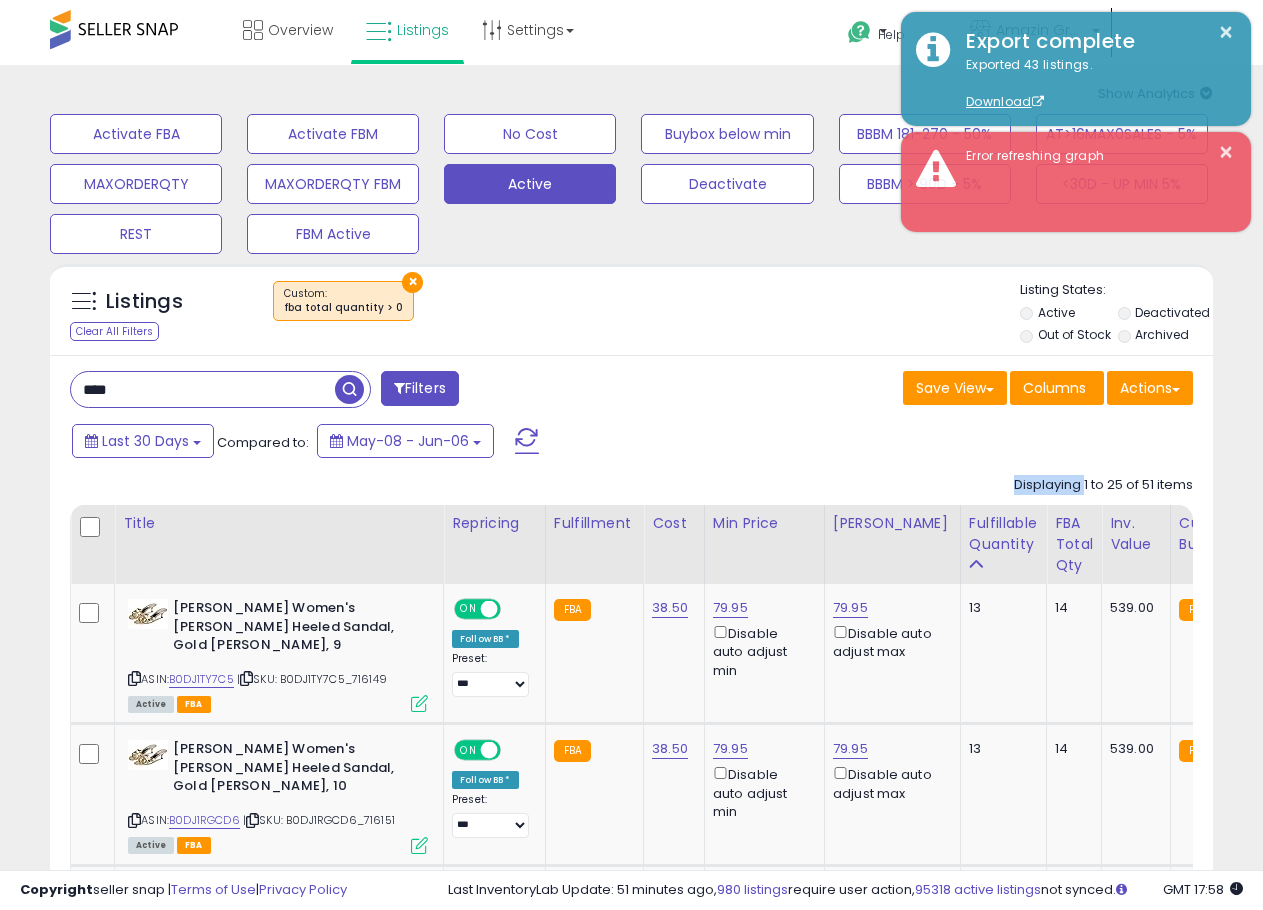 click on "Displaying 1 to 25 of 51 items" at bounding box center (1103, 485) 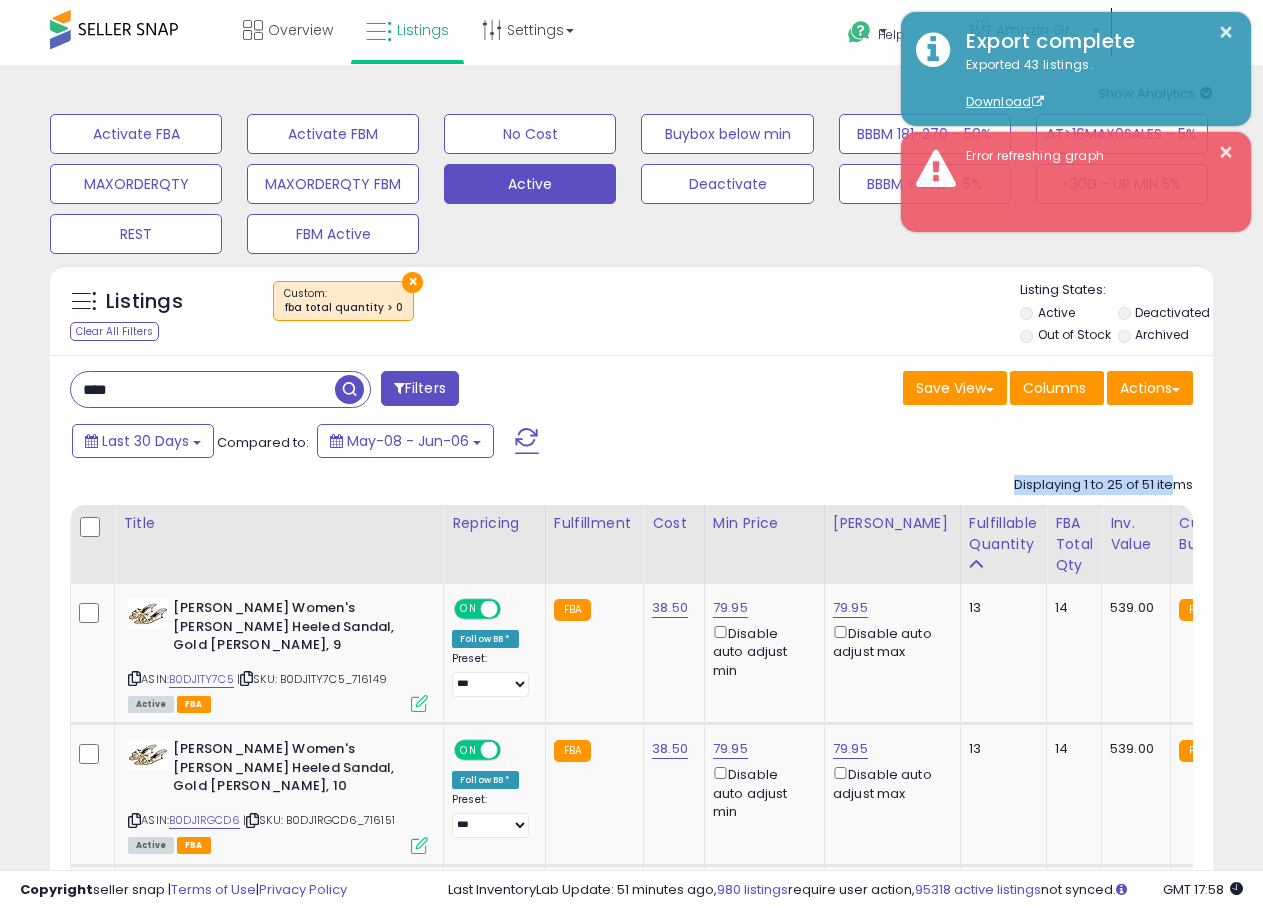 drag, startPoint x: 1014, startPoint y: 488, endPoint x: 1179, endPoint y: 490, distance: 165.01212 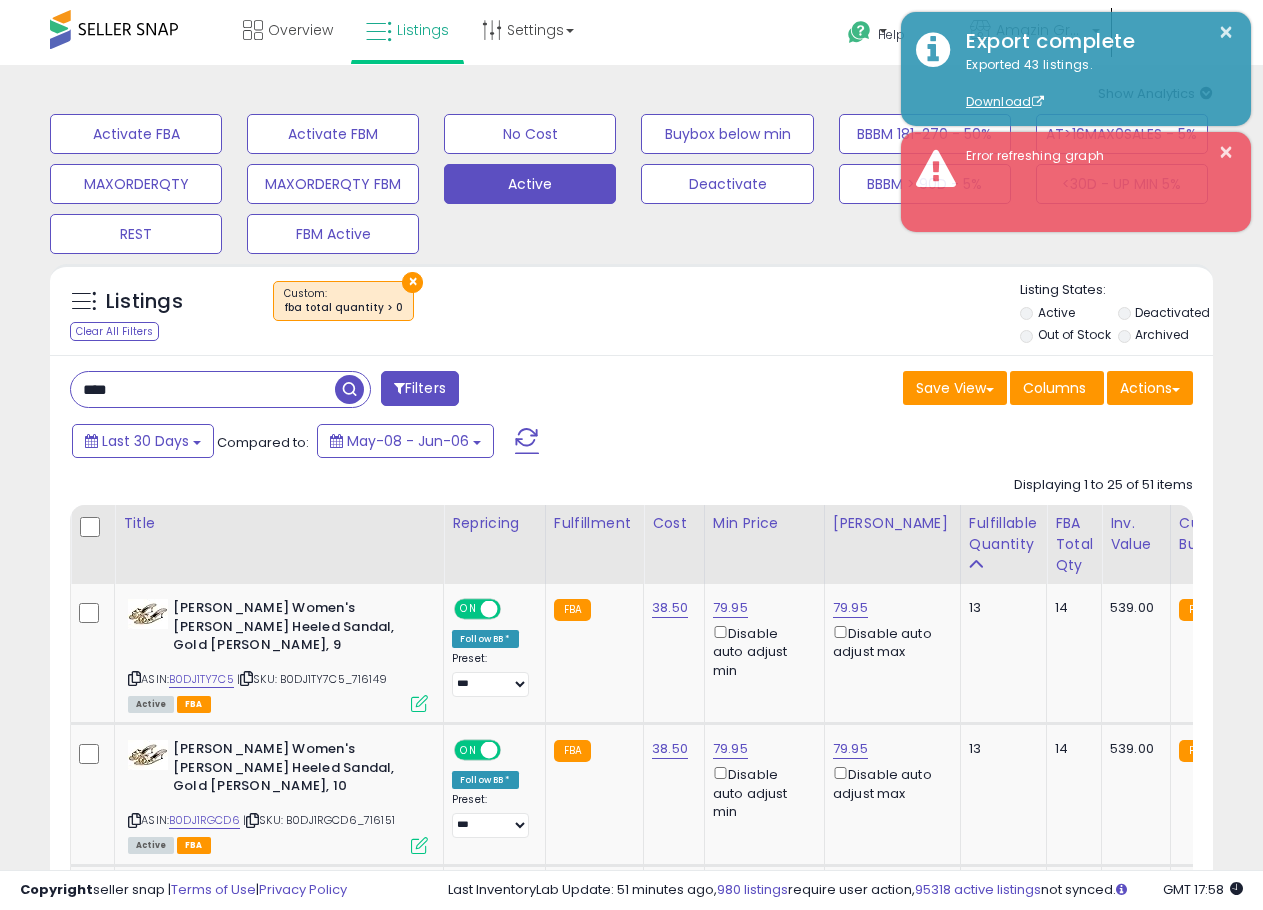 click on "Displaying 1 to 25 of 51 items" at bounding box center (1103, 485) 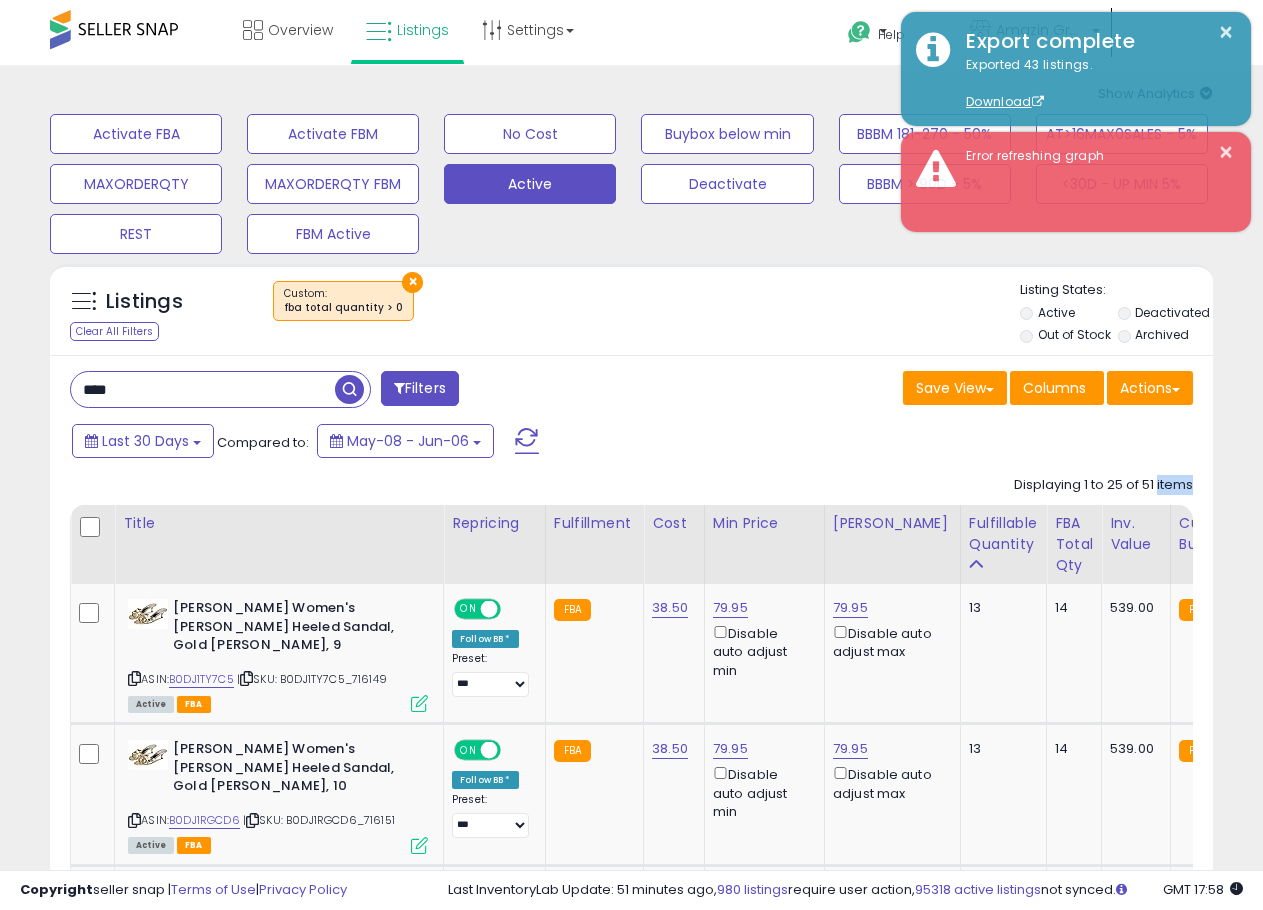 click on "Displaying 1 to 25 of 51 items" at bounding box center [1103, 485] 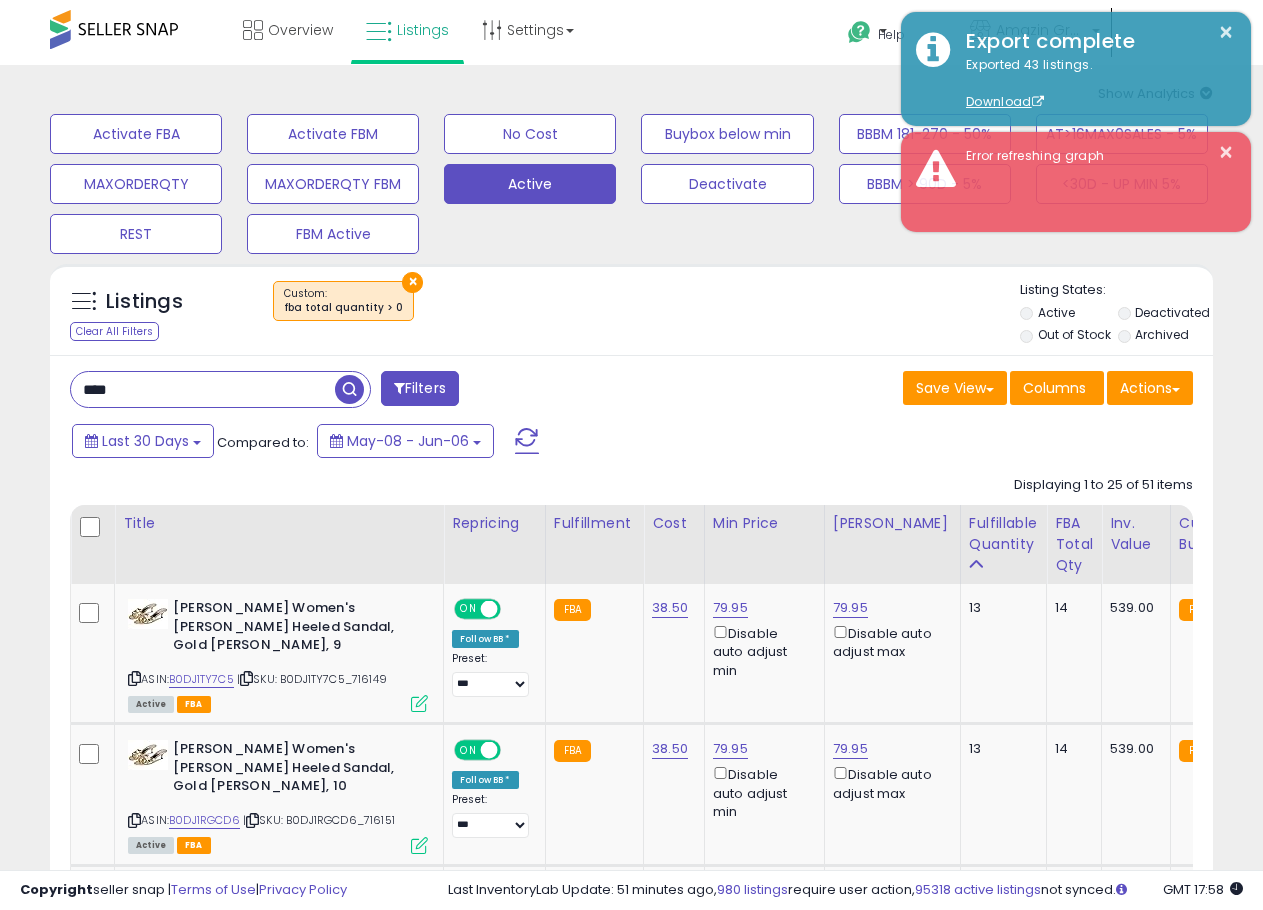 click on "Displaying 1 to 25 of 51 items" at bounding box center [1103, 485] 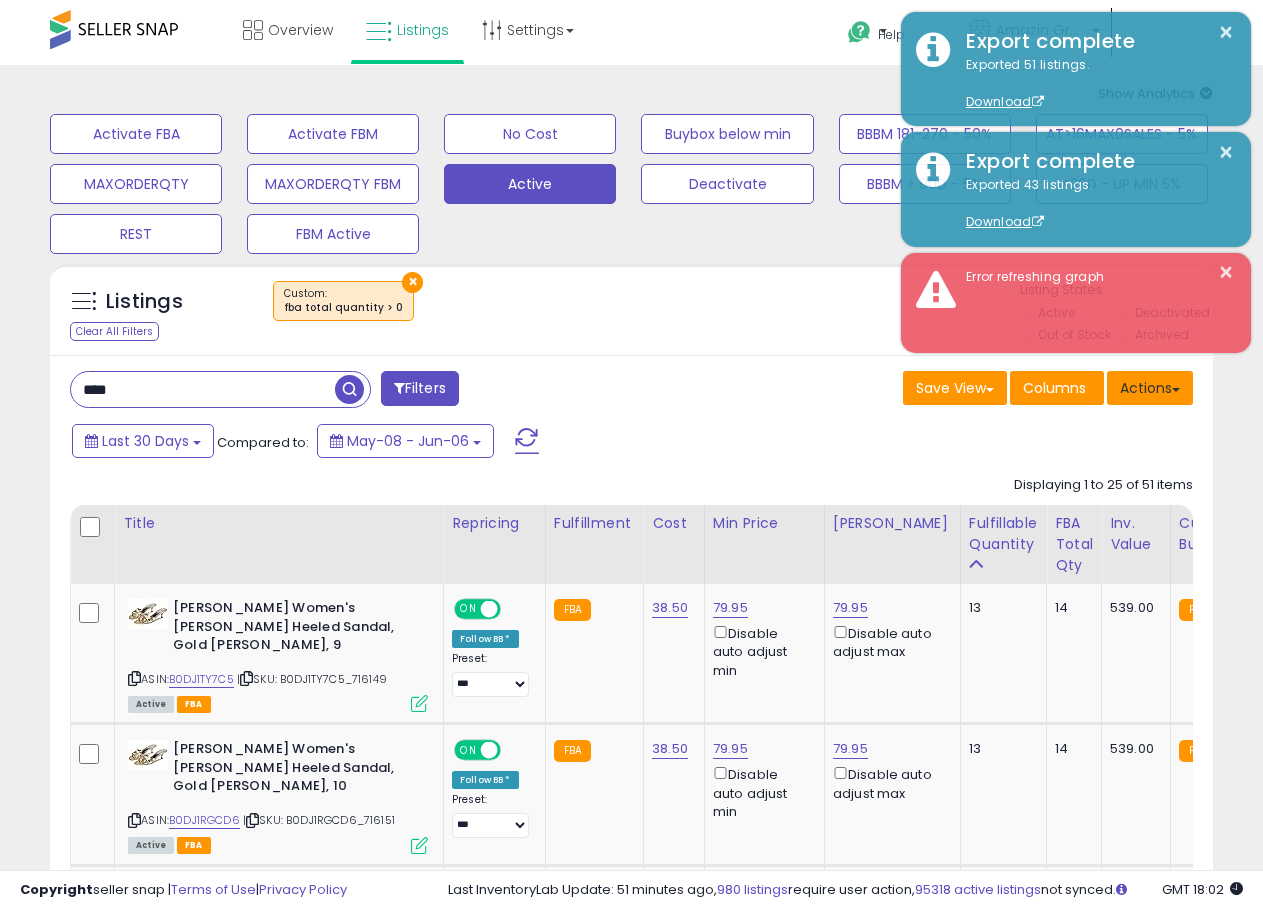 click on "Actions" at bounding box center [1150, 388] 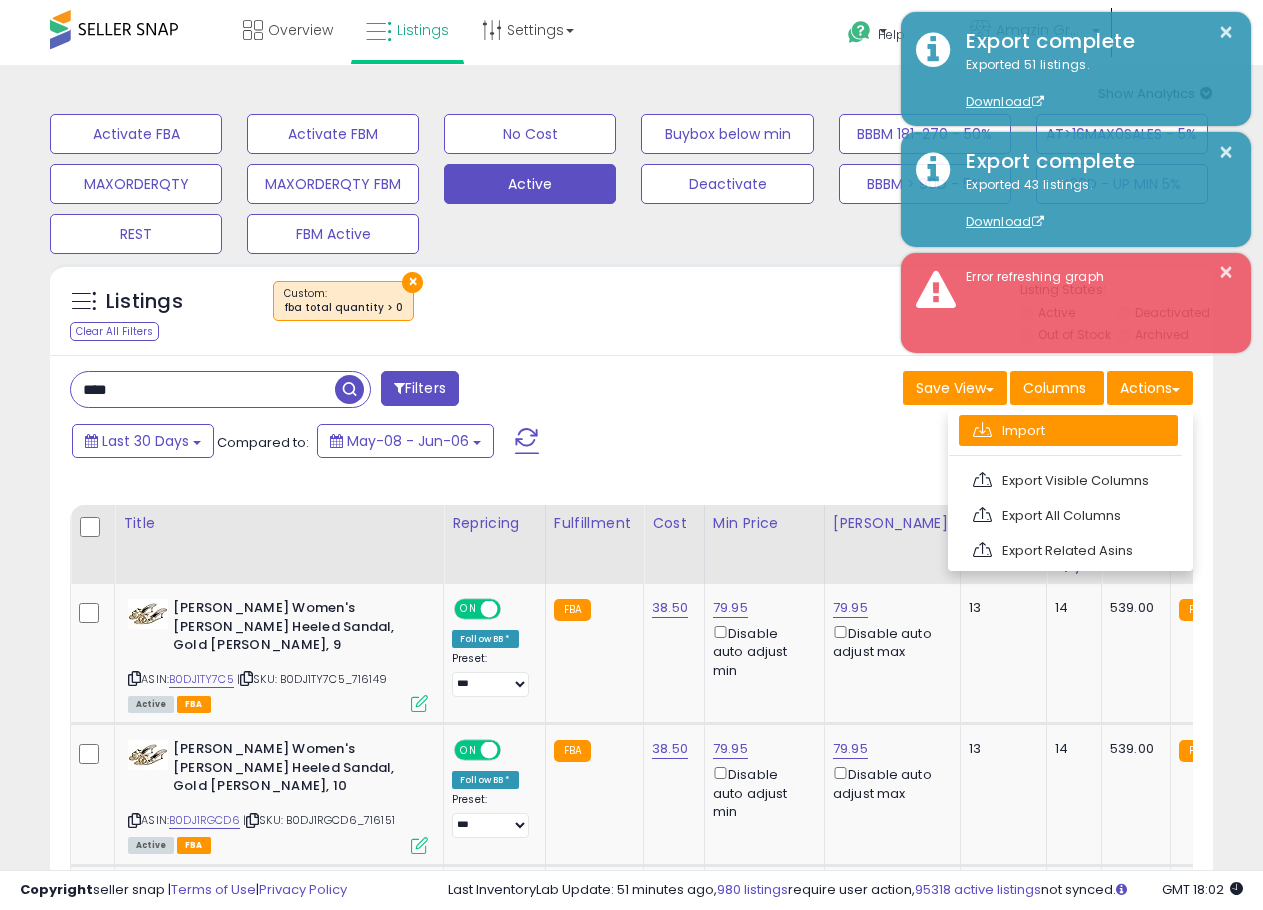 click on "Import" at bounding box center (1068, 430) 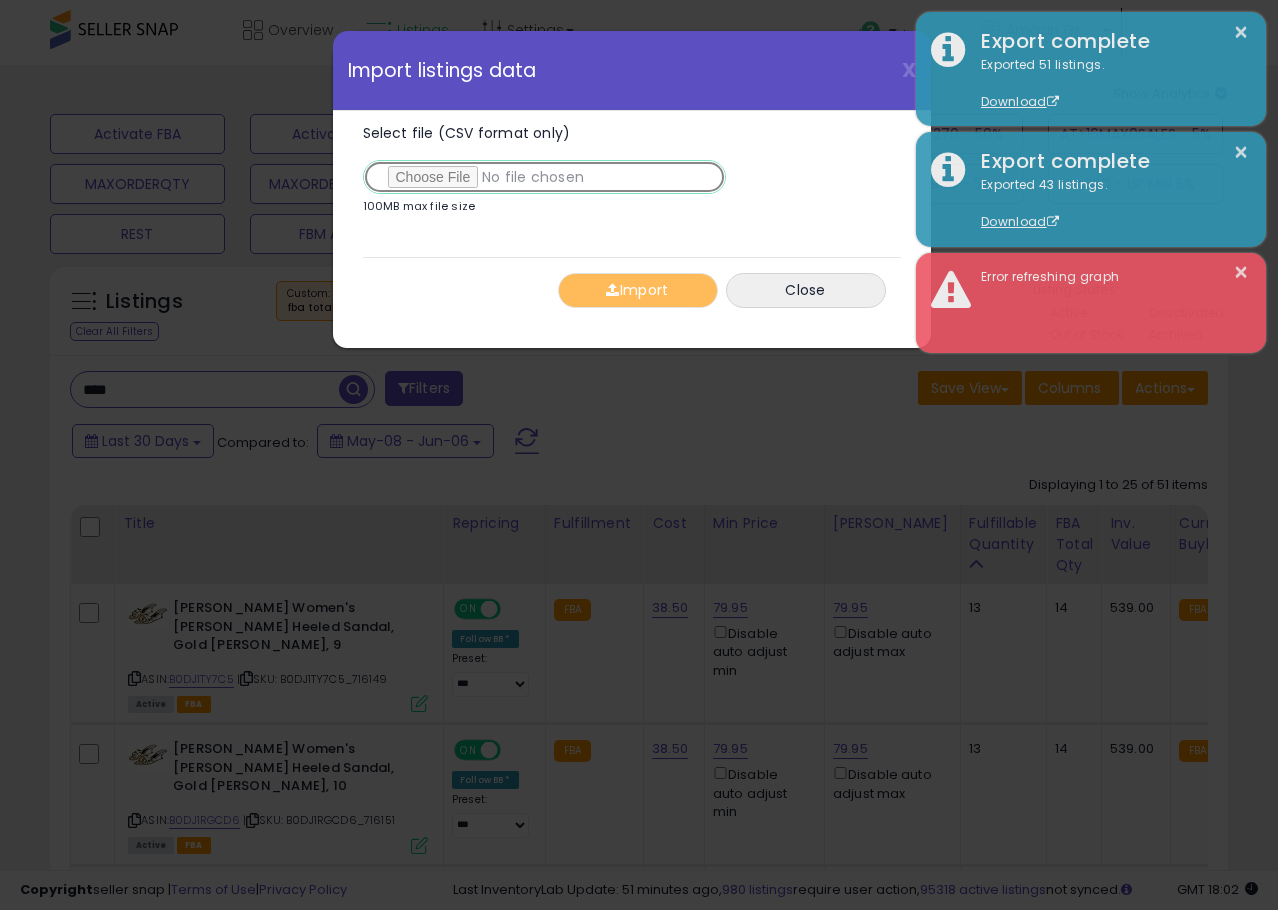 click on "Select file (CSV format only)" at bounding box center [544, 177] 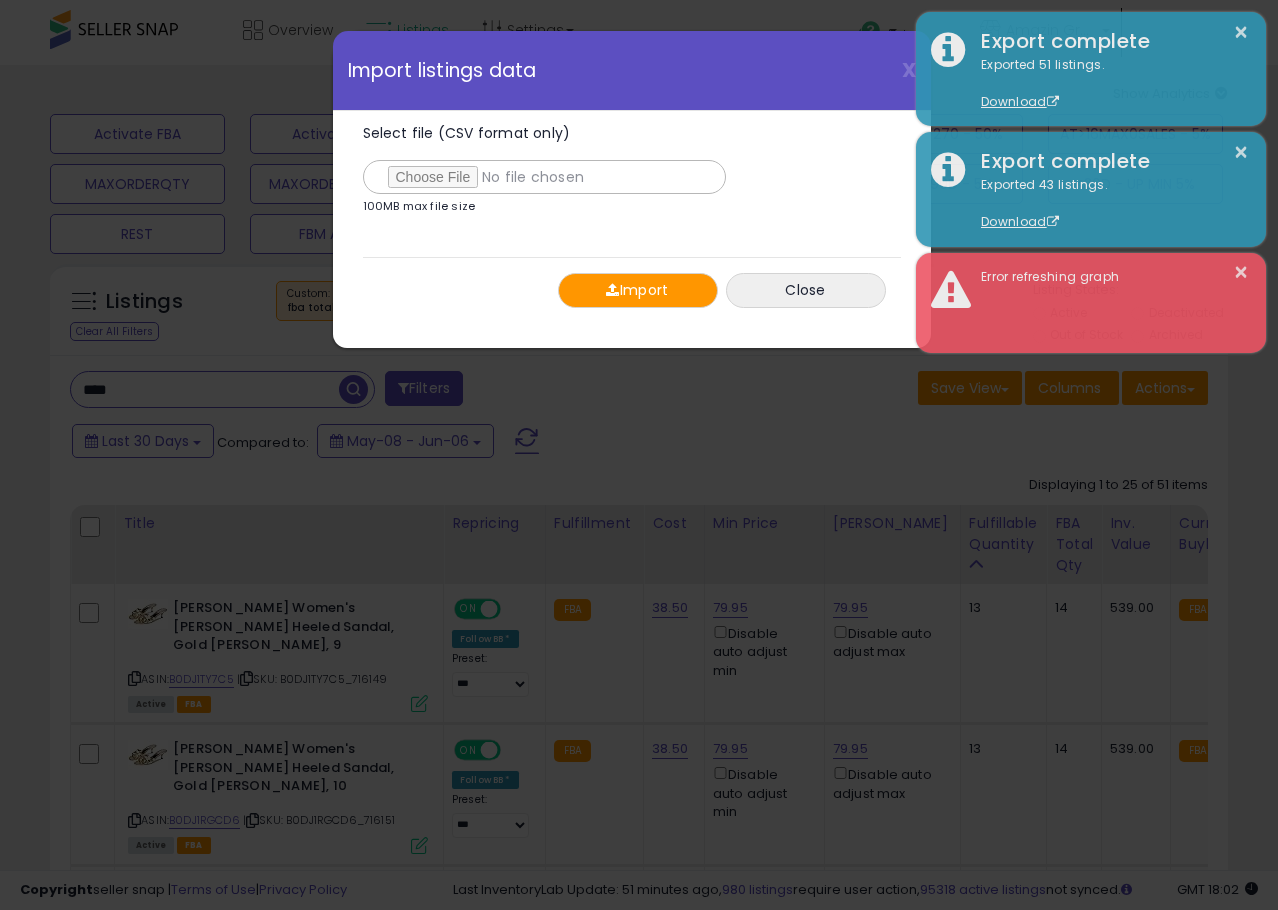 click on "Import" at bounding box center [638, 290] 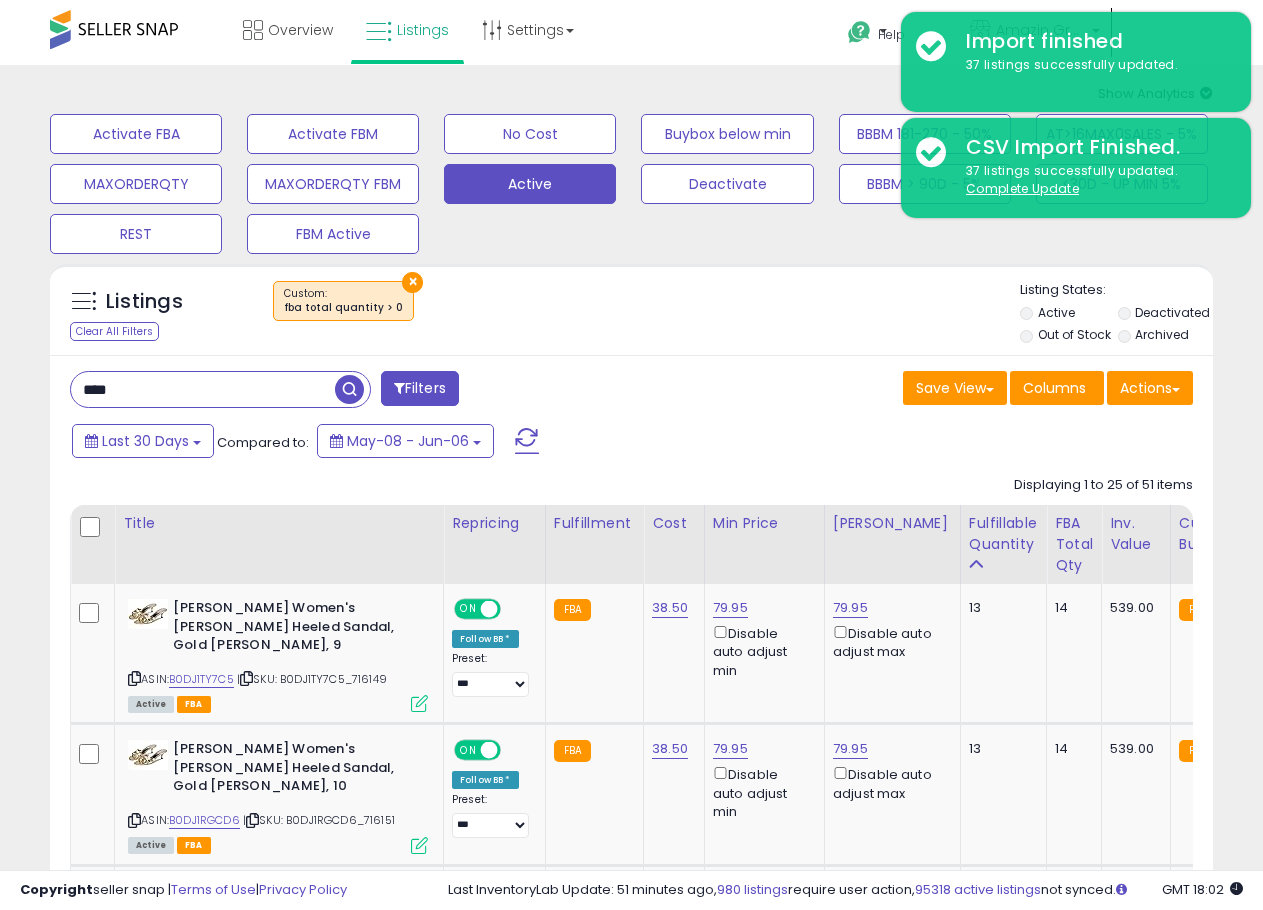 click on "****" at bounding box center (203, 389) 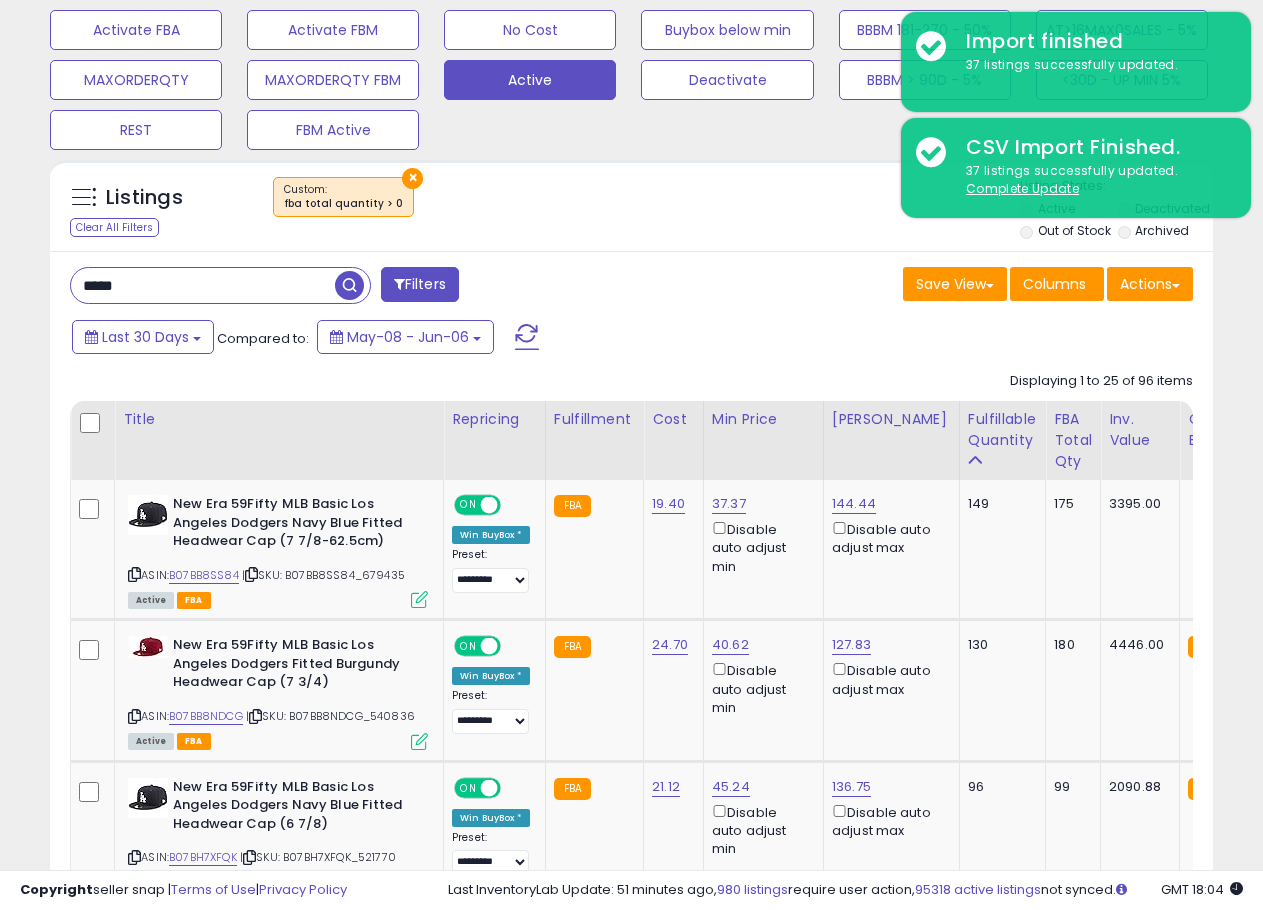 scroll, scrollTop: 0, scrollLeft: 0, axis: both 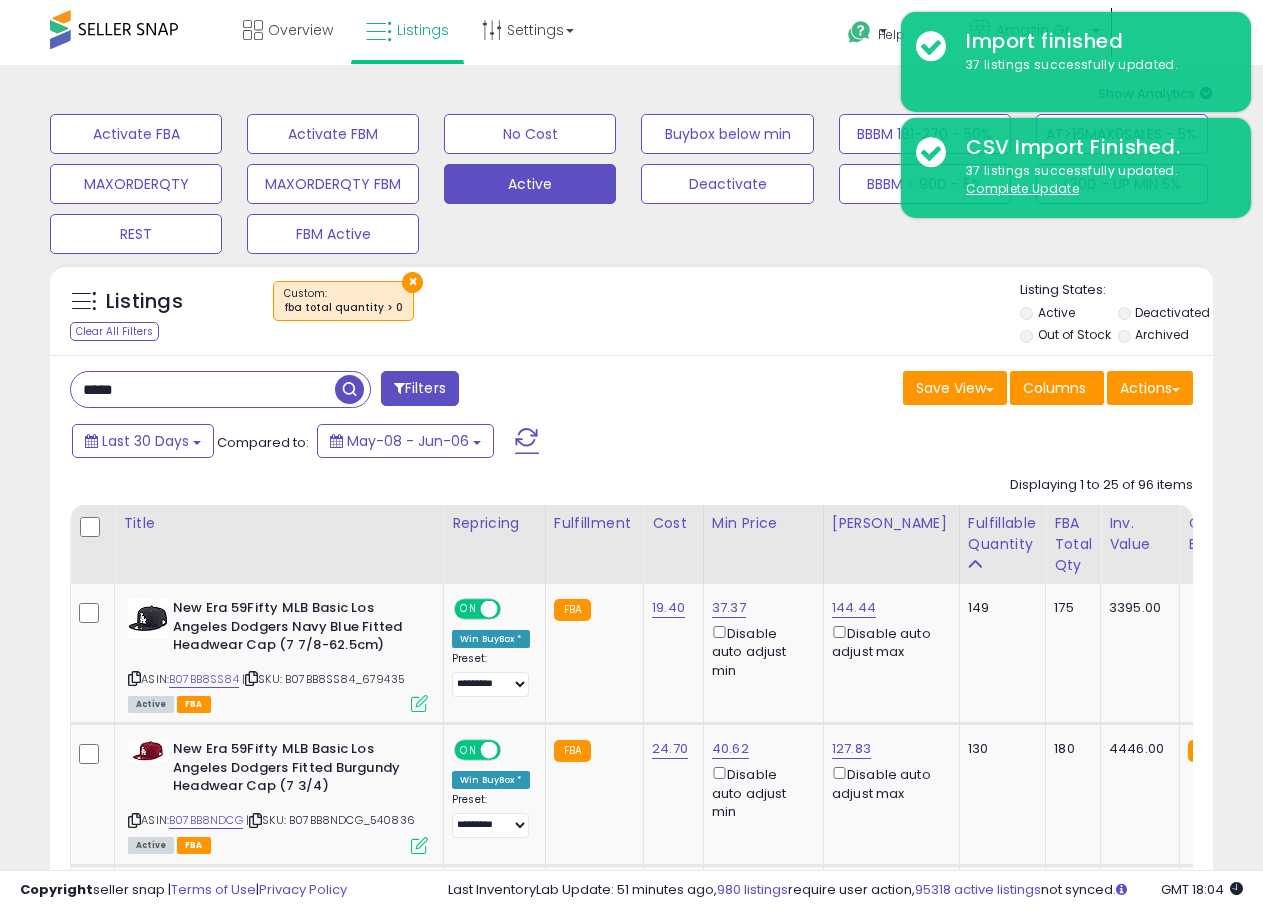 click on "*****" at bounding box center [203, 389] 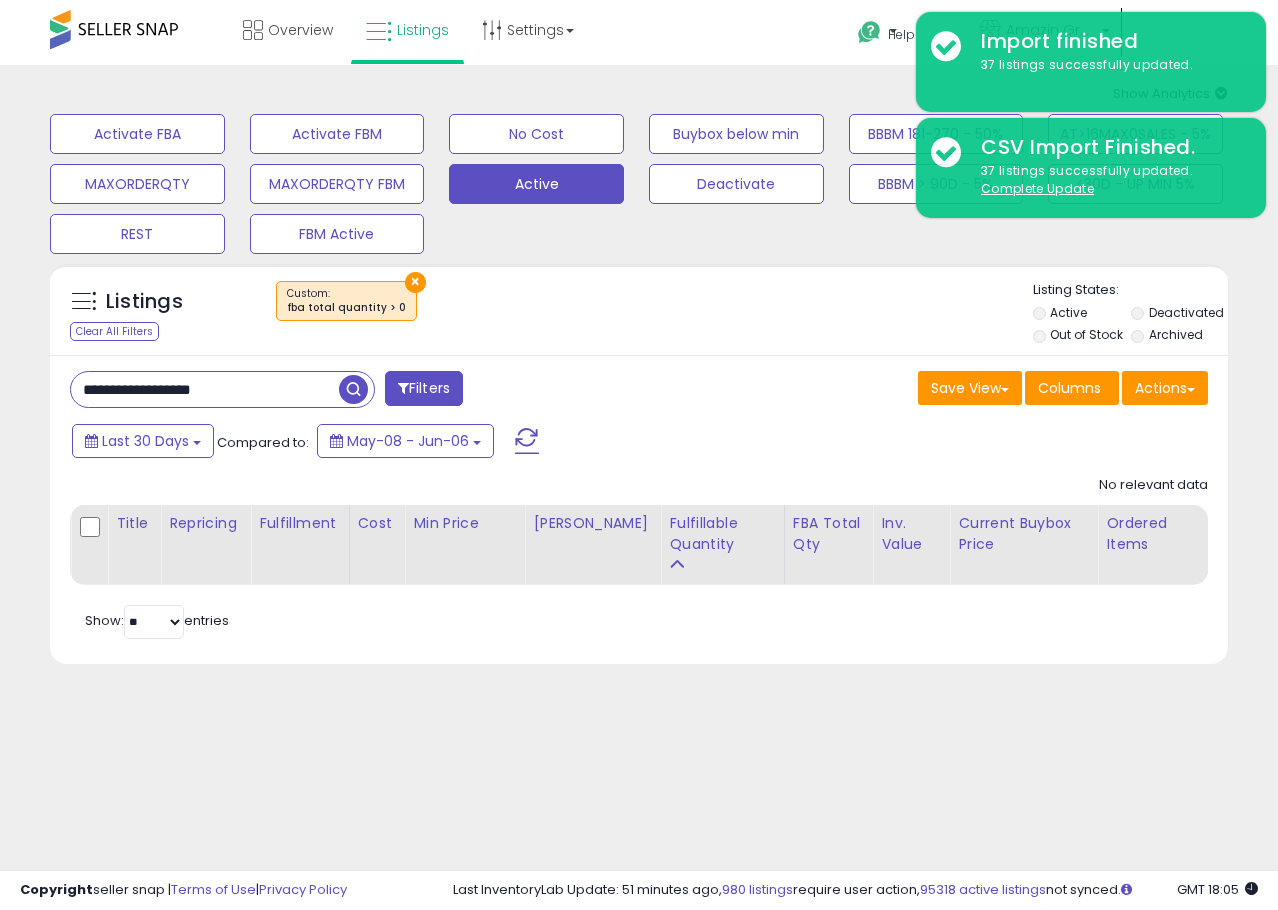 click on "**********" at bounding box center [205, 389] 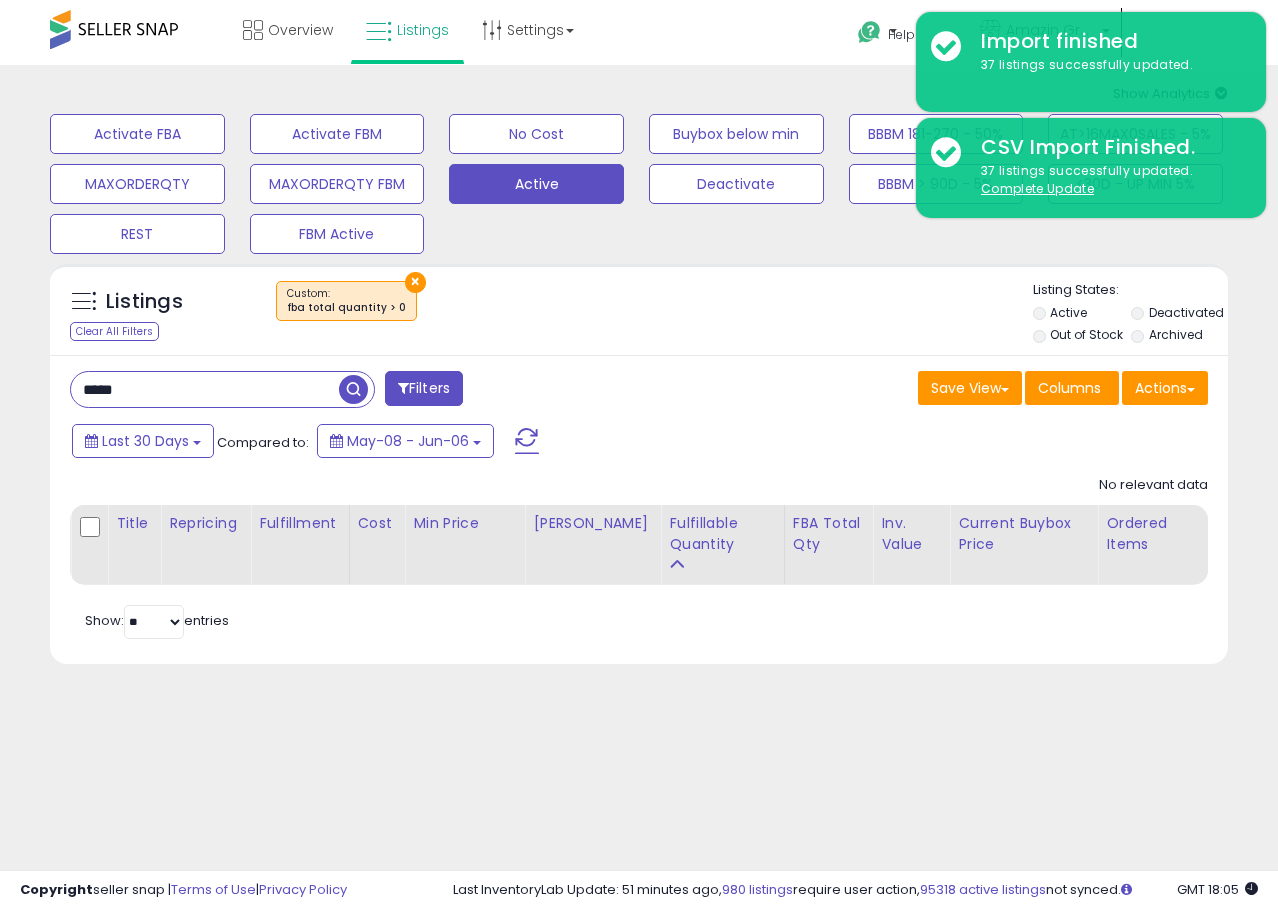 type on "*****" 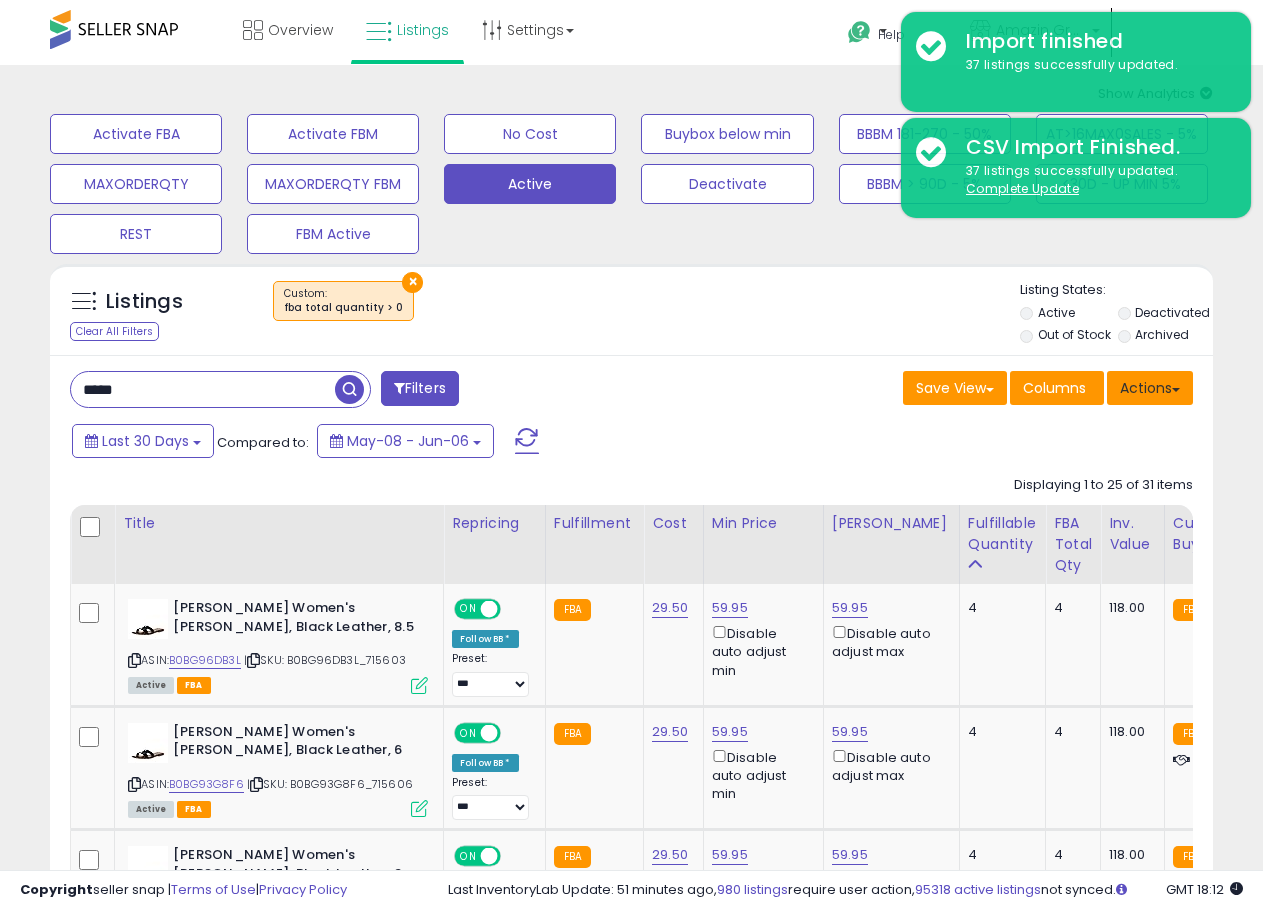 click on "Actions" at bounding box center [1150, 388] 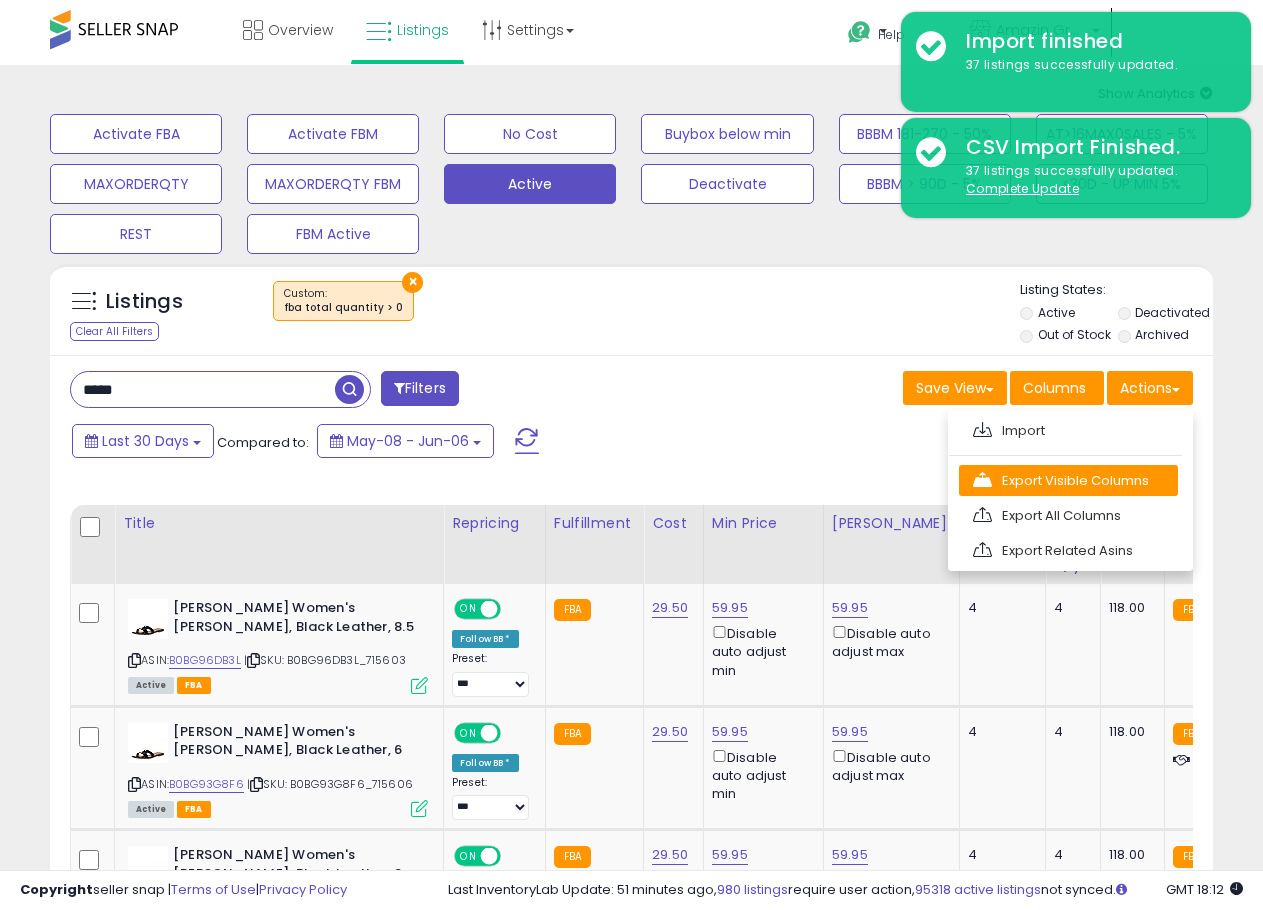 click on "Export Visible Columns" at bounding box center (1068, 480) 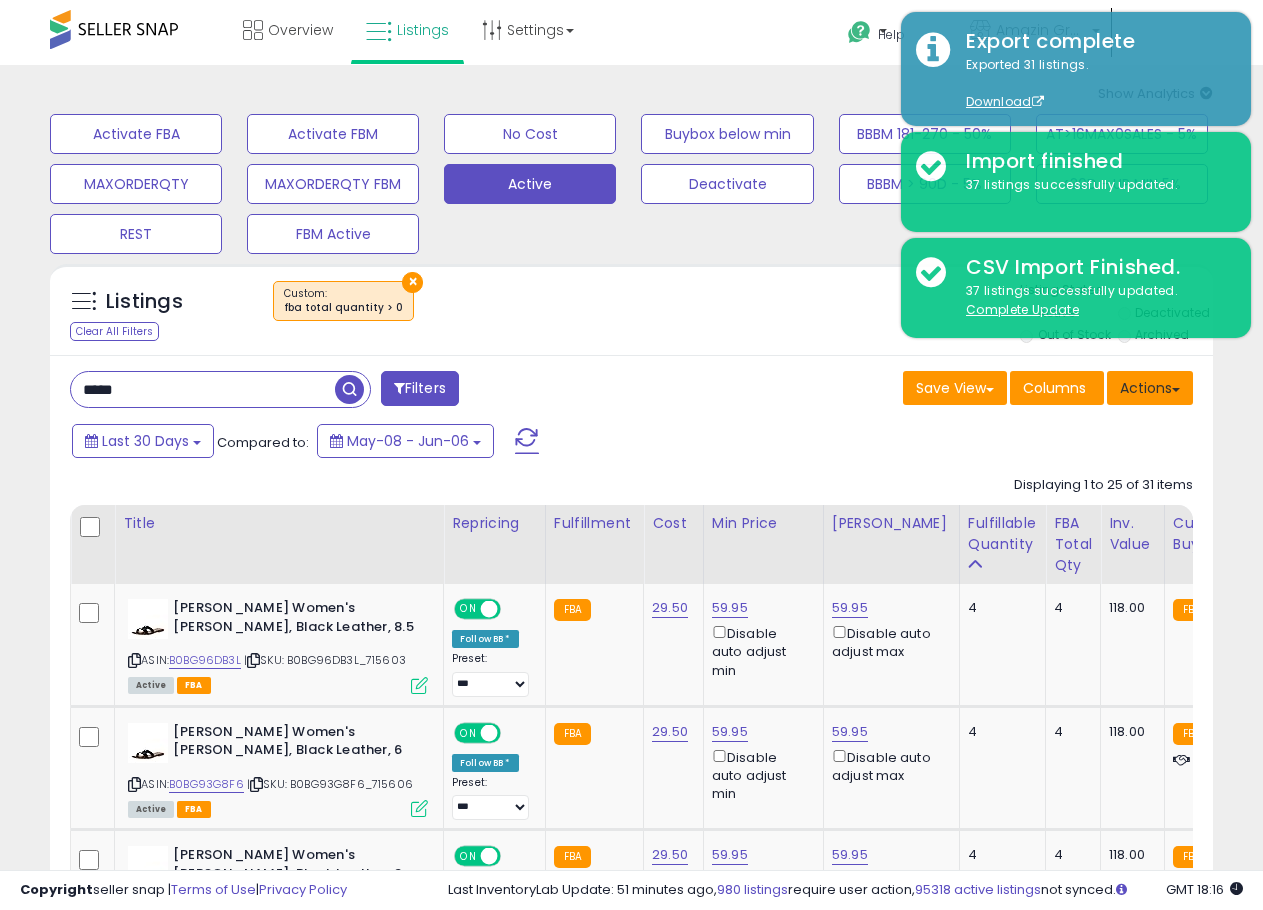 click on "Actions" at bounding box center [1150, 388] 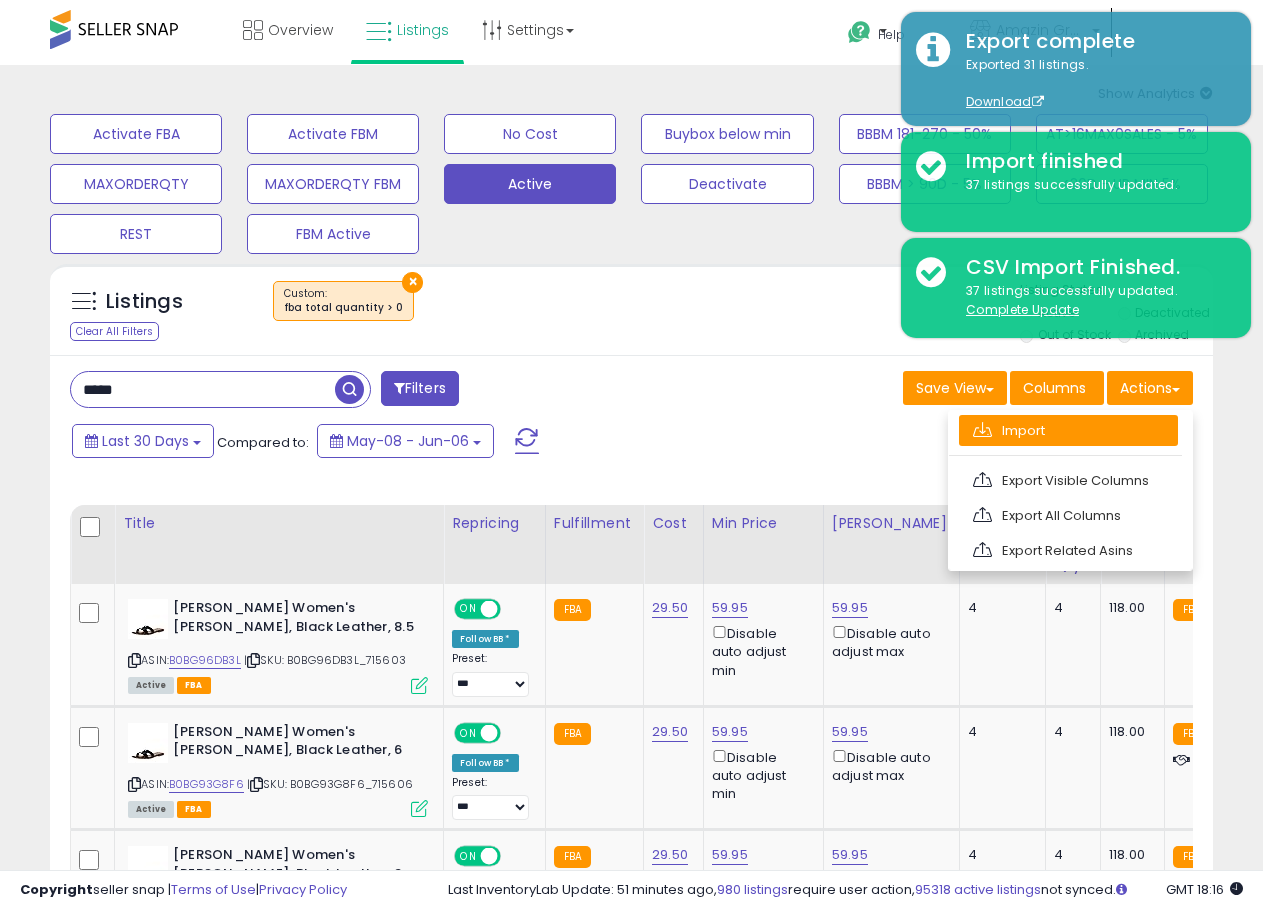 click on "Import" at bounding box center (1068, 430) 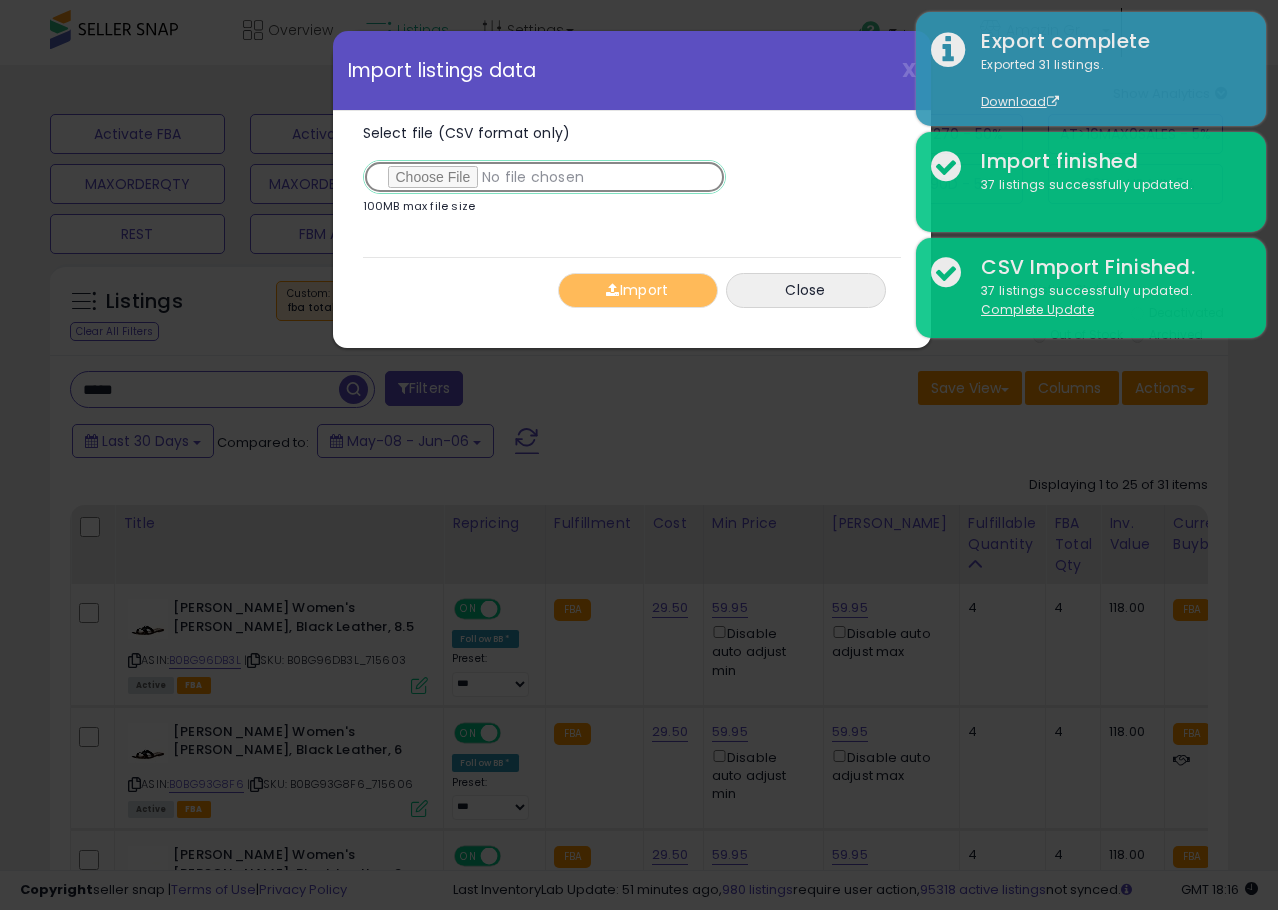 click on "Select file (CSV format only)" at bounding box center (544, 177) 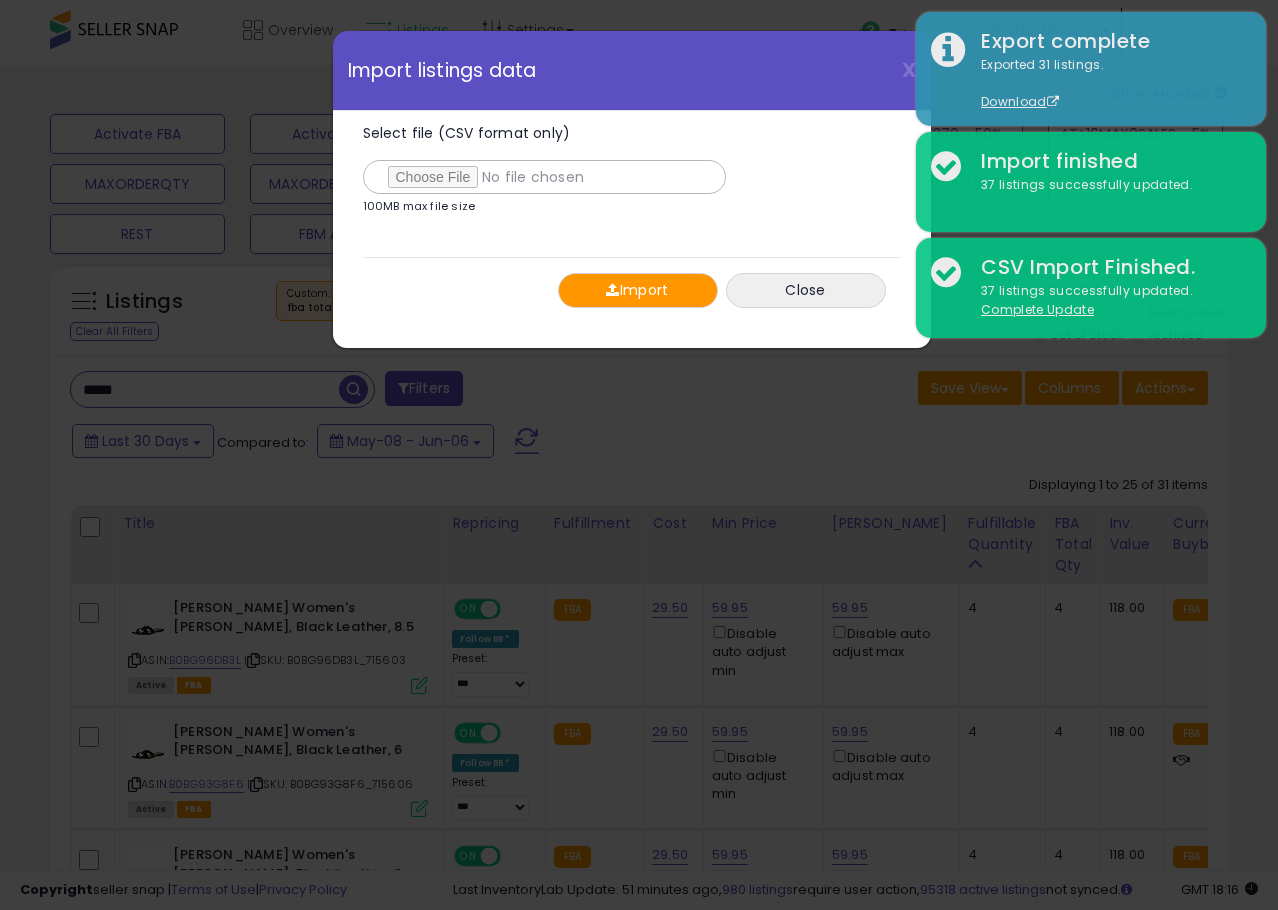 click on "Import" at bounding box center (638, 290) 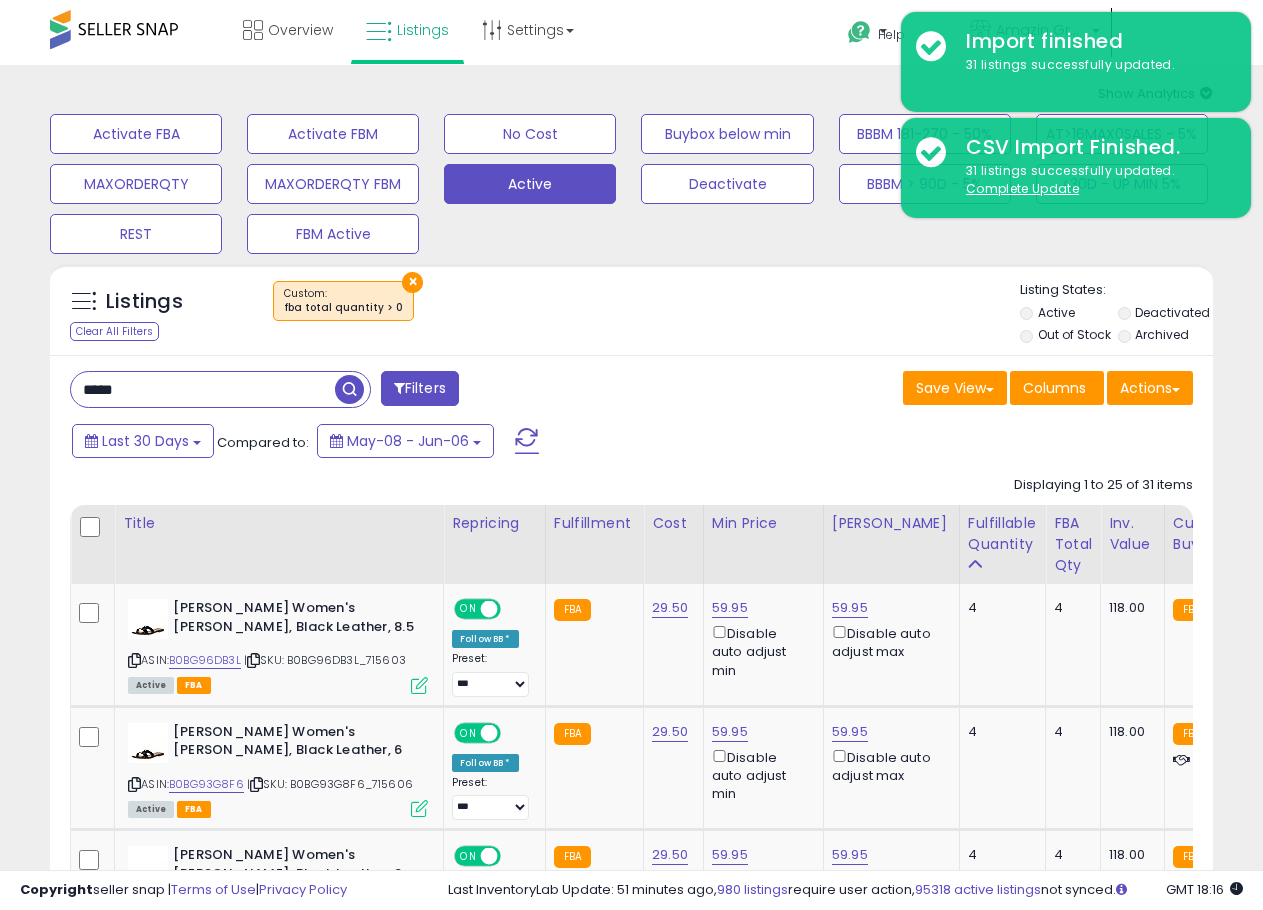 click on "*****" at bounding box center (203, 389) 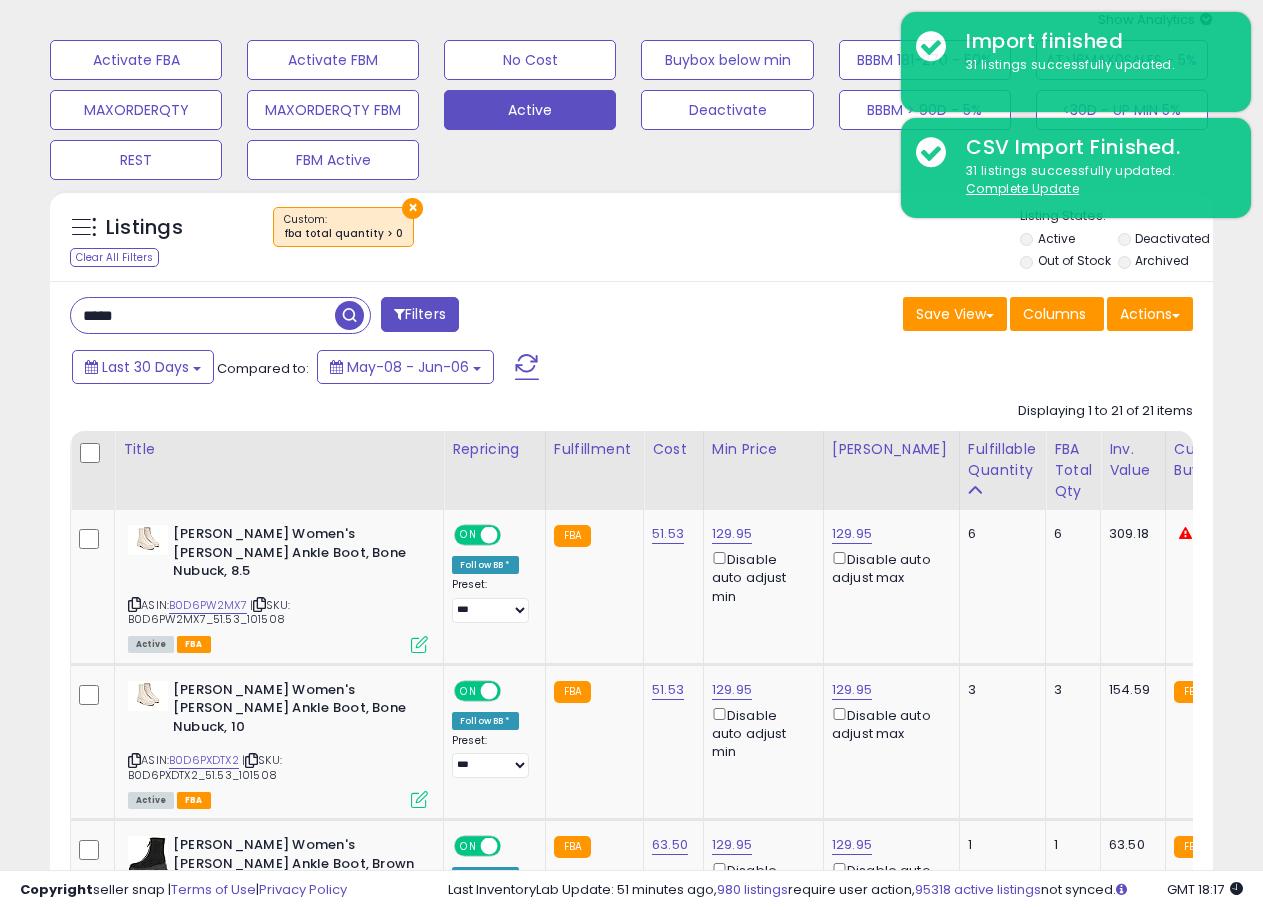 scroll, scrollTop: 0, scrollLeft: 0, axis: both 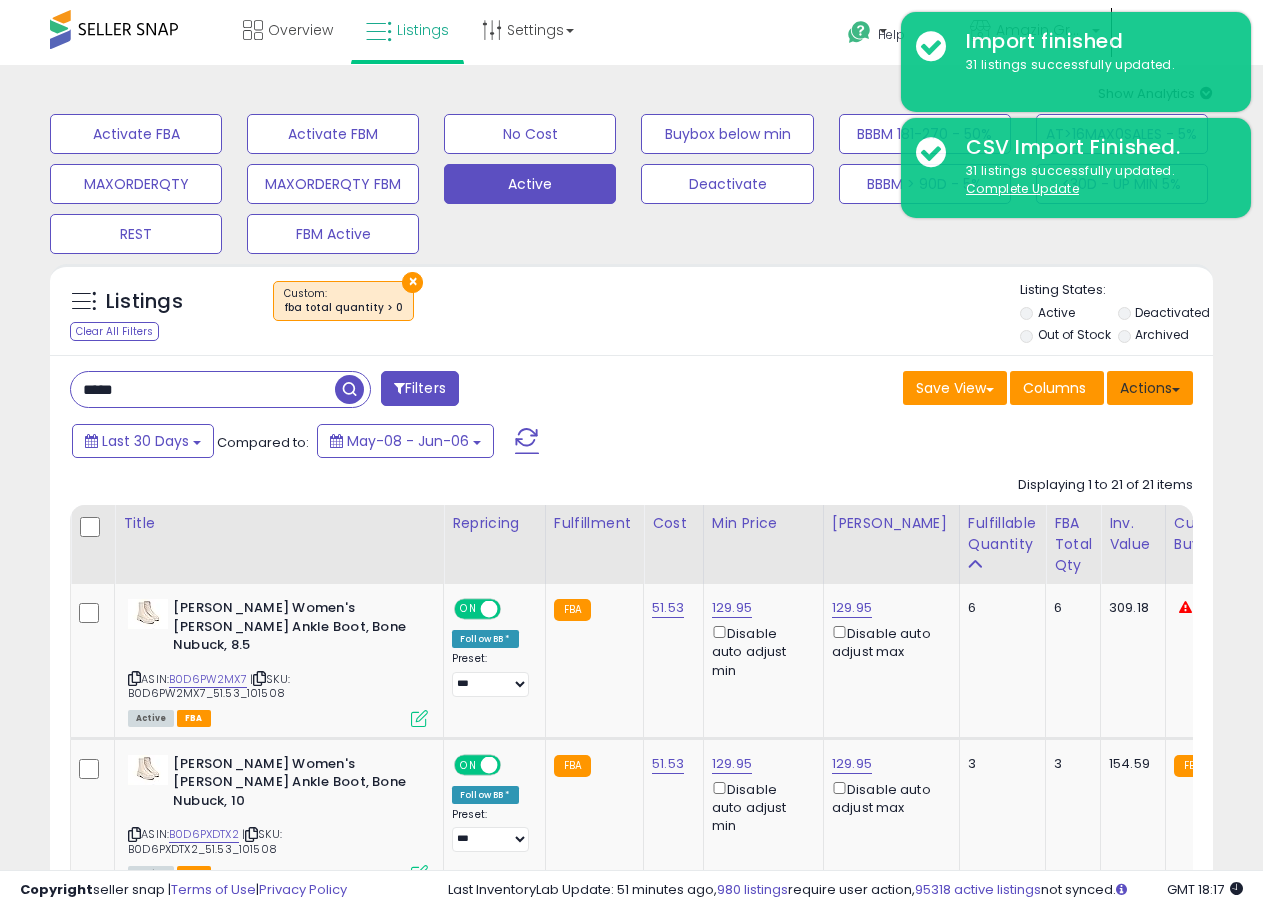 click on "Actions" at bounding box center (1150, 388) 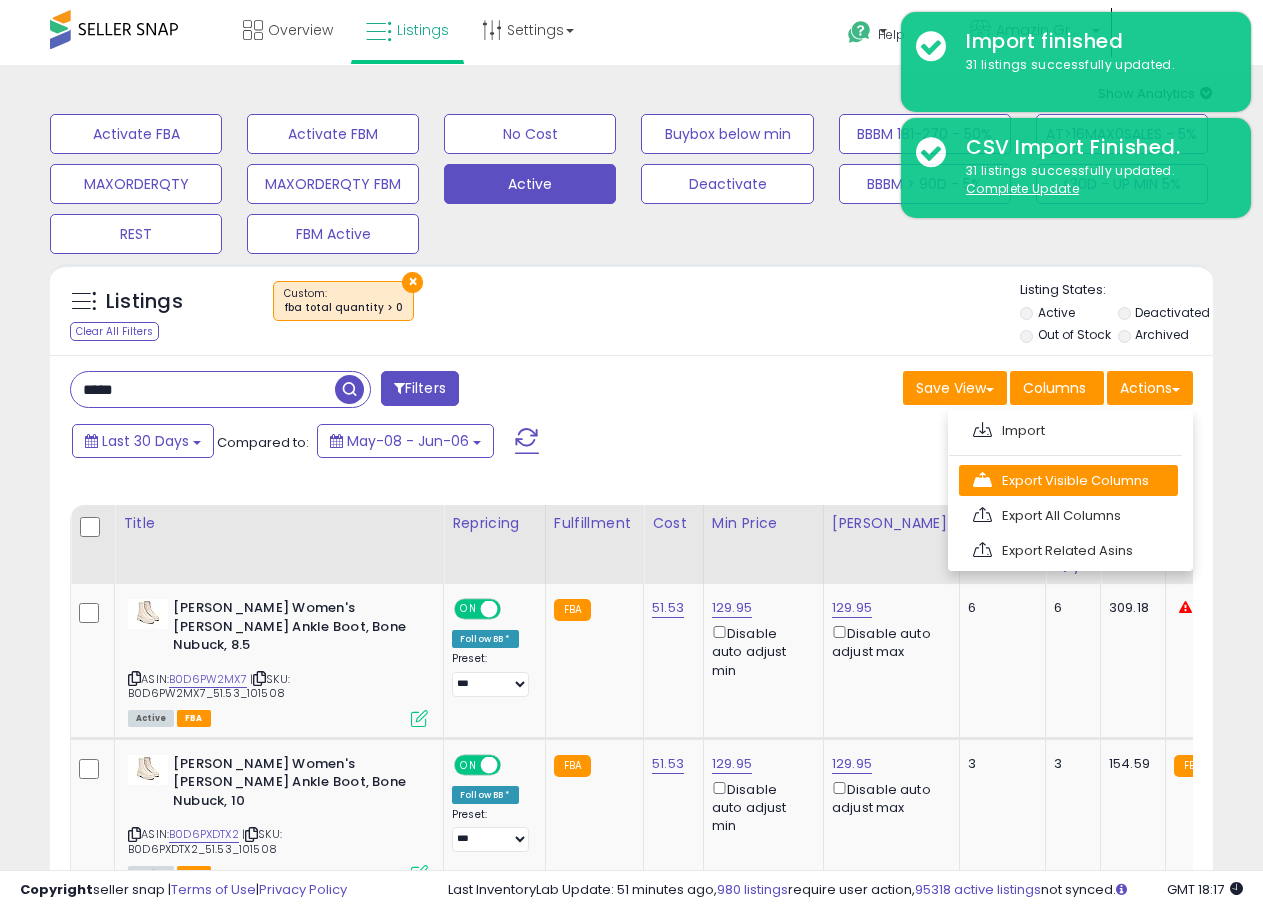 click on "Export Visible Columns" at bounding box center [1068, 480] 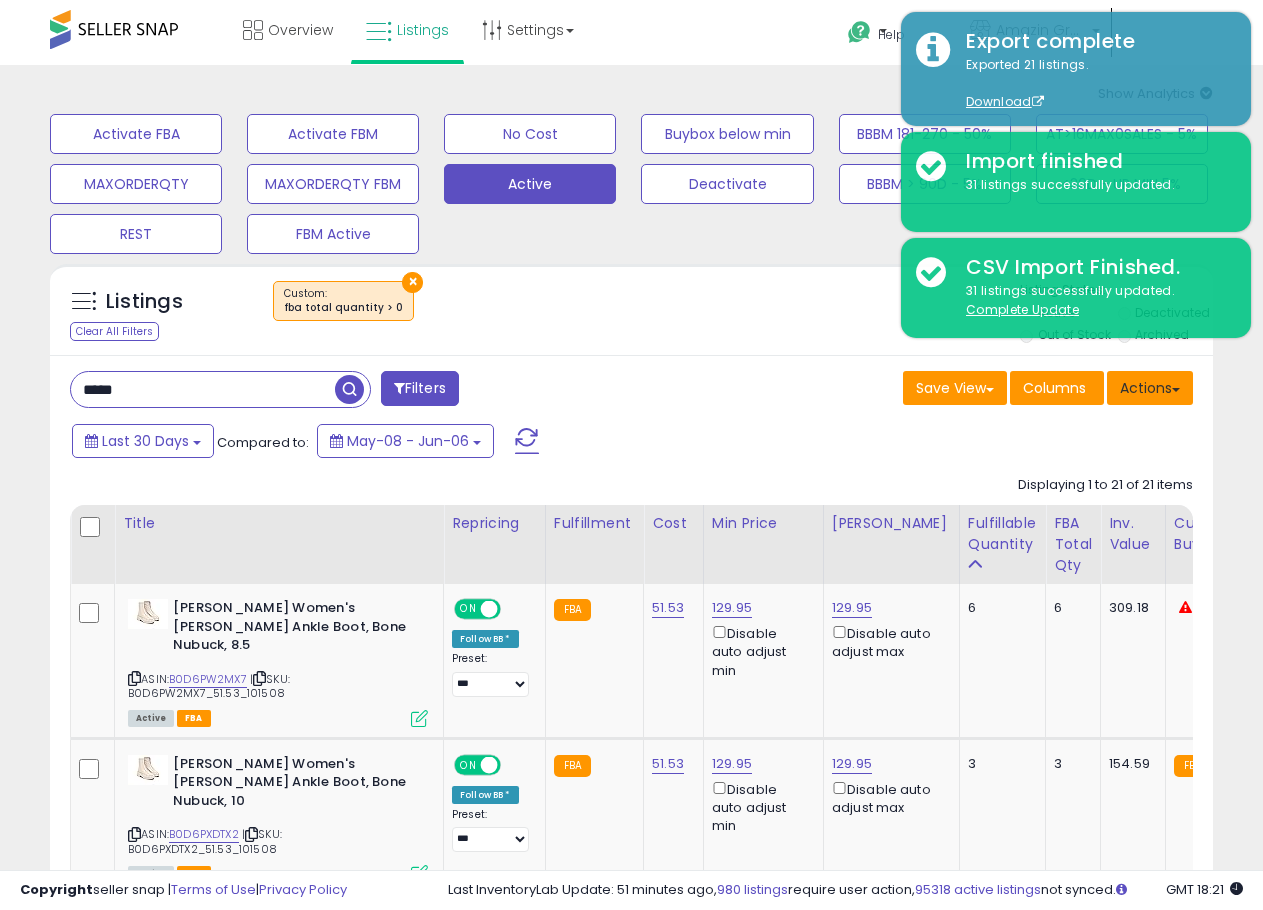 click on "Actions" at bounding box center [1150, 388] 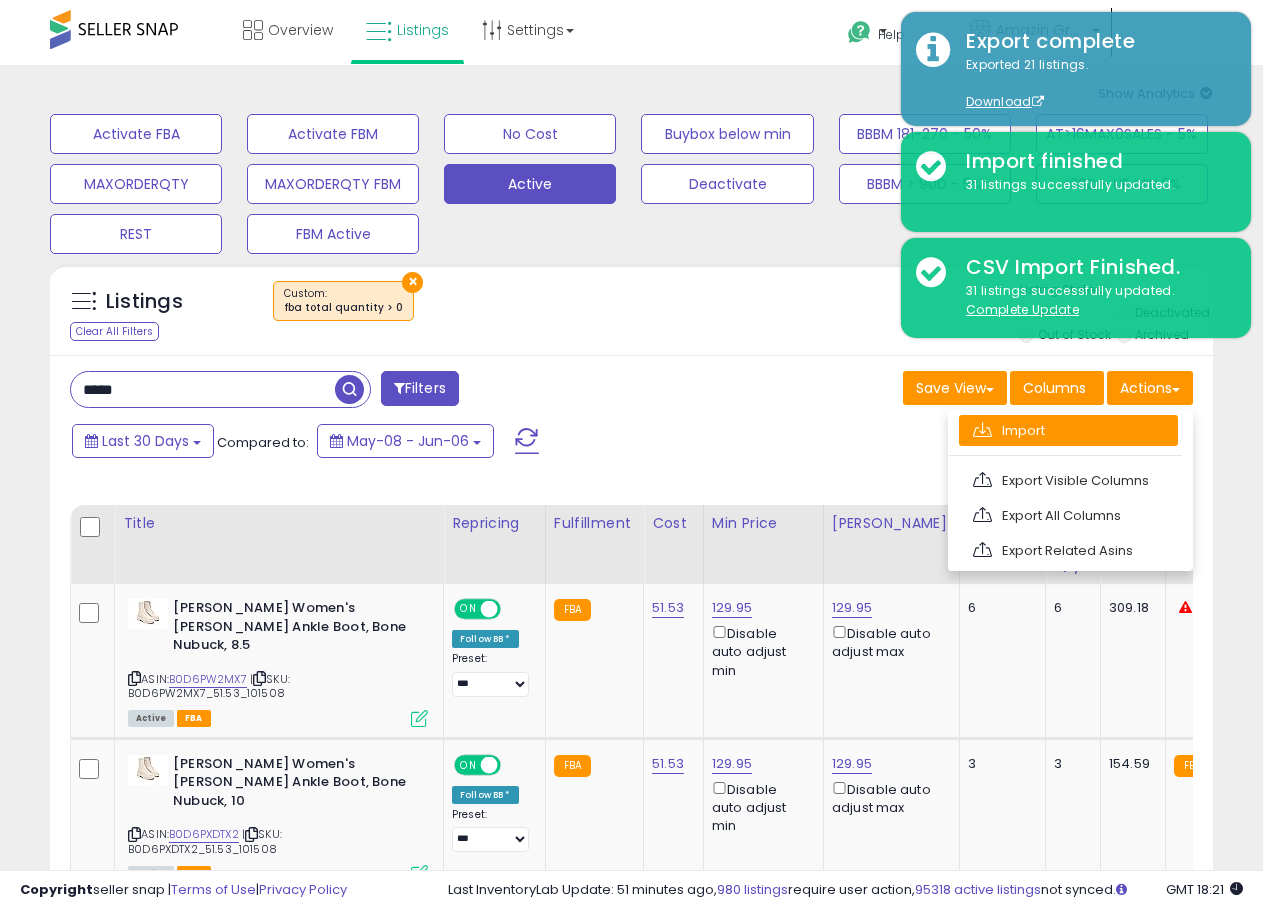 click on "Import" at bounding box center [1068, 430] 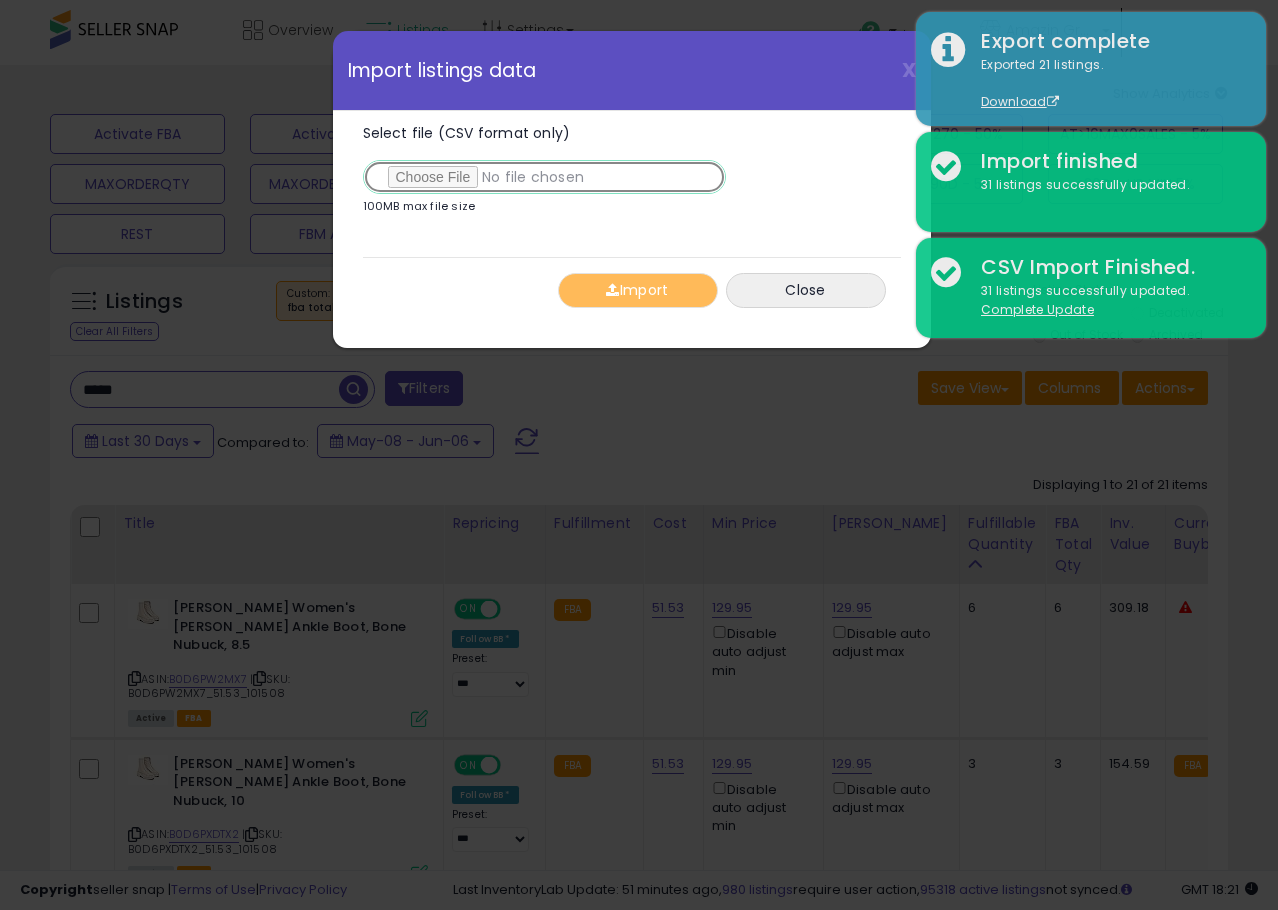 click on "Select file (CSV format only)" at bounding box center [544, 177] 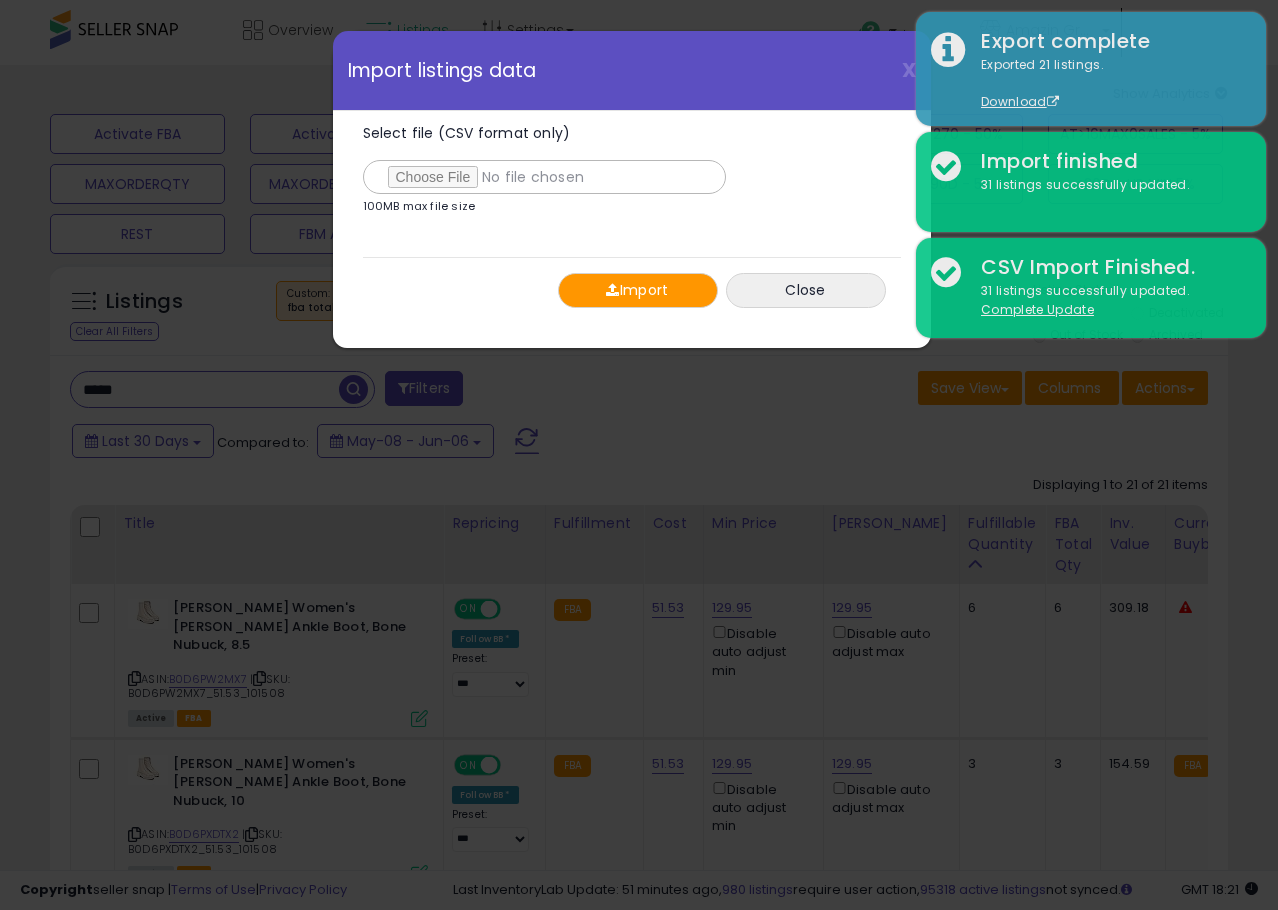 click at bounding box center [612, 290] 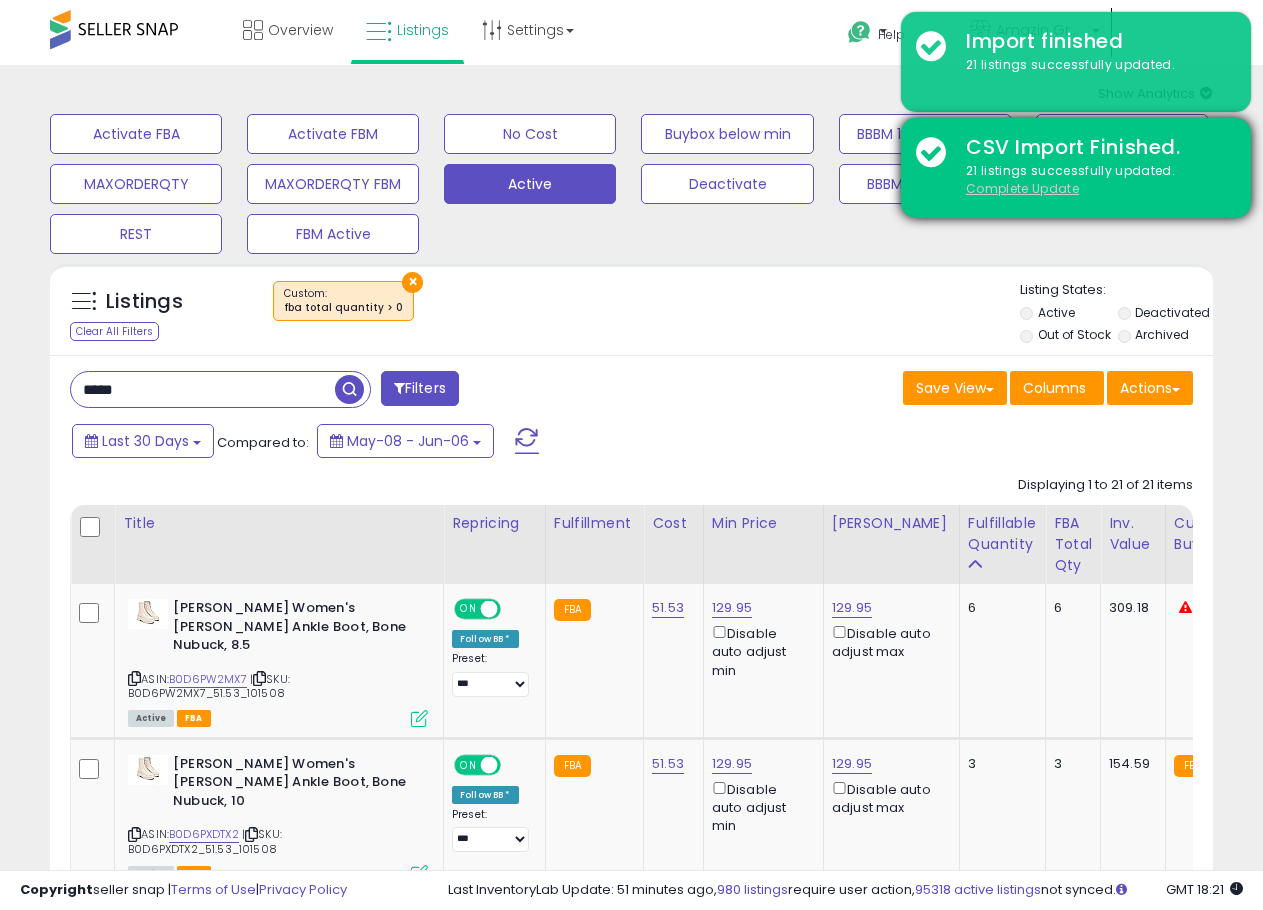 click on "Complete Update" at bounding box center (1022, 188) 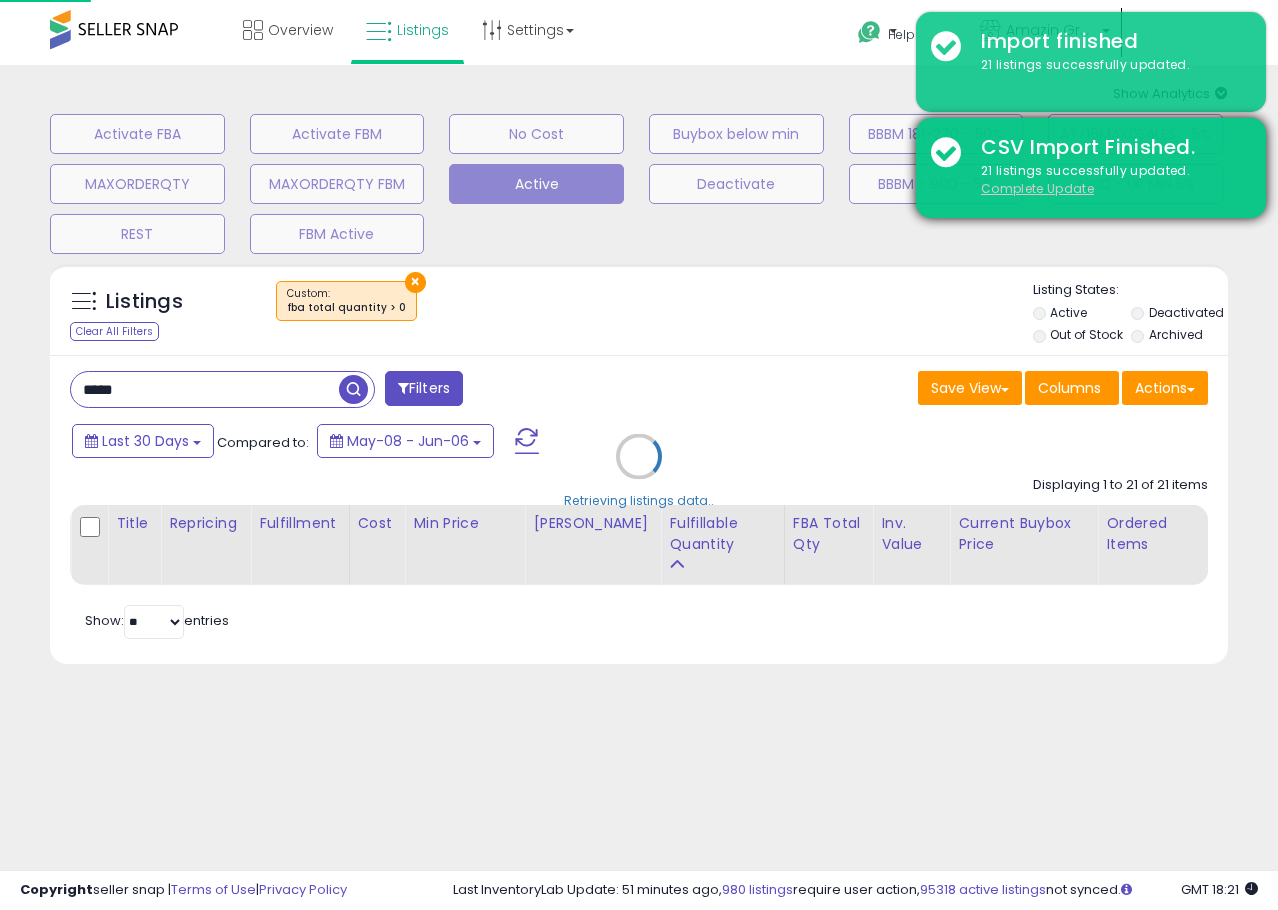 click on "Complete Update" at bounding box center (1037, 188) 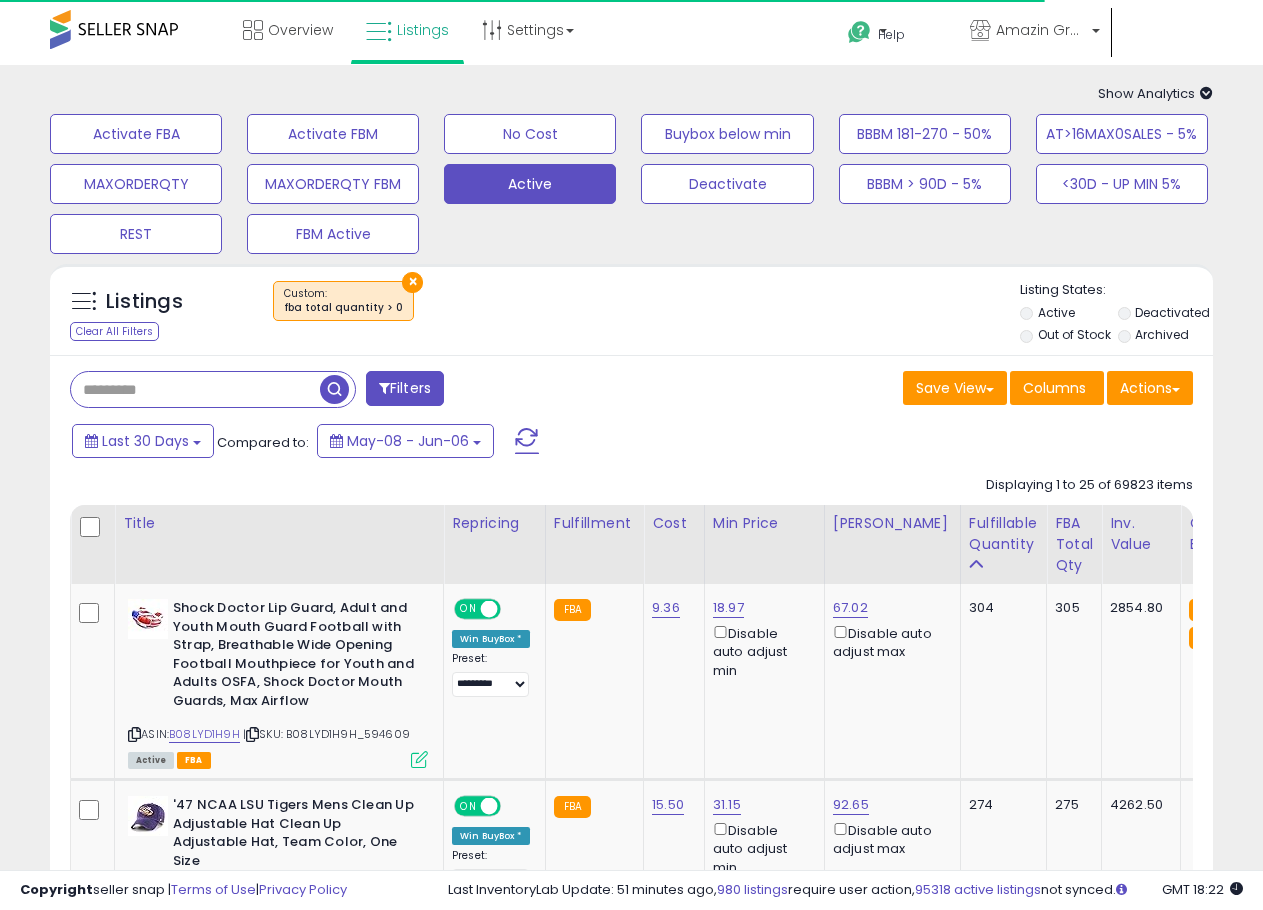 click at bounding box center (195, 389) 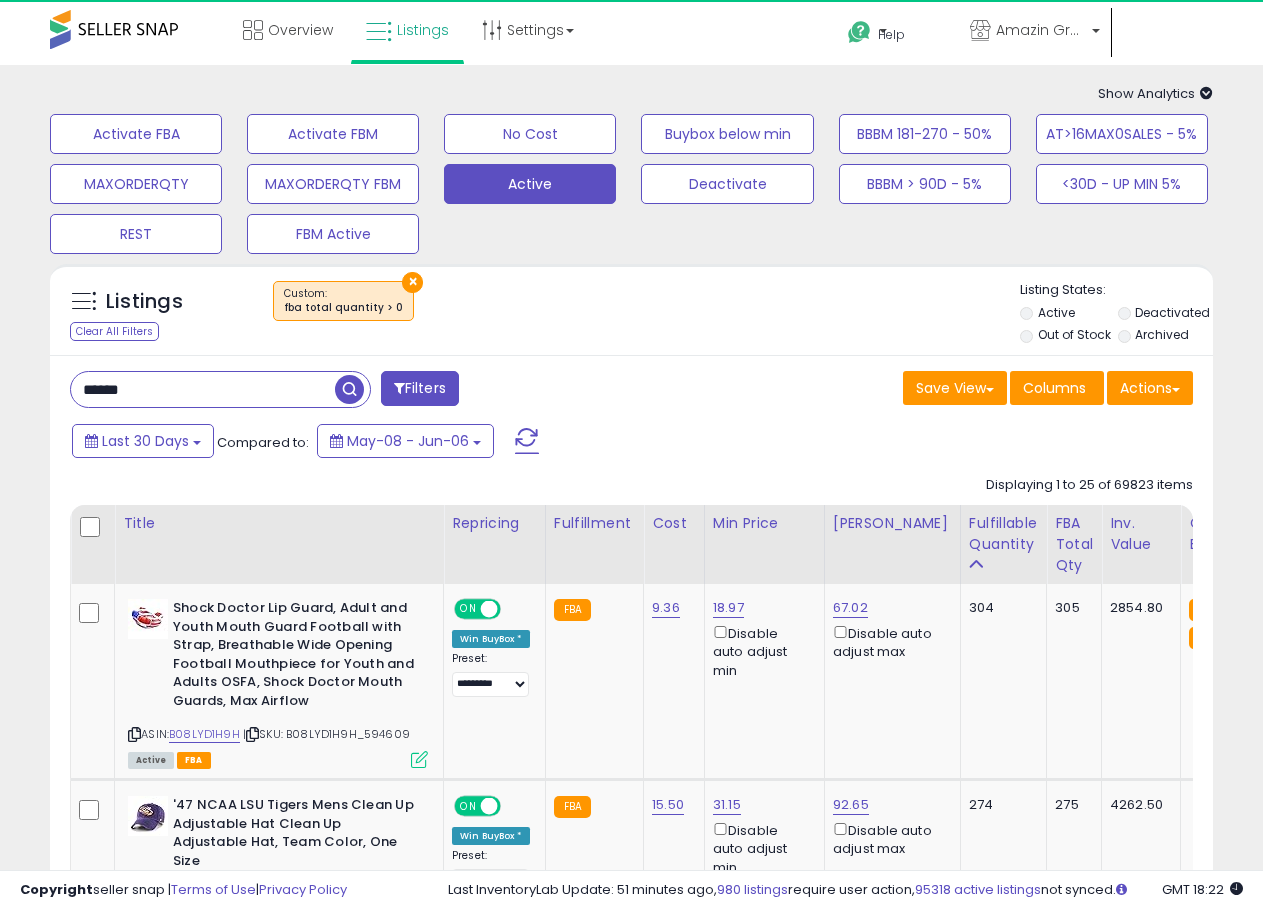 click on "******" at bounding box center [203, 389] 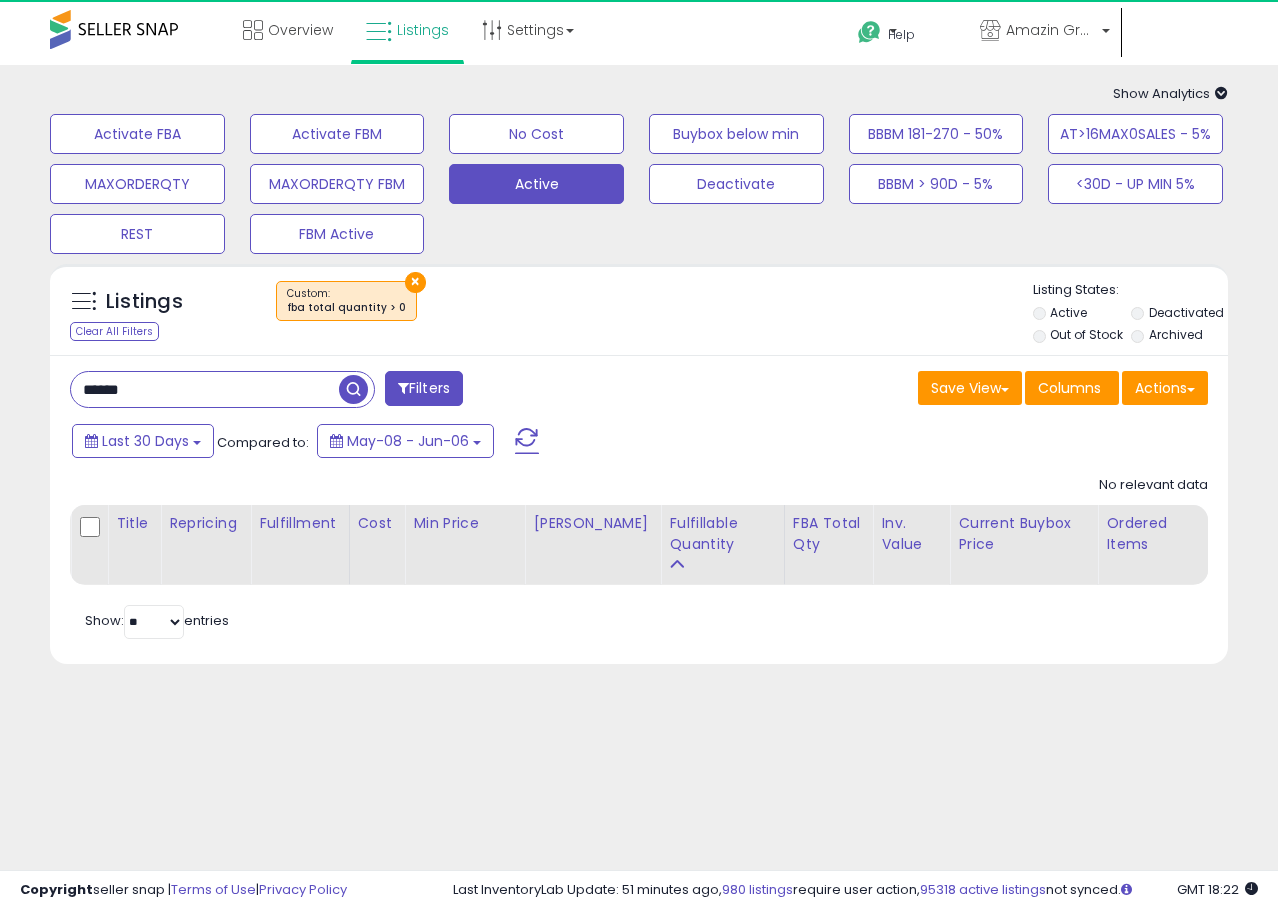click on "******" at bounding box center (205, 389) 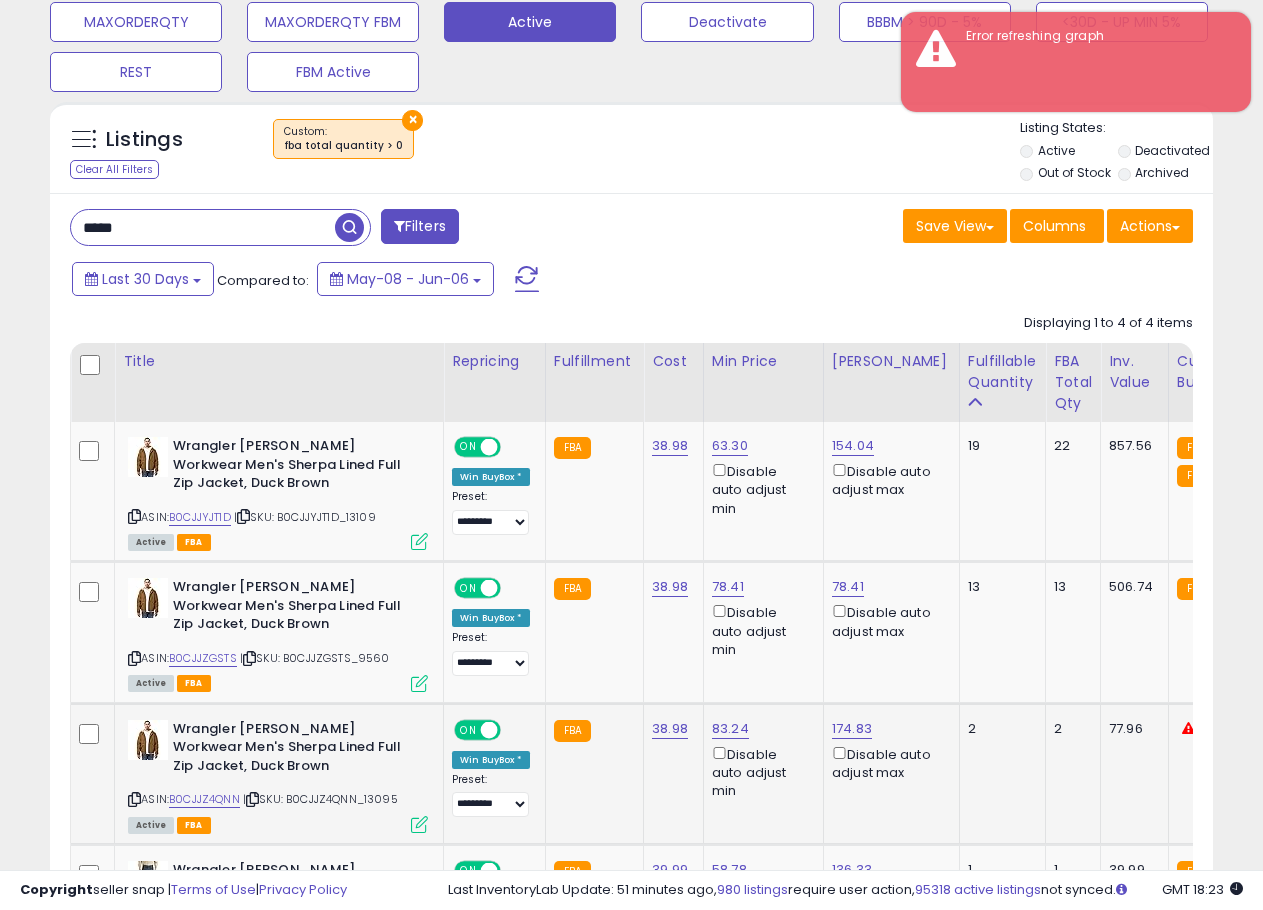 scroll, scrollTop: 0, scrollLeft: 0, axis: both 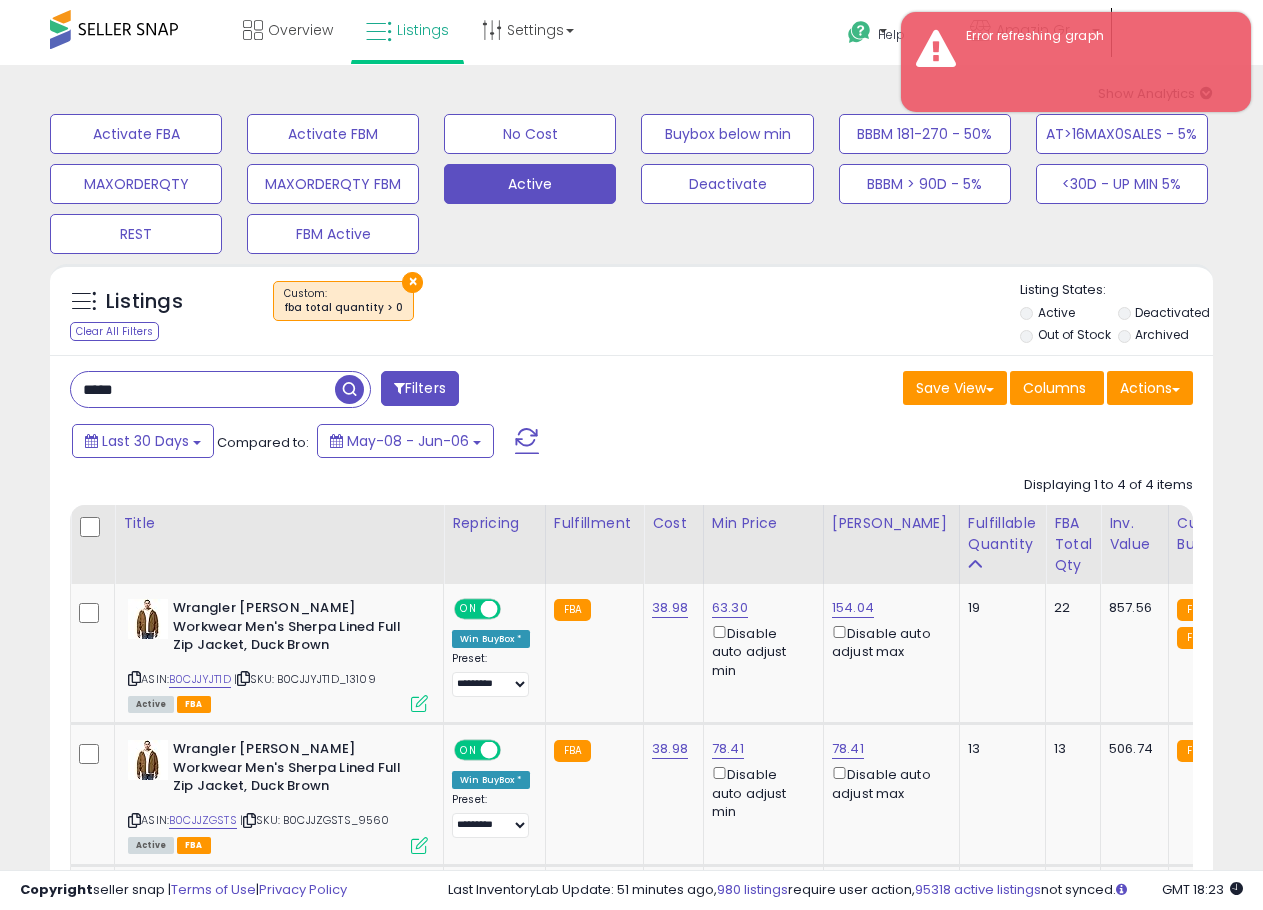 click on "*****" at bounding box center [203, 389] 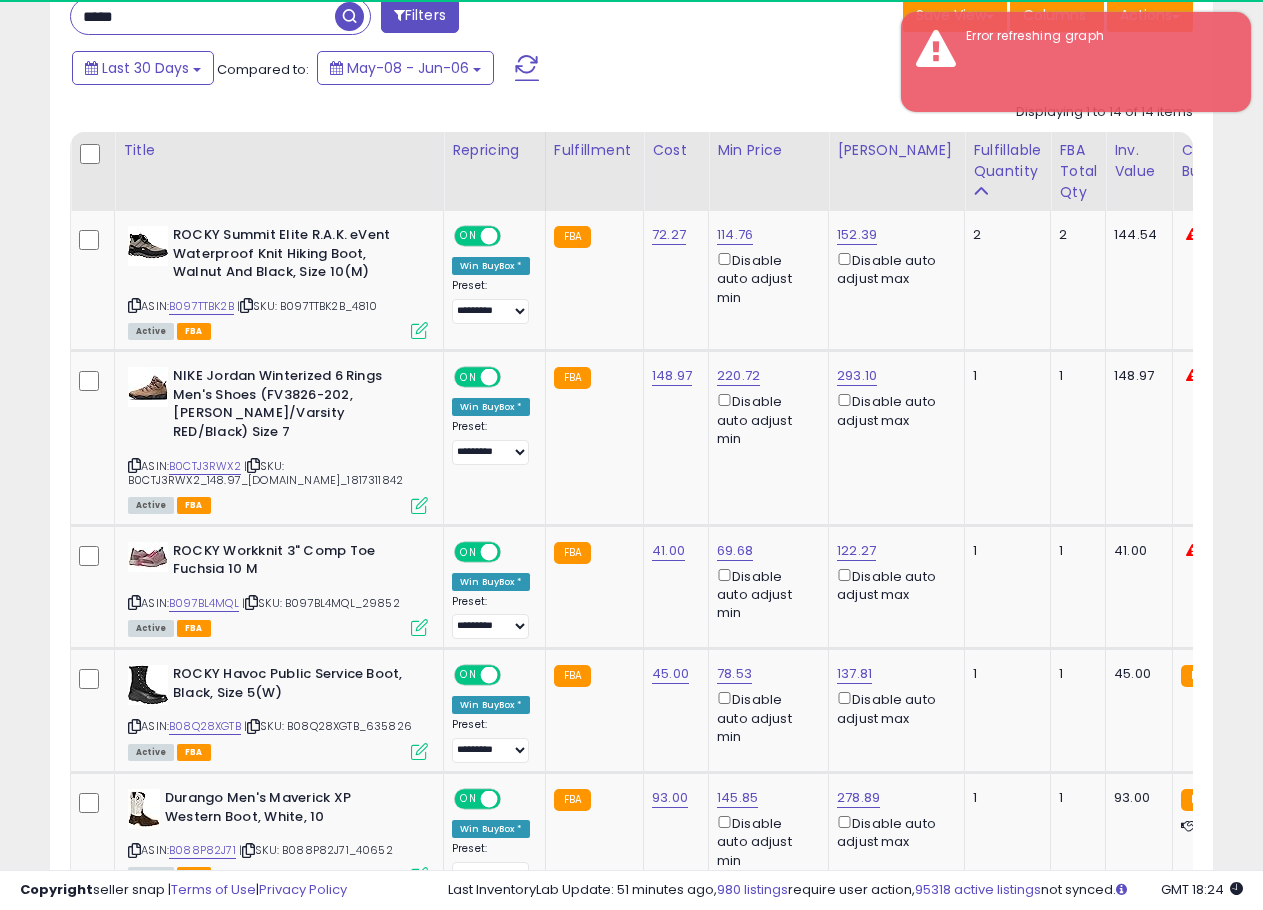 scroll, scrollTop: 0, scrollLeft: 0, axis: both 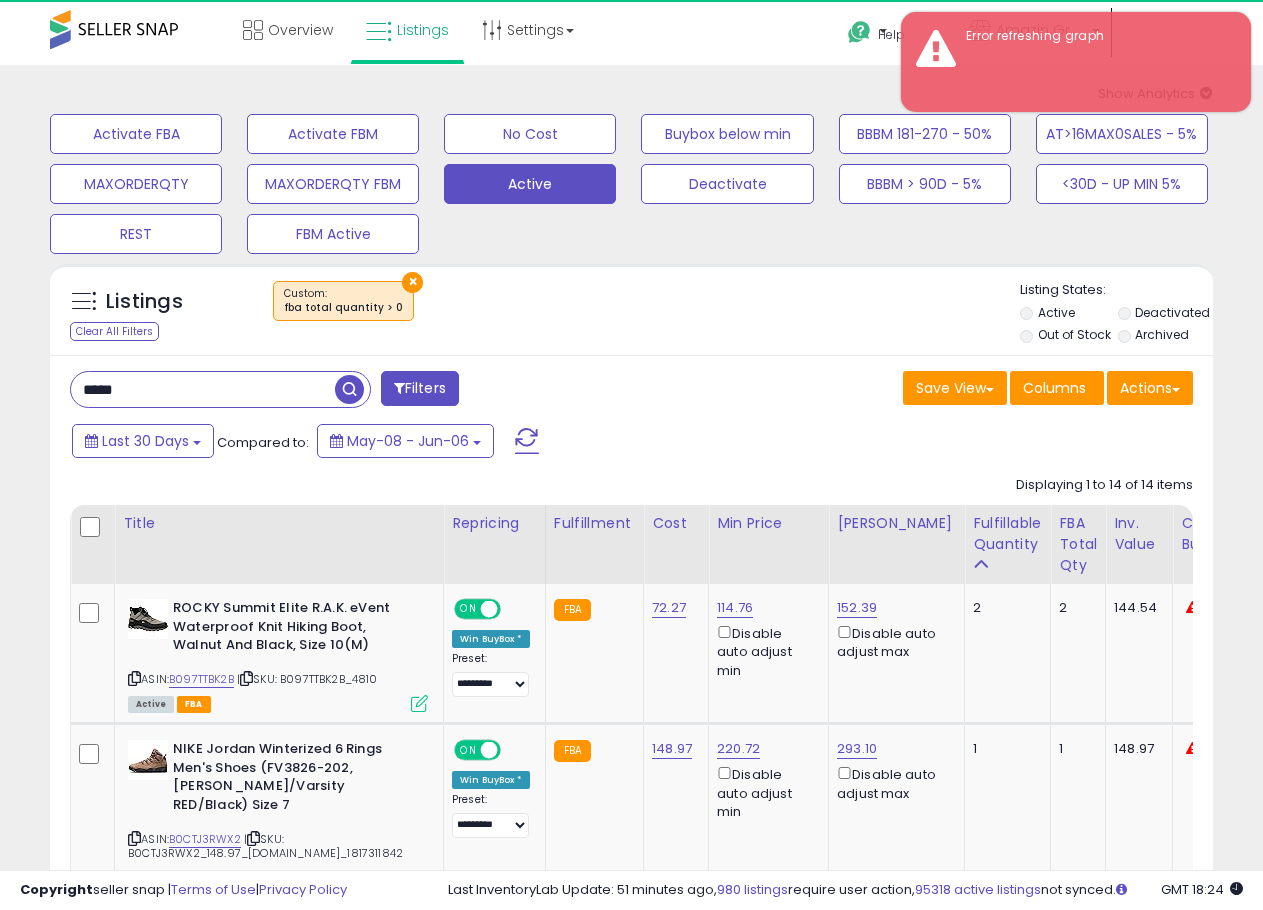 click on "*****" at bounding box center (203, 389) 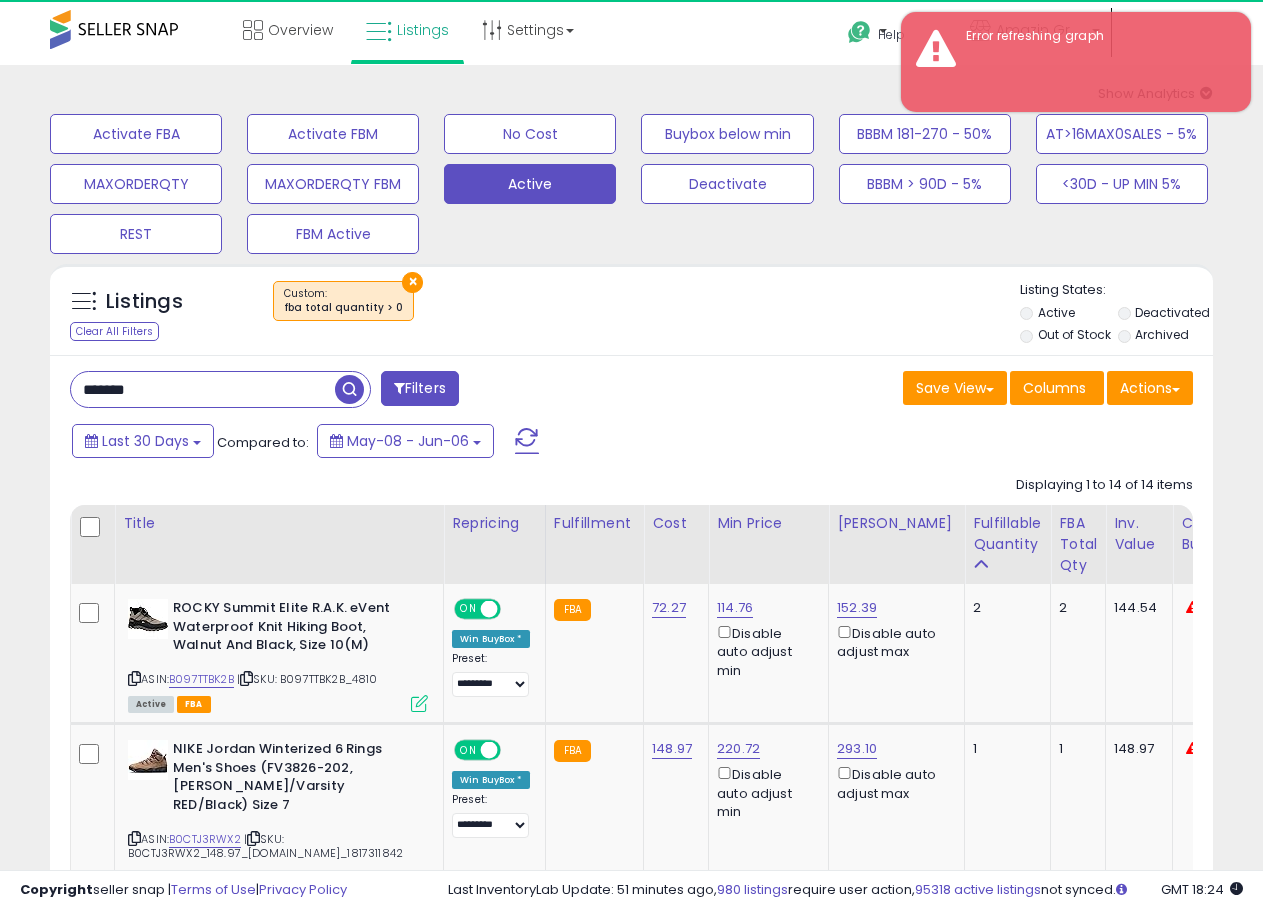 type on "*******" 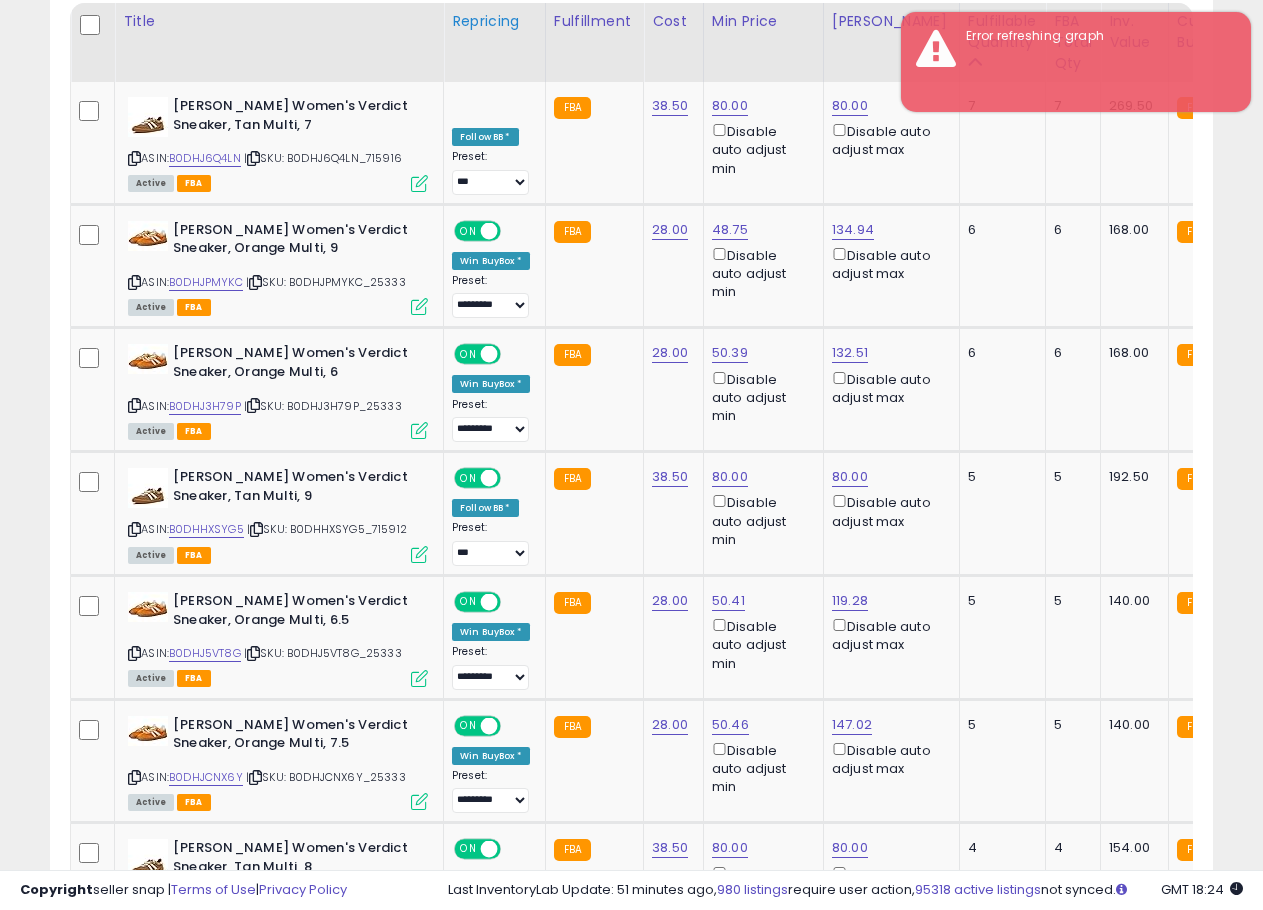 scroll, scrollTop: 188, scrollLeft: 0, axis: vertical 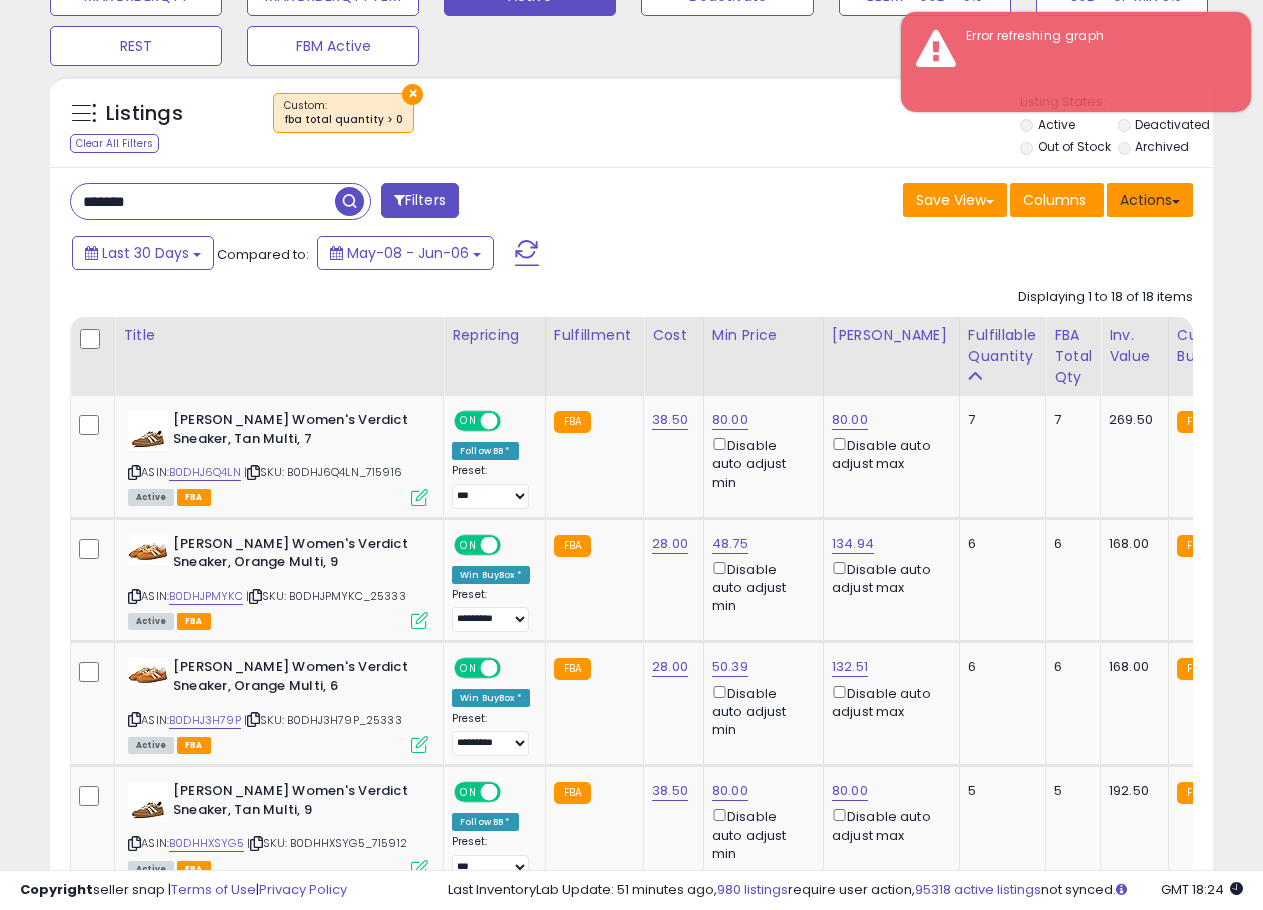 click on "Actions" at bounding box center [1150, 200] 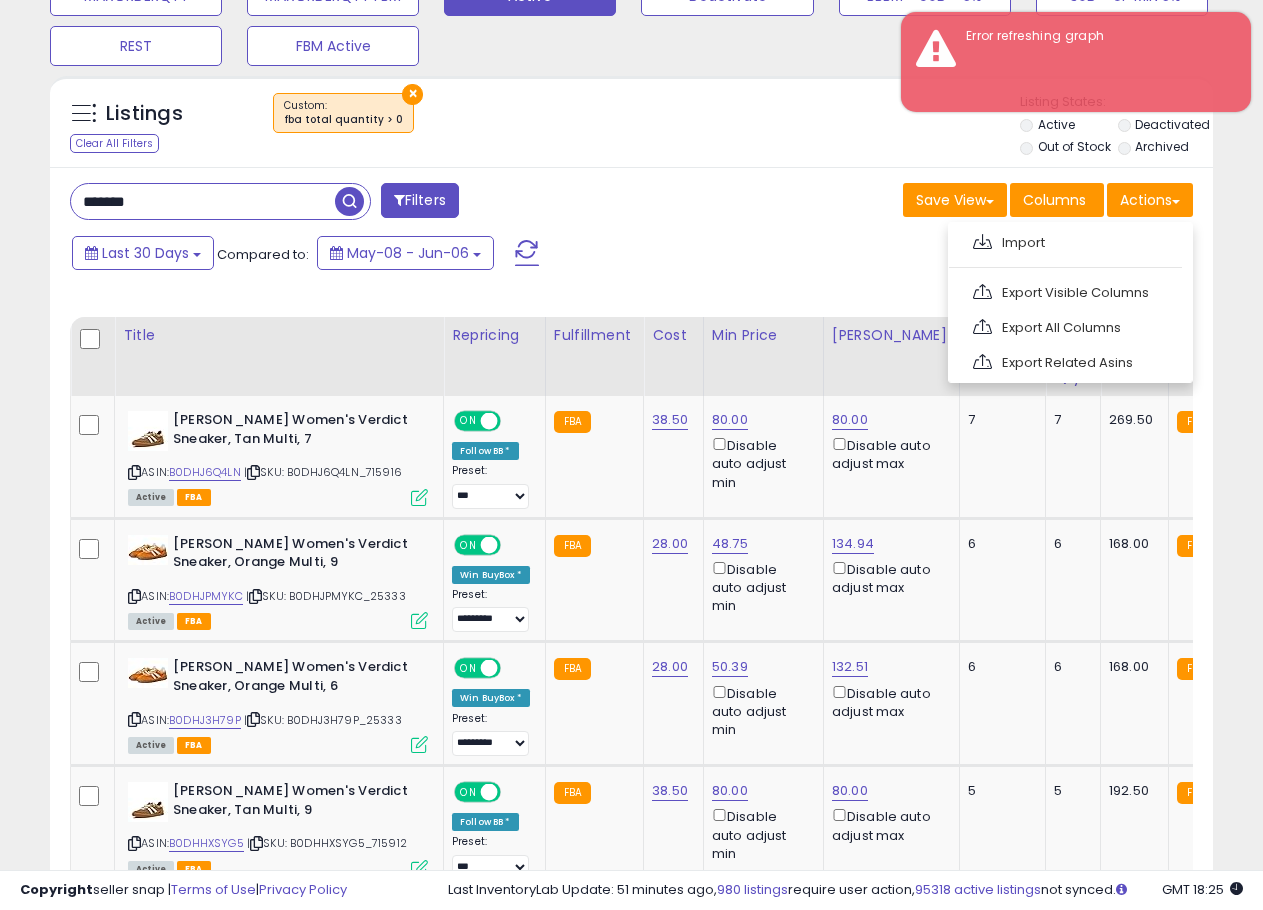 click on "Export Visible Columns" at bounding box center (1068, 292) 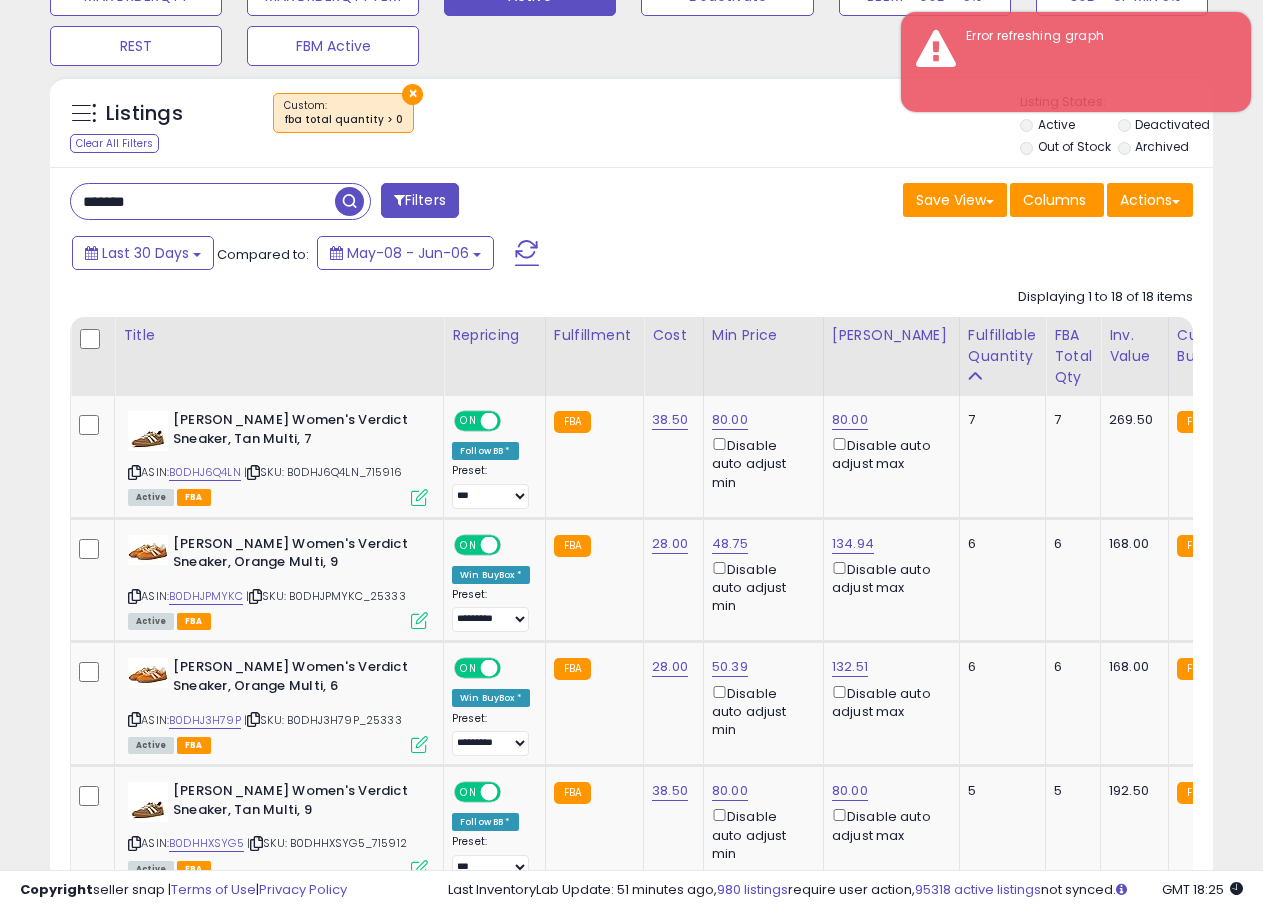 click on "Listings
Clear All Filters
× Listing States:" at bounding box center (631, 127) 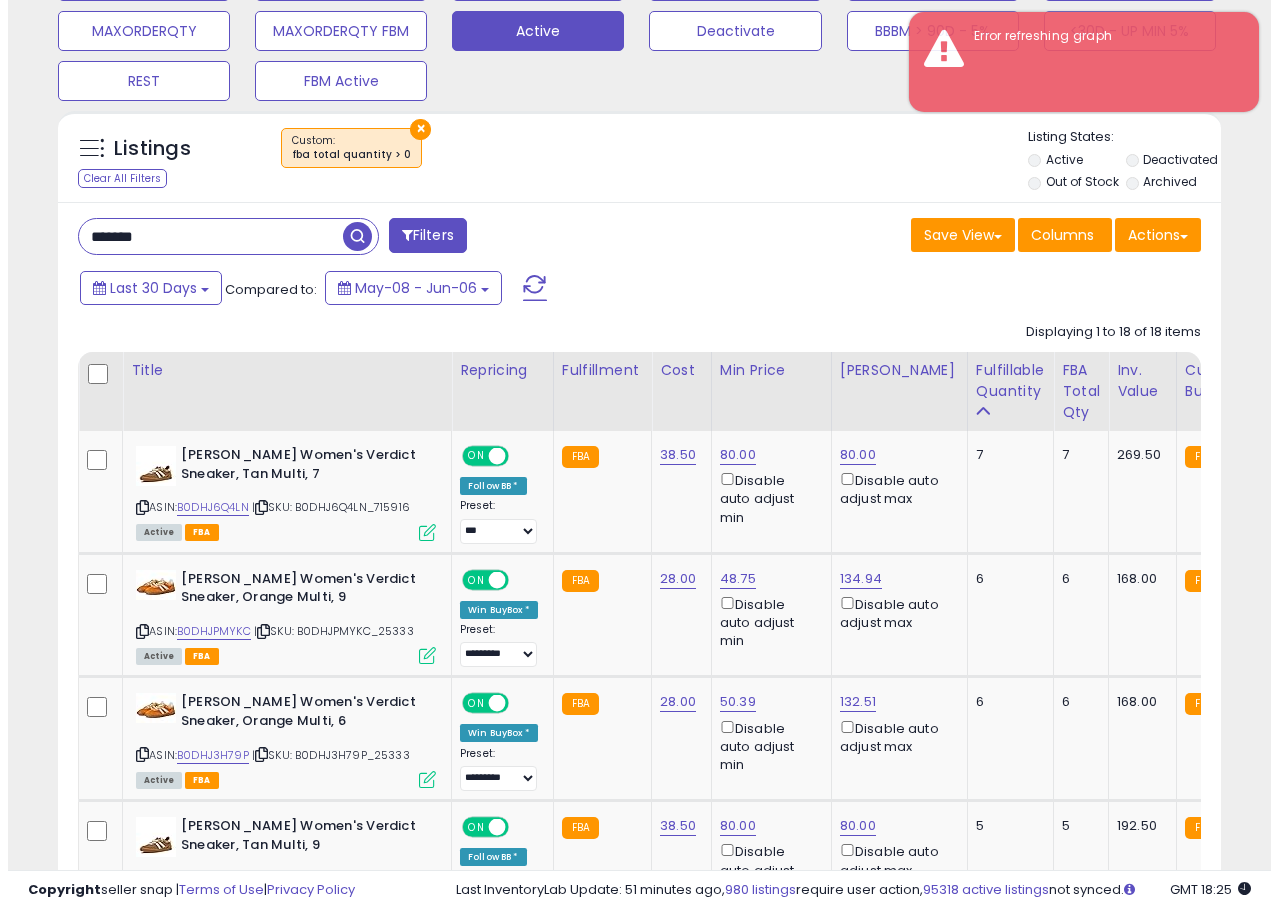 scroll, scrollTop: 0, scrollLeft: 0, axis: both 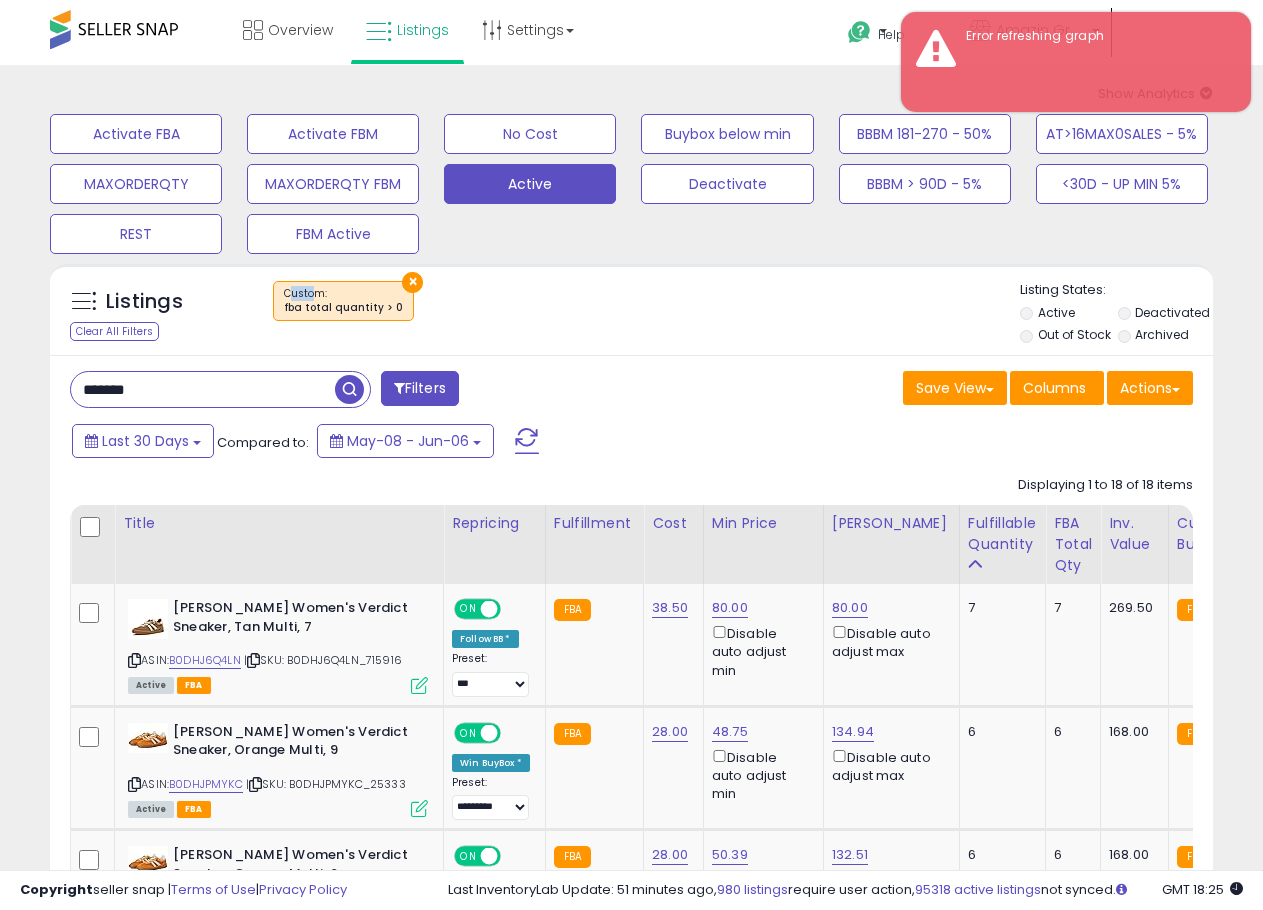 drag, startPoint x: 288, startPoint y: 296, endPoint x: 318, endPoint y: 296, distance: 30 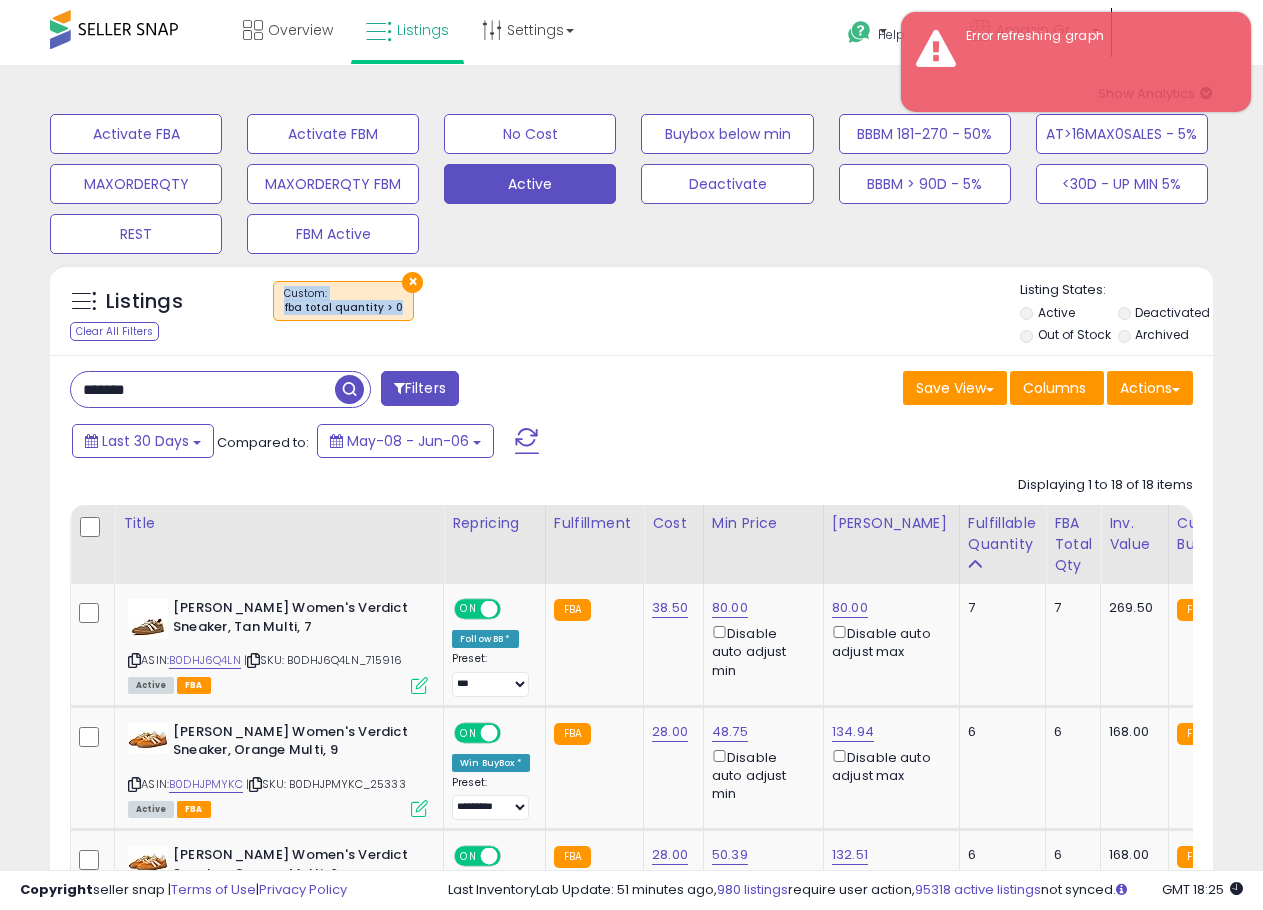 drag, startPoint x: 287, startPoint y: 296, endPoint x: 389, endPoint y: 309, distance: 102.825096 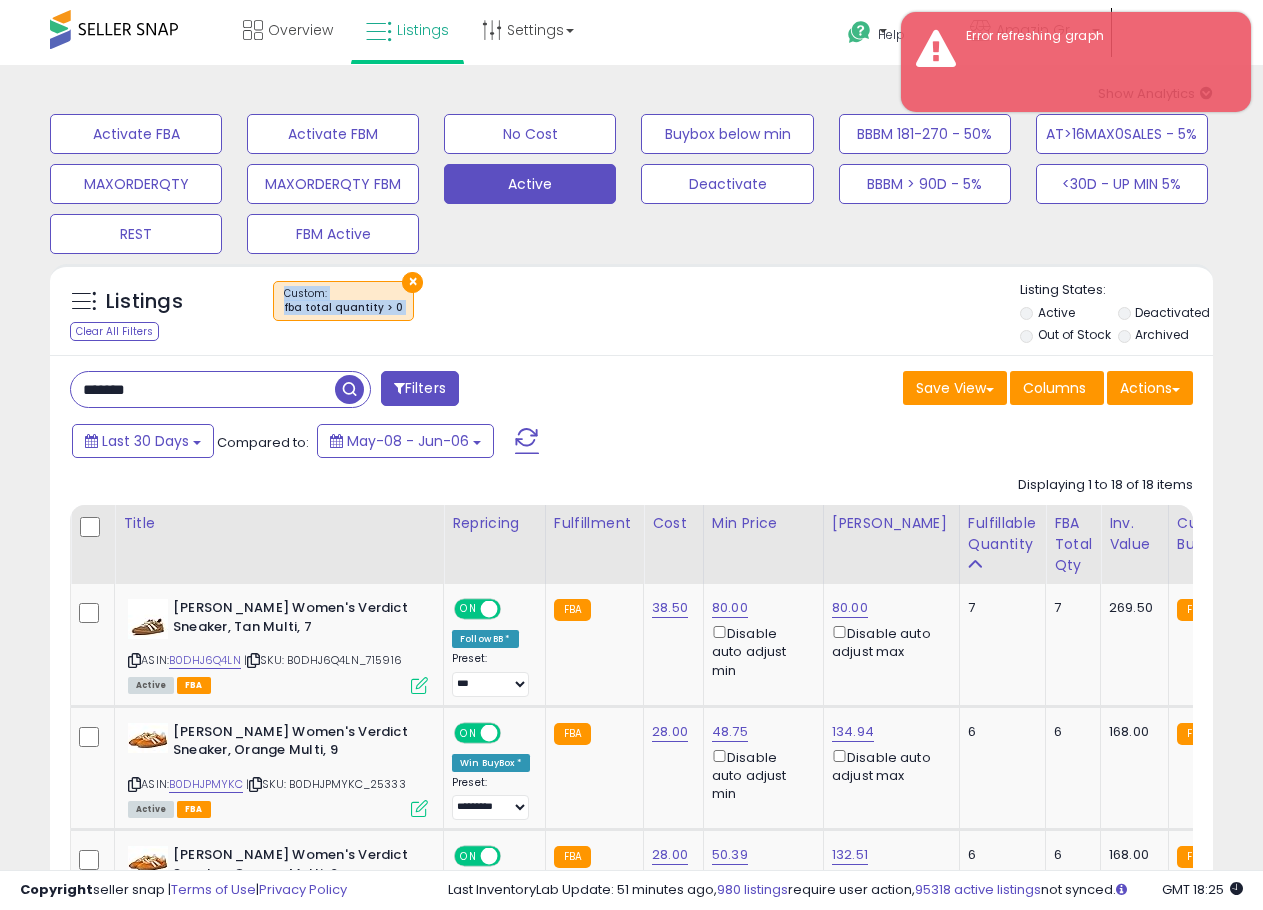 drag, startPoint x: 383, startPoint y: 309, endPoint x: 280, endPoint y: 295, distance: 103.947105 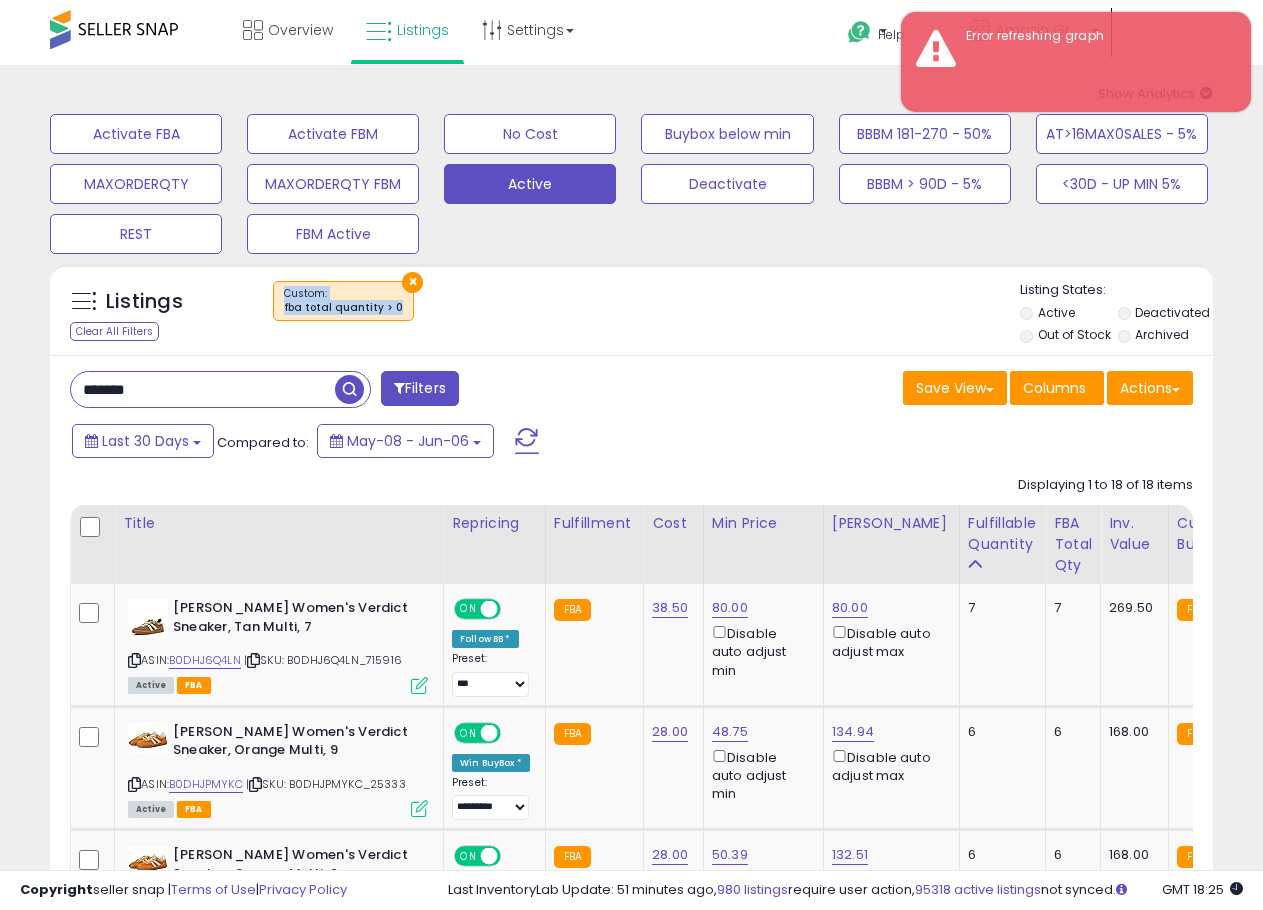 drag, startPoint x: 284, startPoint y: 294, endPoint x: 393, endPoint y: 316, distance: 111.19802 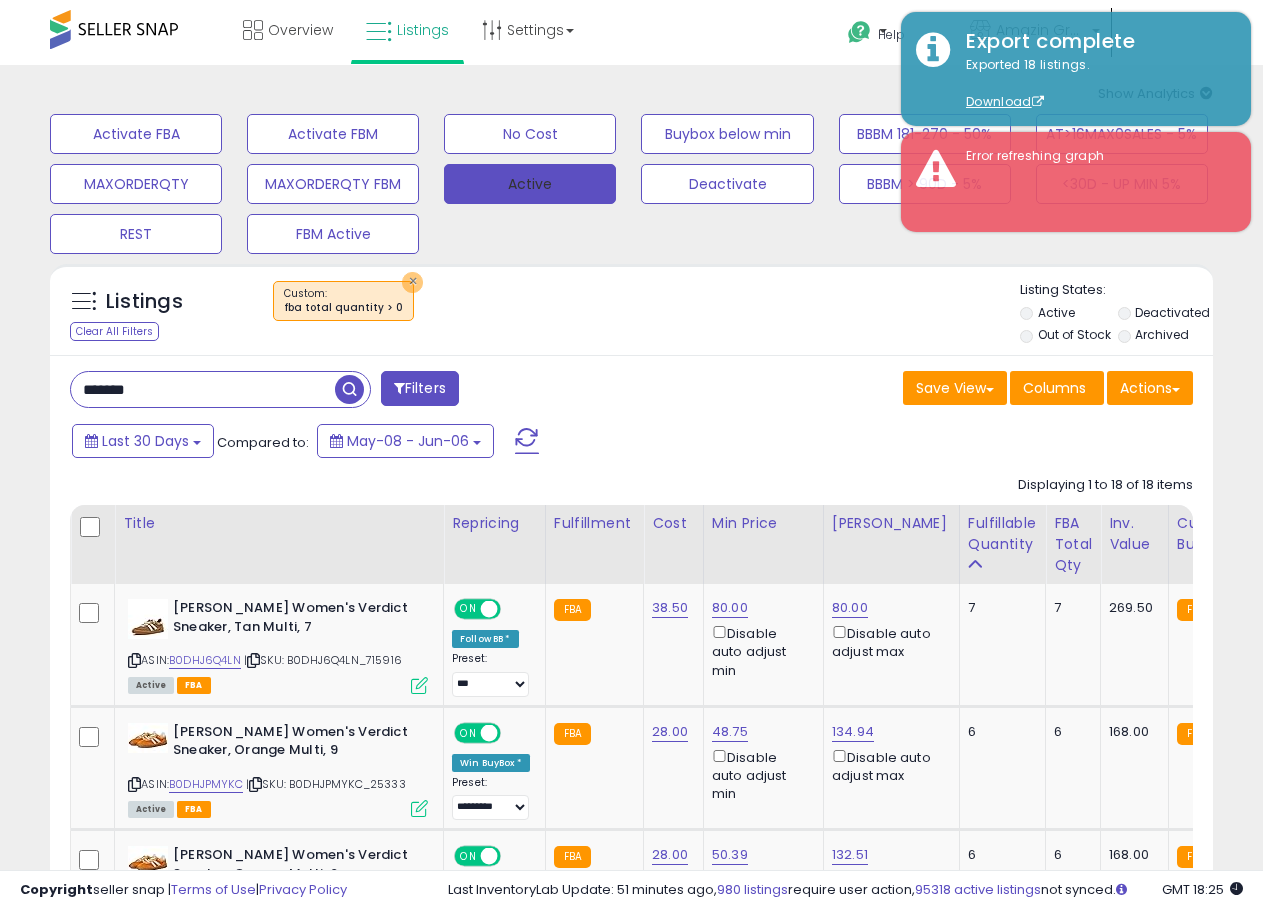 type 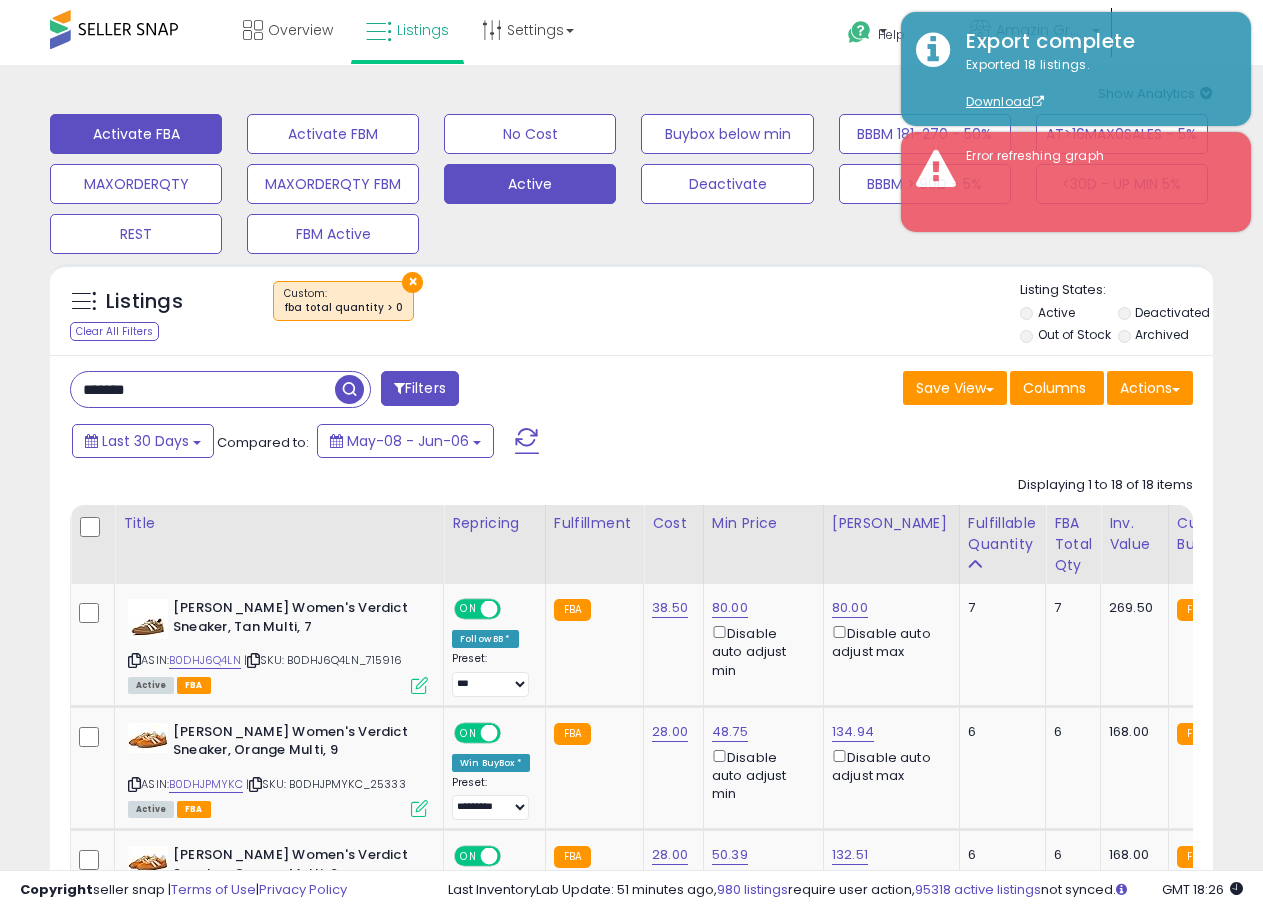 click on "Activate FBA" at bounding box center (136, 134) 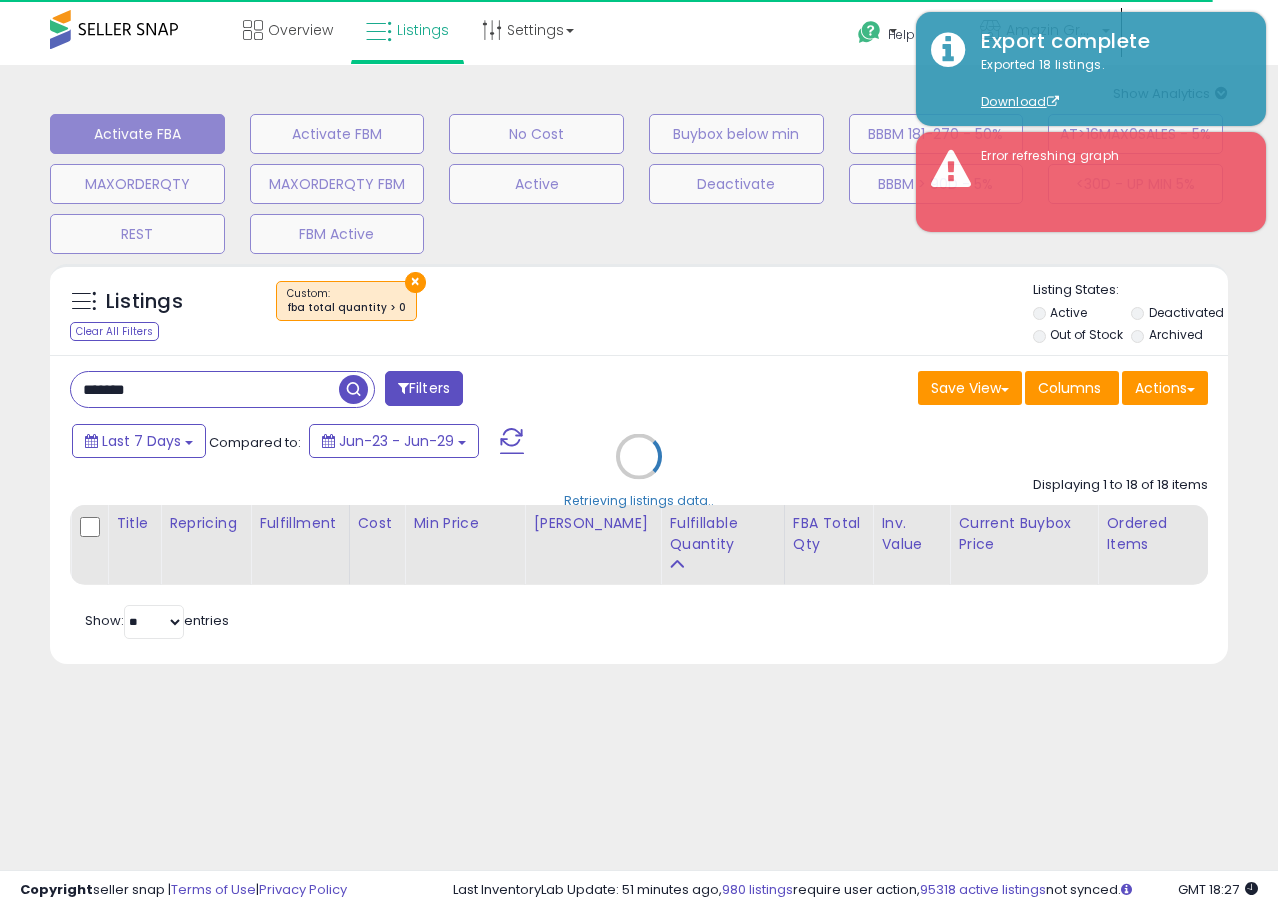 click on "Retrieving listings data.." at bounding box center (639, 471) 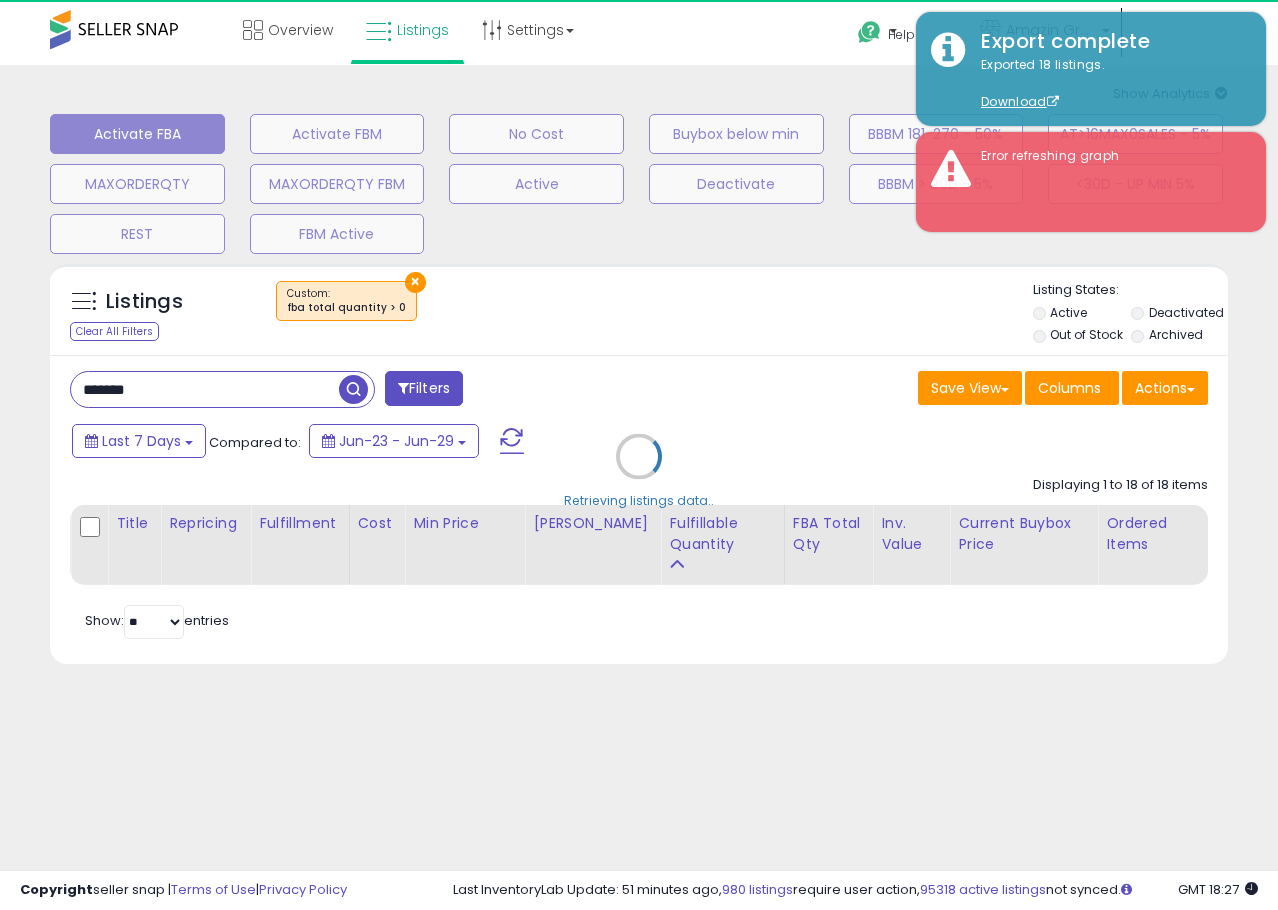 click on "Retrieving listings data.." at bounding box center [639, 471] 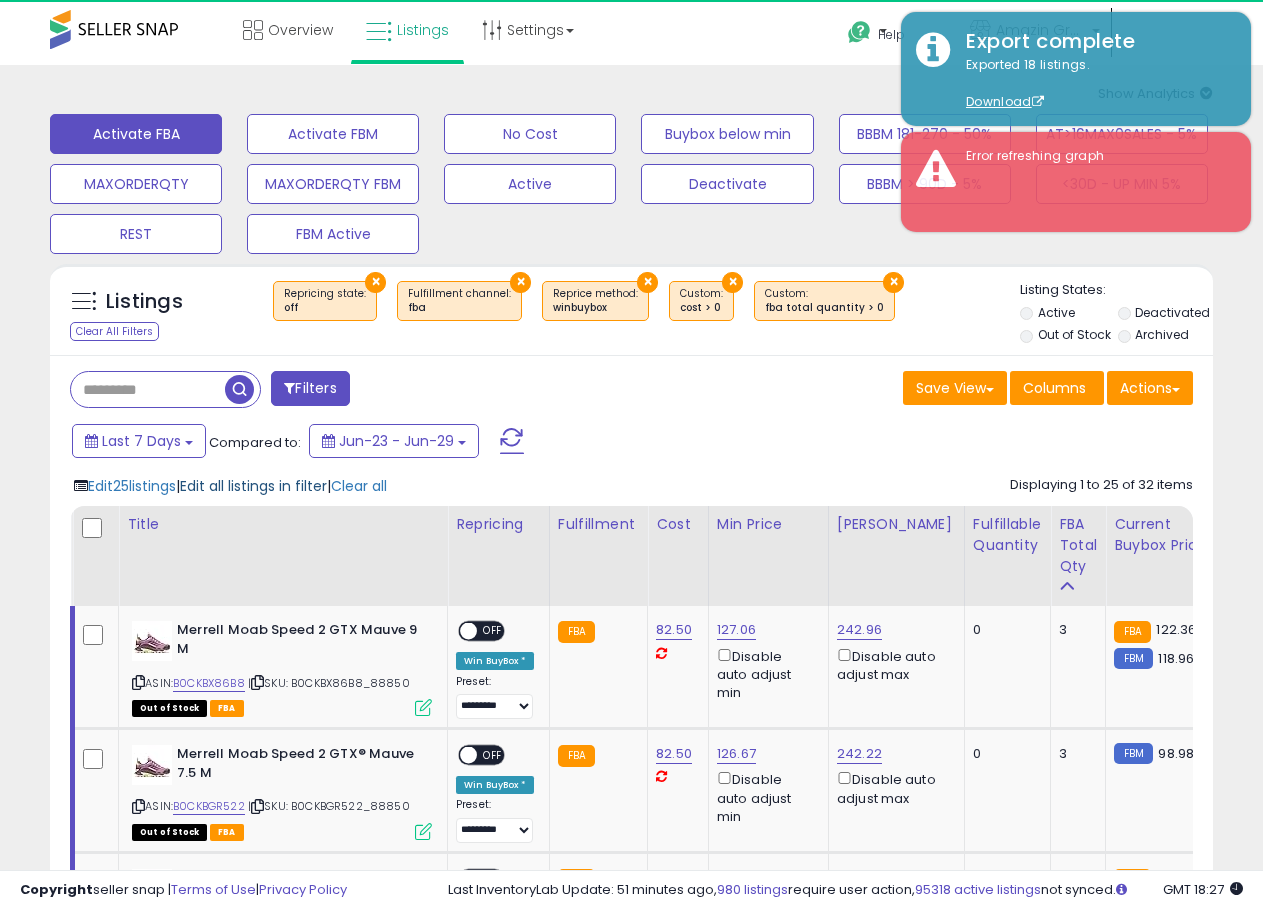 click on "Edit all listings in filter" at bounding box center [253, 486] 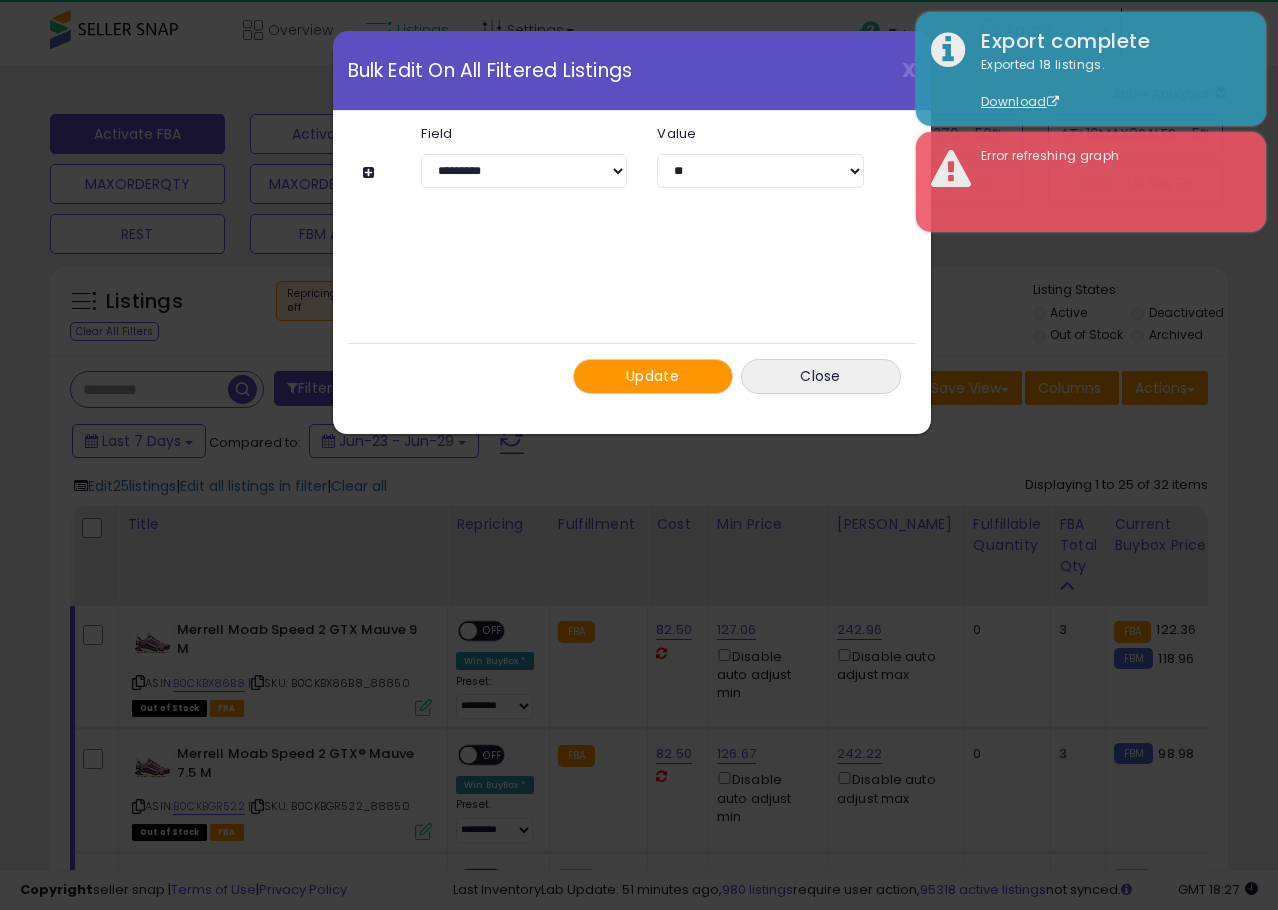click at bounding box center [371, 172] 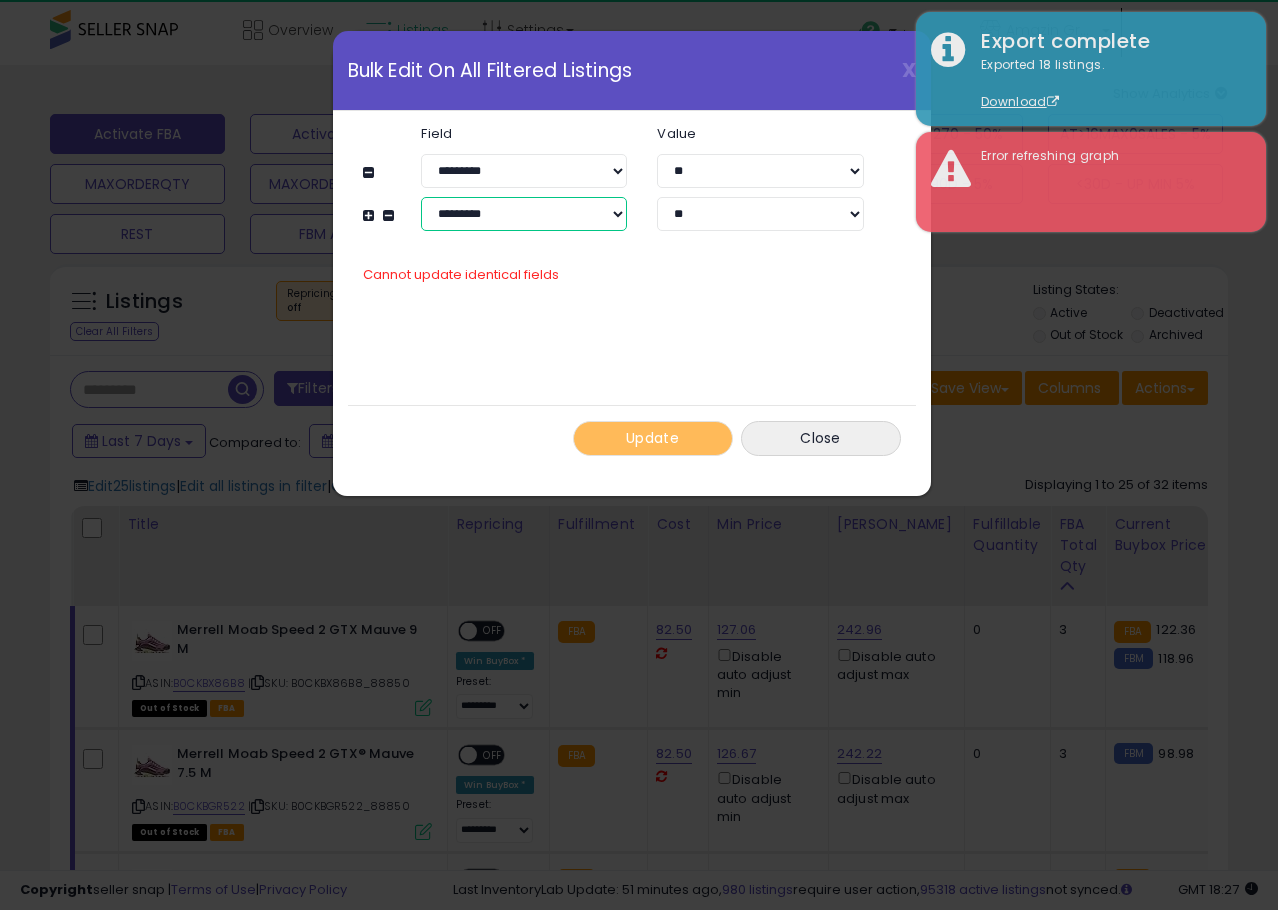 click on "**********" at bounding box center (524, 214) 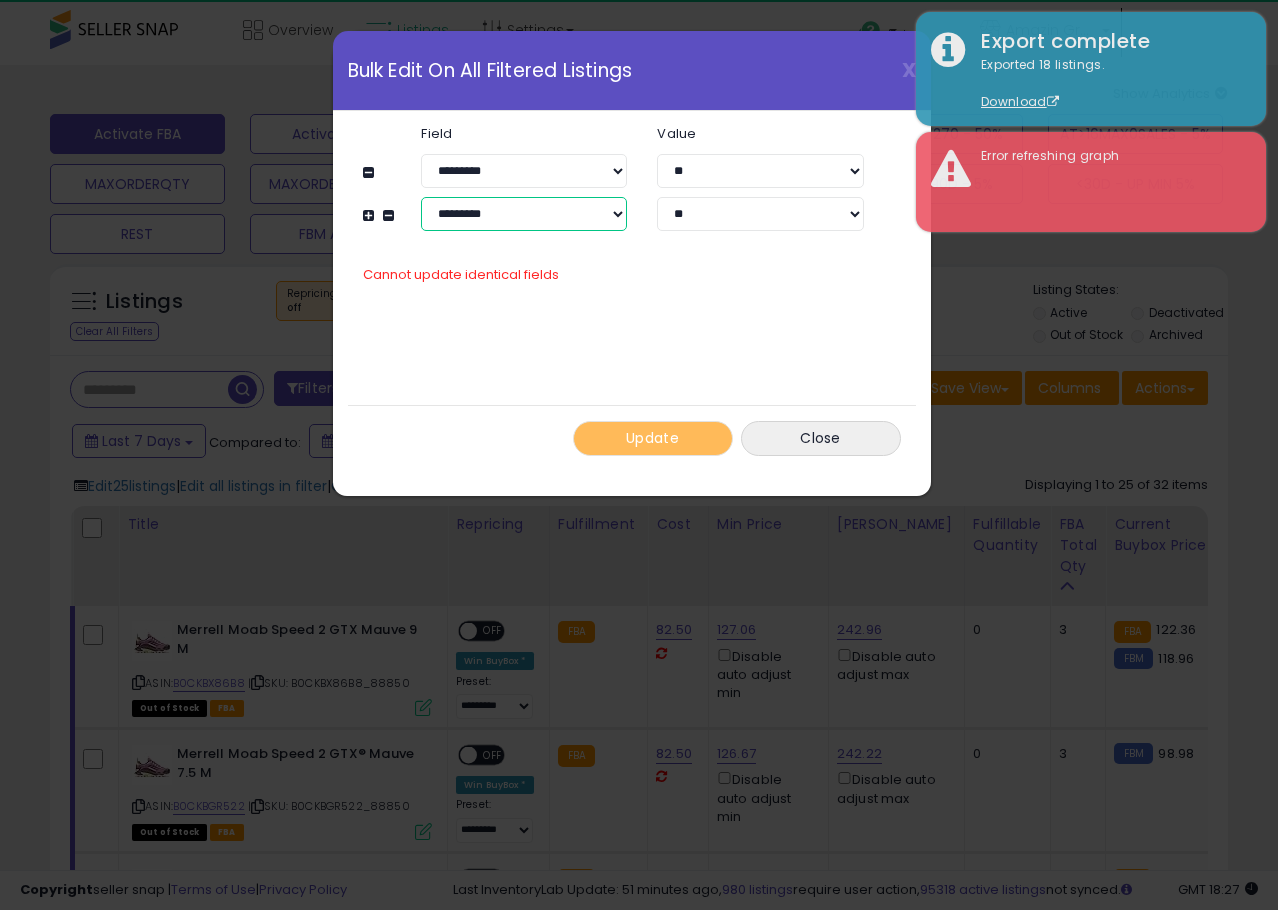 select on "**********" 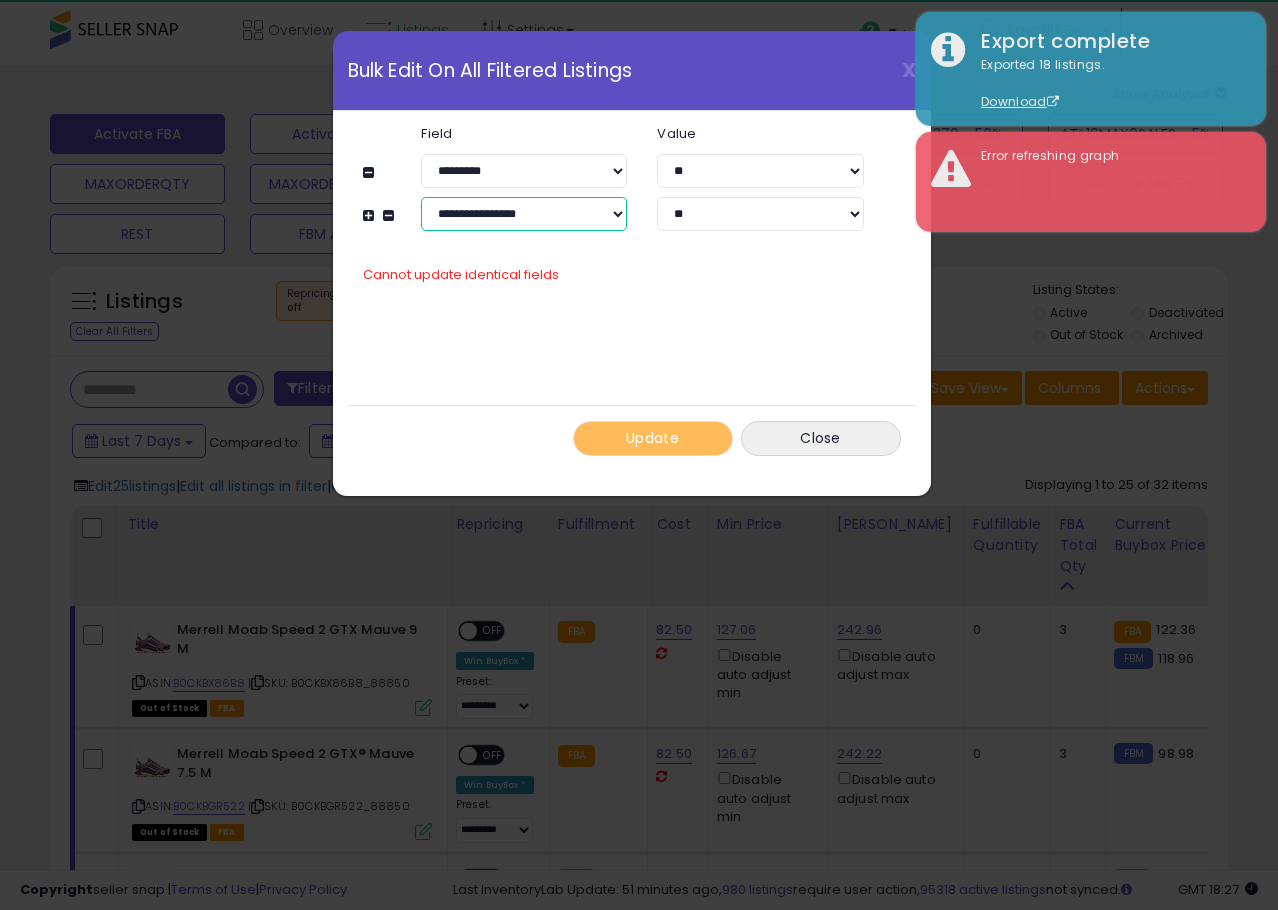 click on "**********" at bounding box center (524, 214) 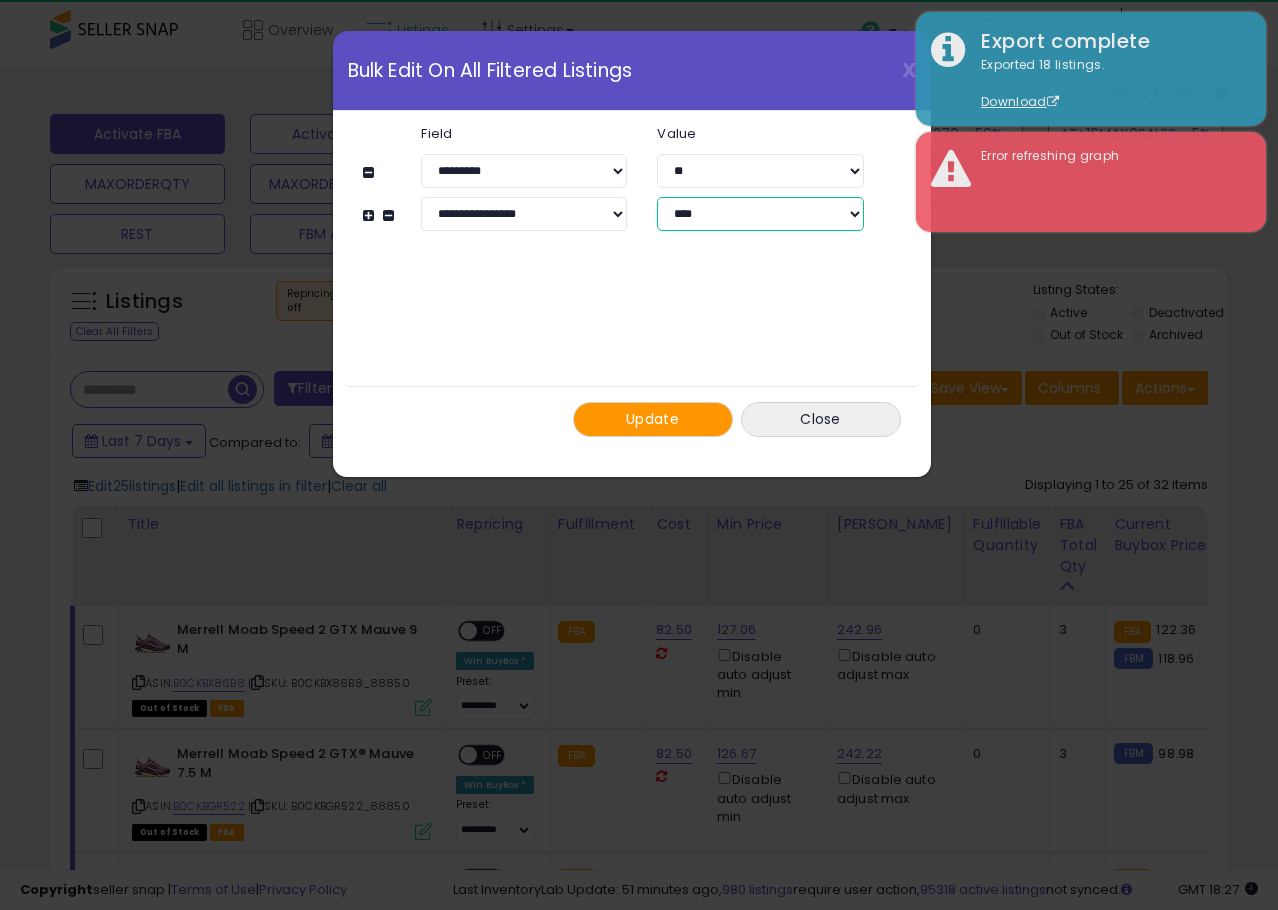 click on "**********" at bounding box center [760, 214] 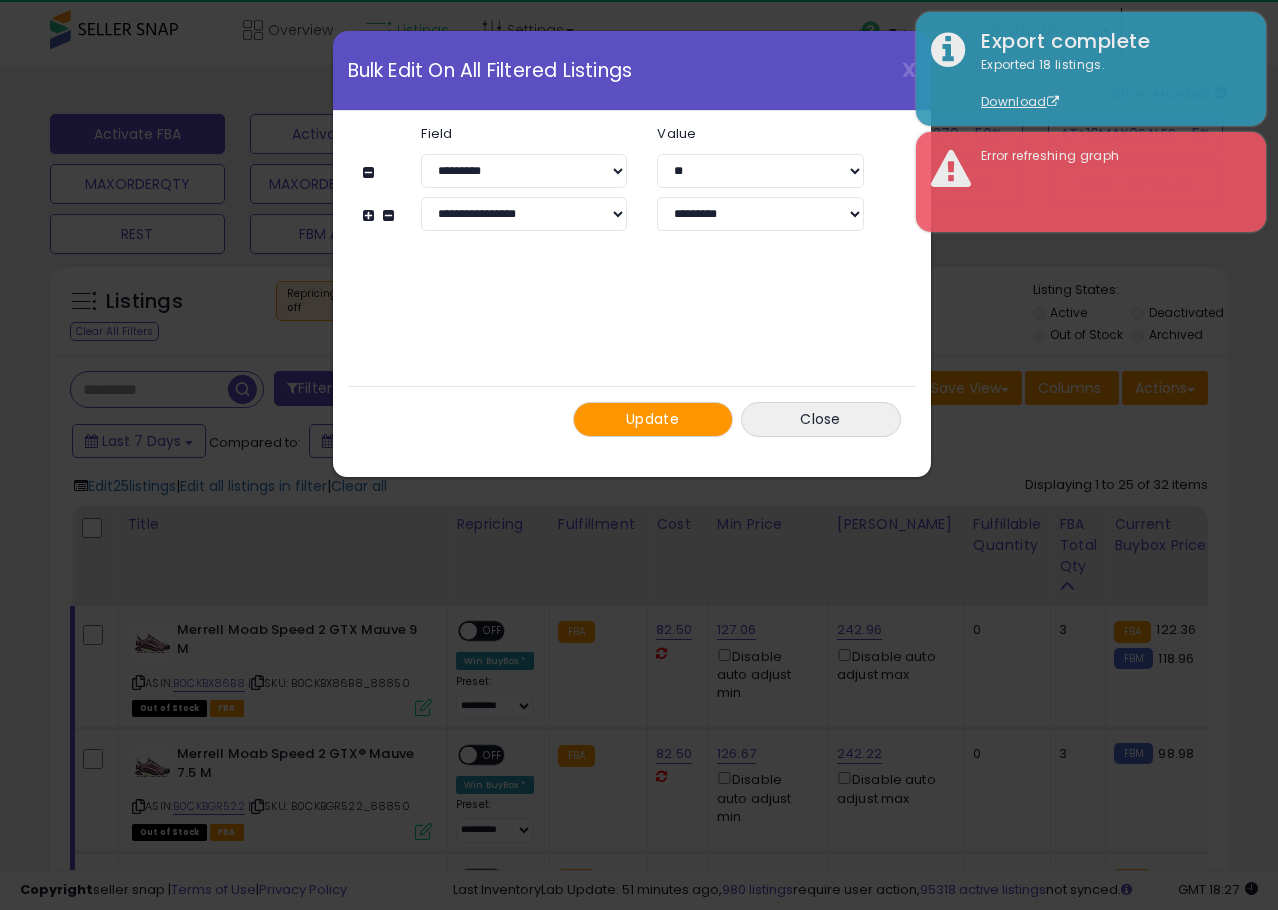 drag, startPoint x: 692, startPoint y: 280, endPoint x: 675, endPoint y: 278, distance: 17.117243 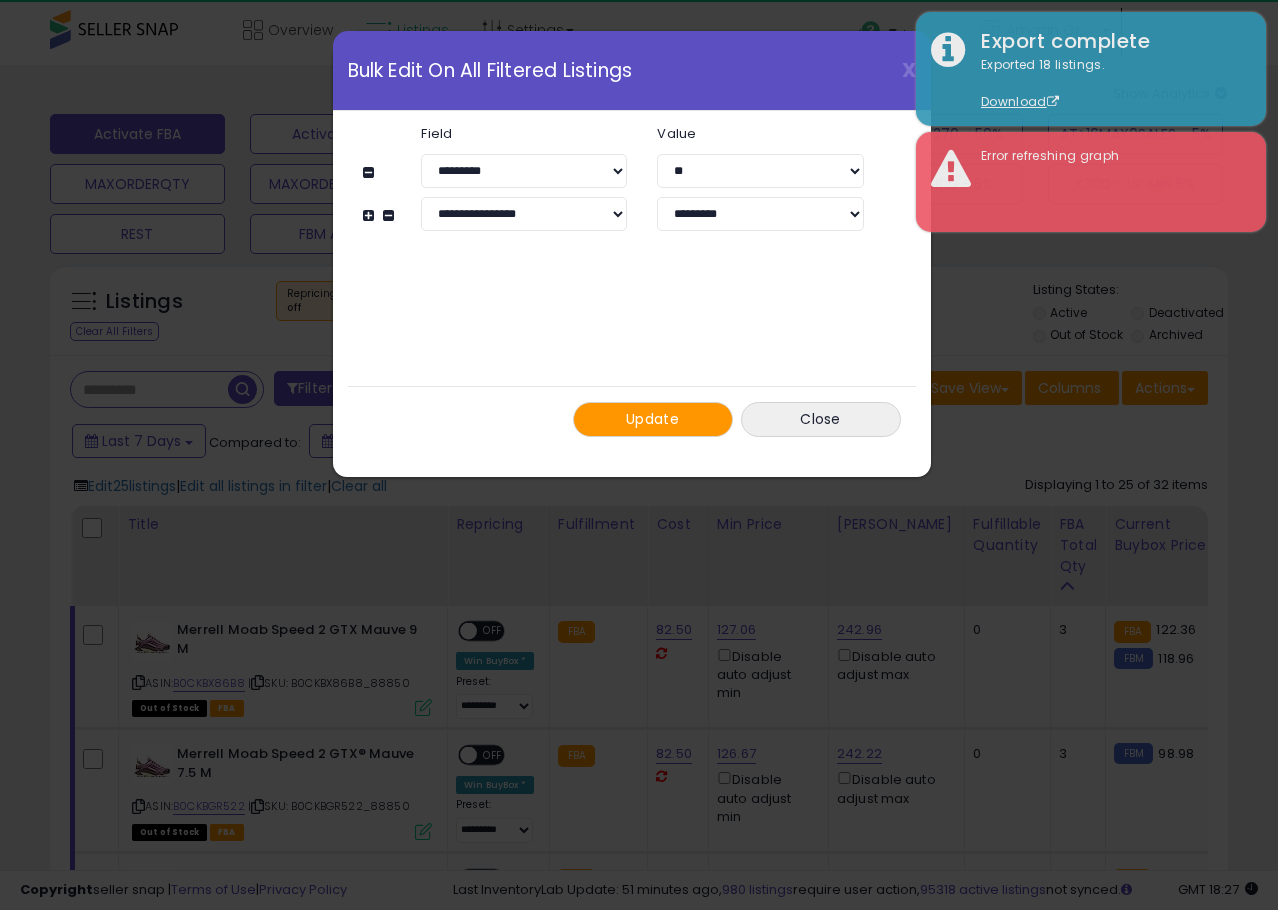 click at bounding box center (371, 215) 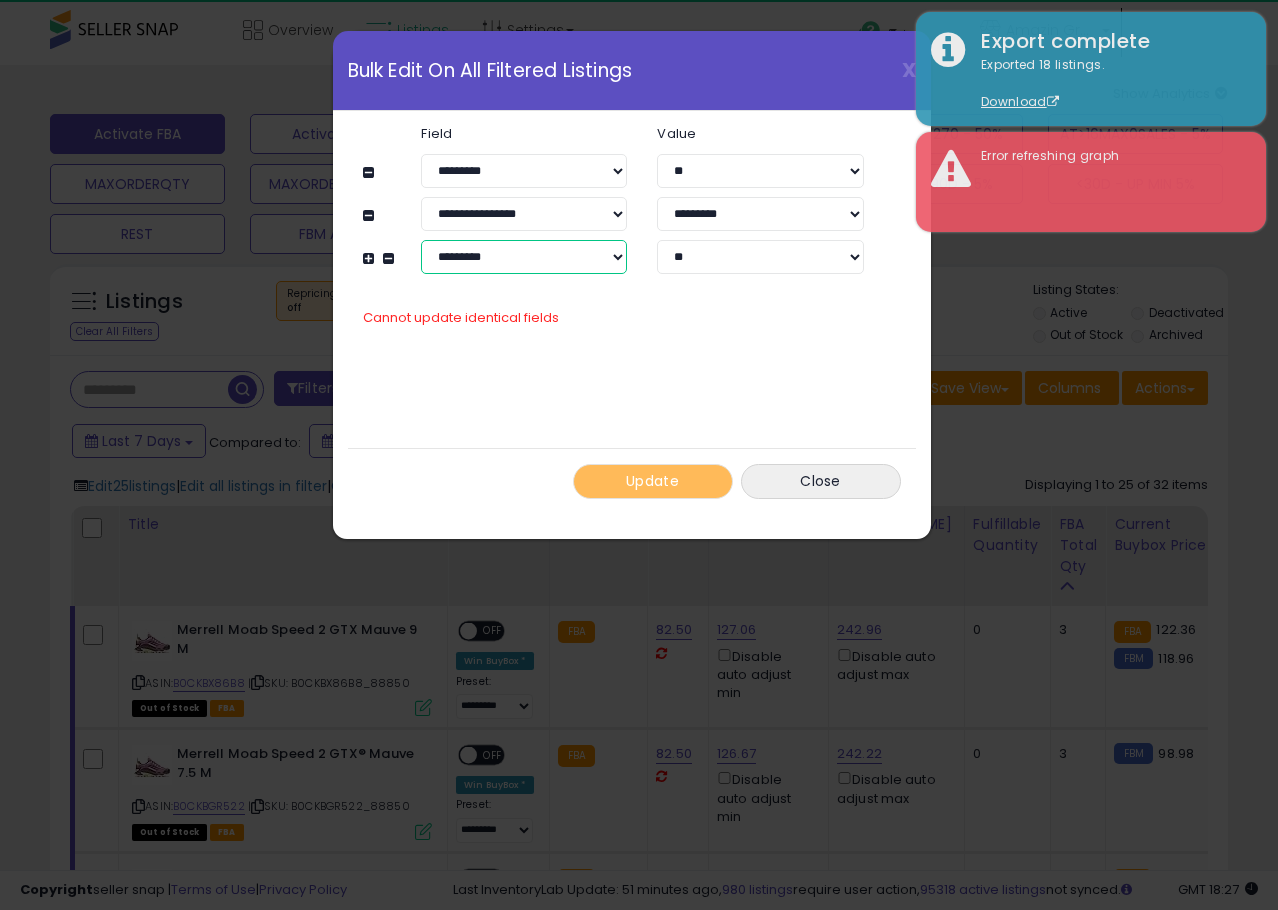 click on "**********" at bounding box center (524, 257) 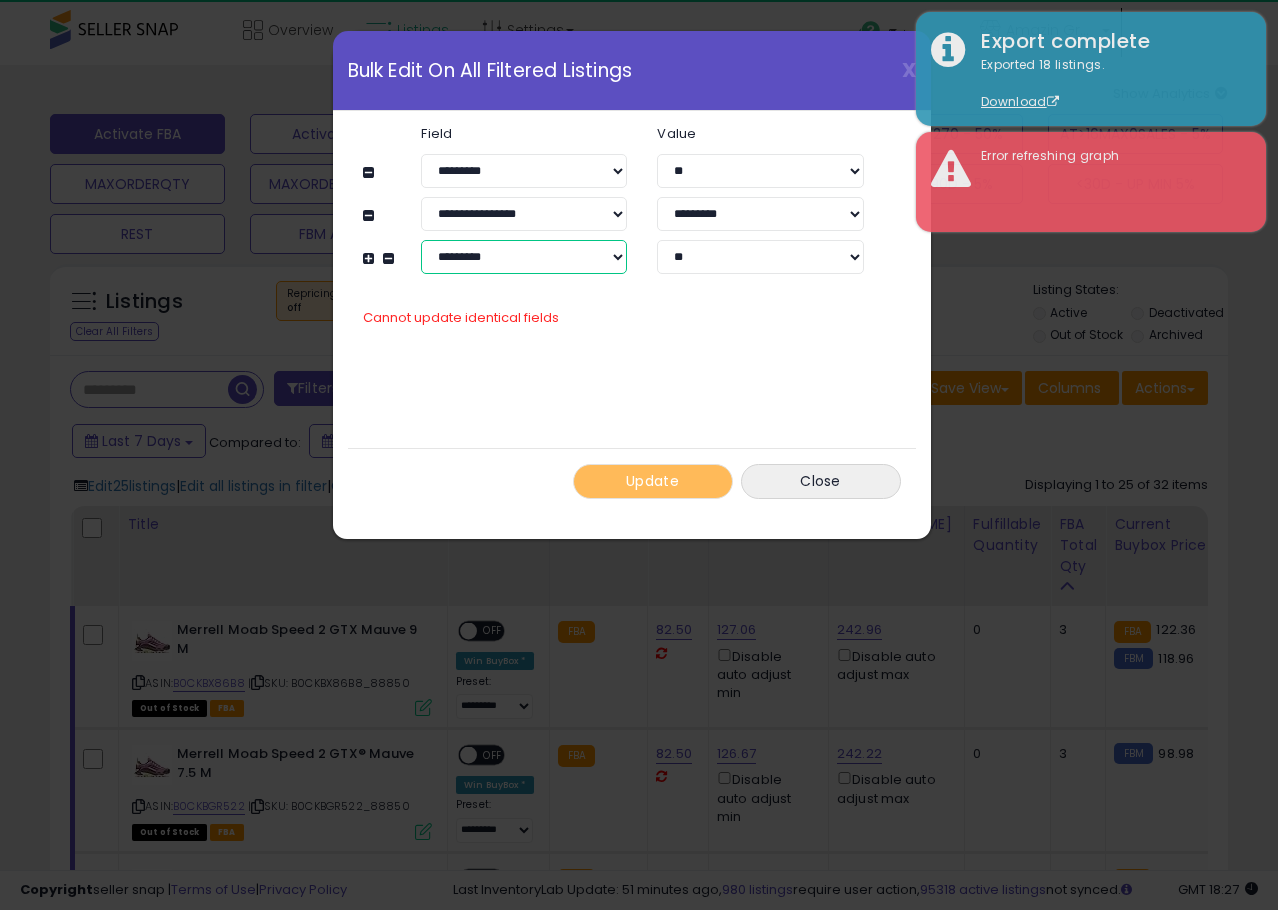 select on "**********" 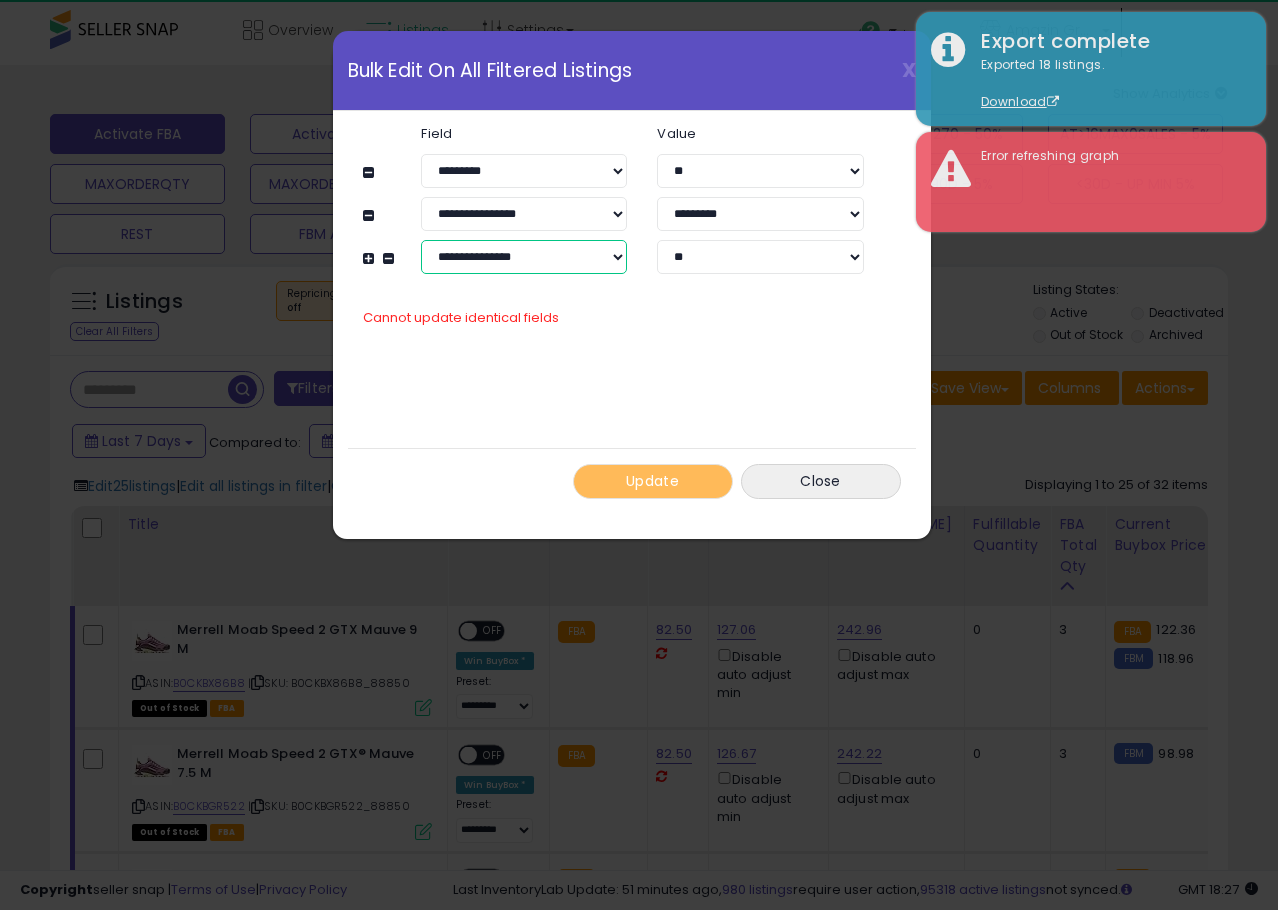 click on "**********" at bounding box center [524, 257] 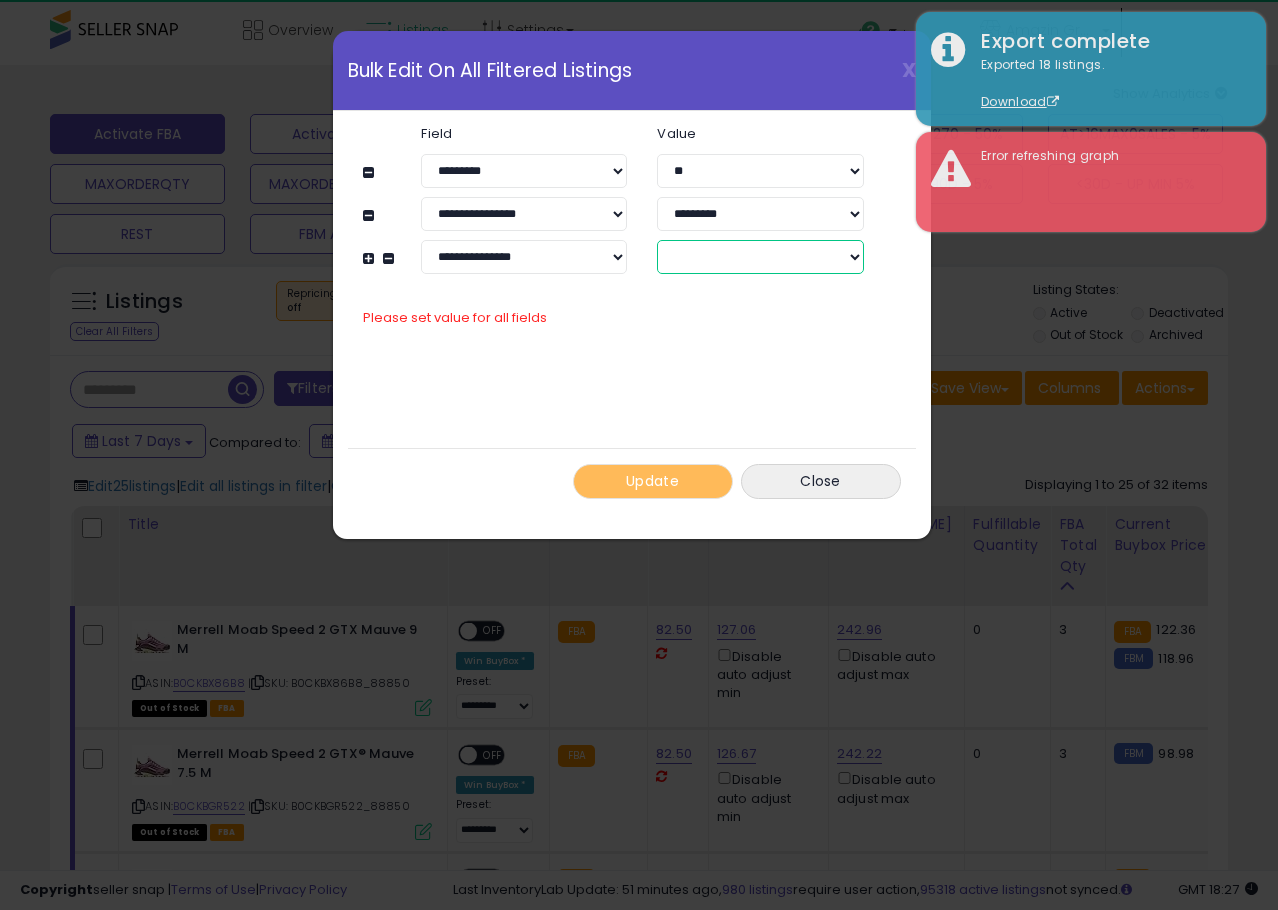 click on "******
*******" at bounding box center (760, 257) 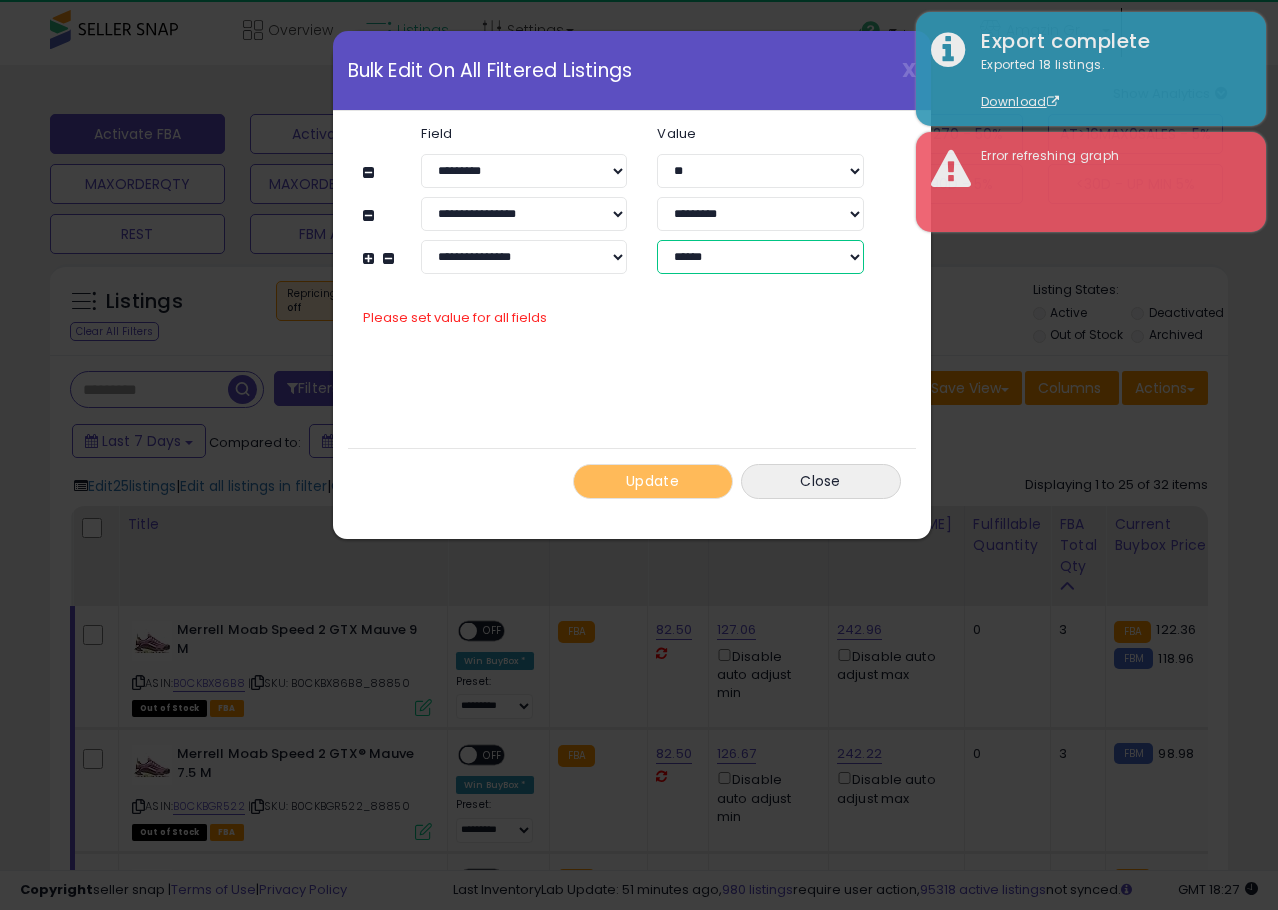 click on "******
*******" at bounding box center [760, 257] 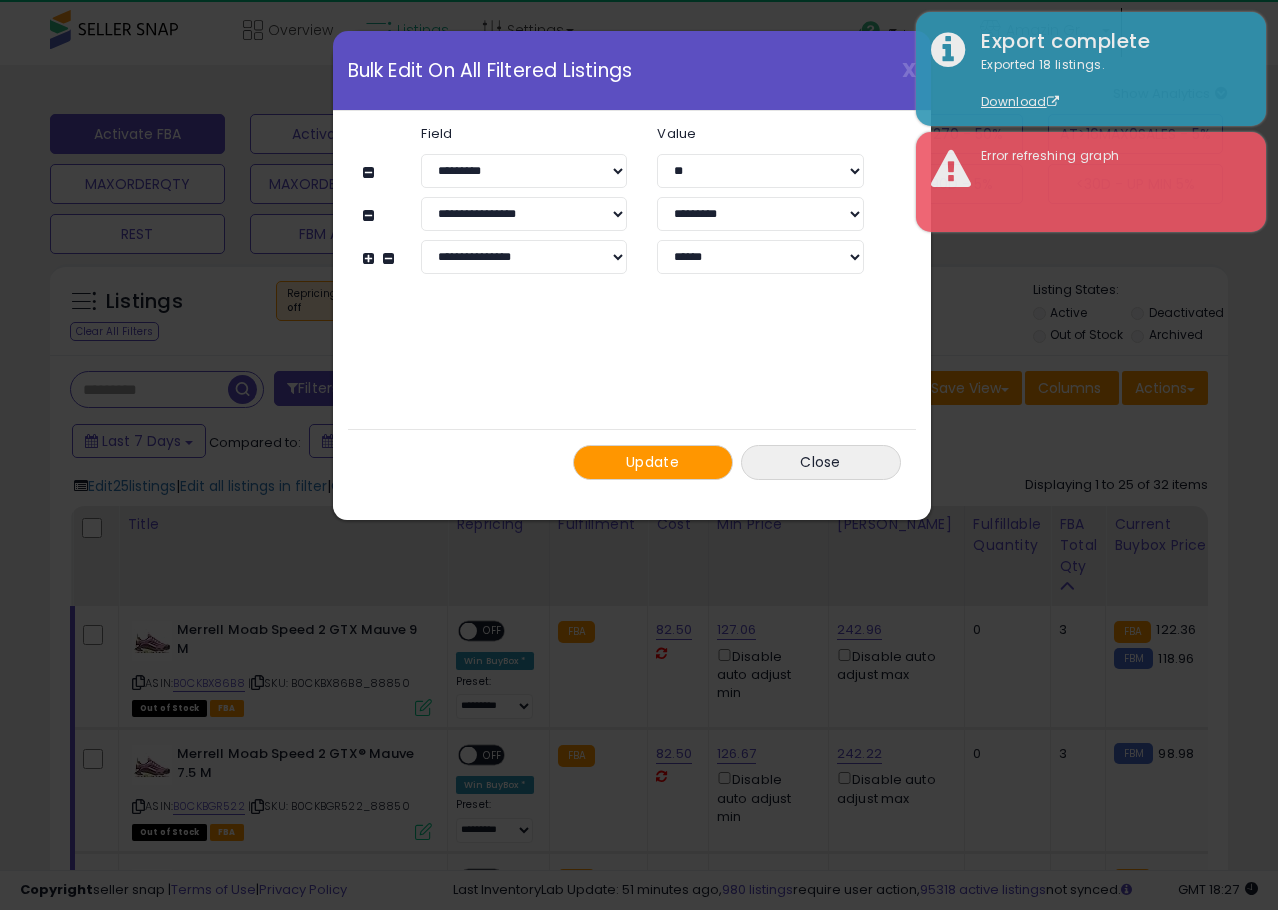 click on "**********" 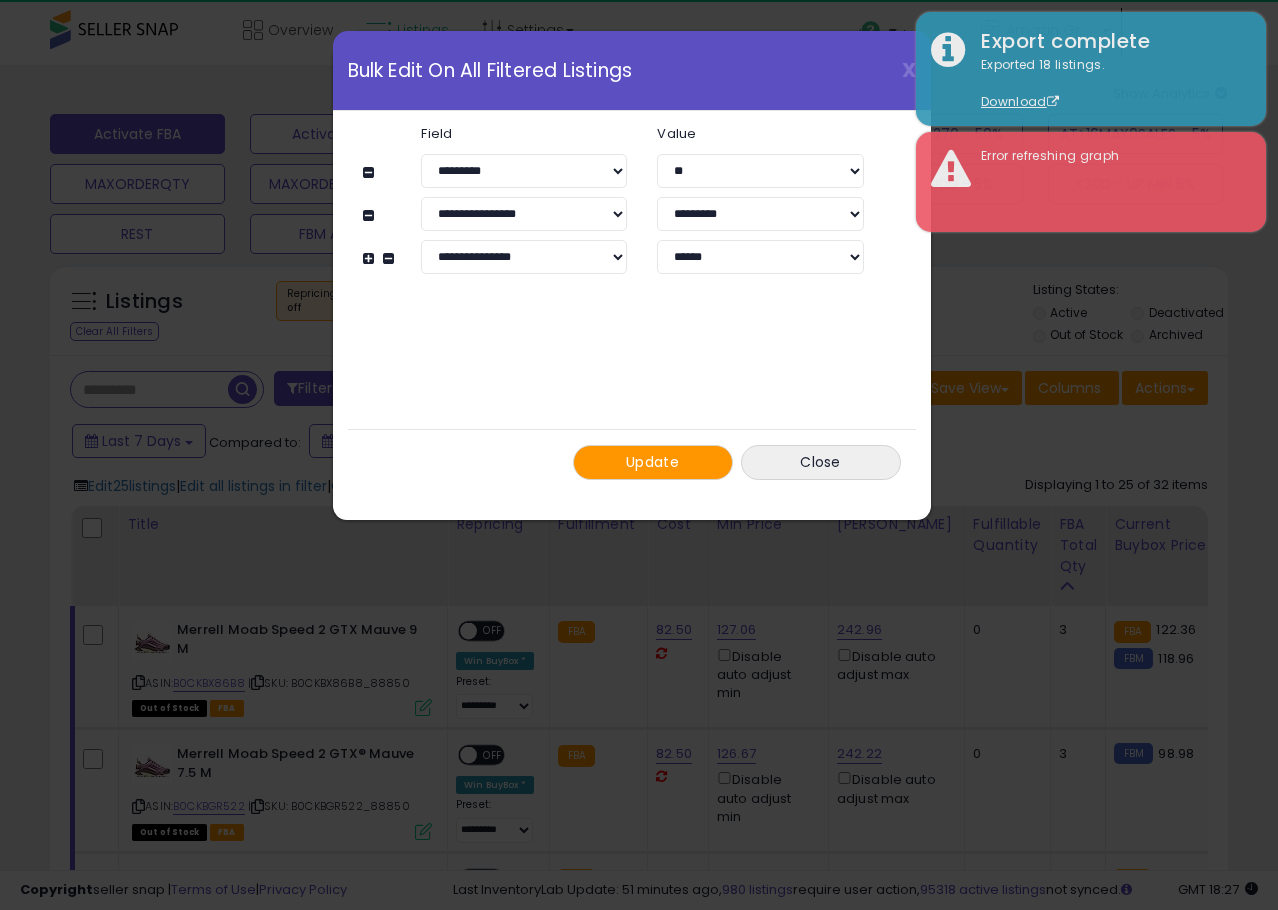 click at bounding box center (371, 258) 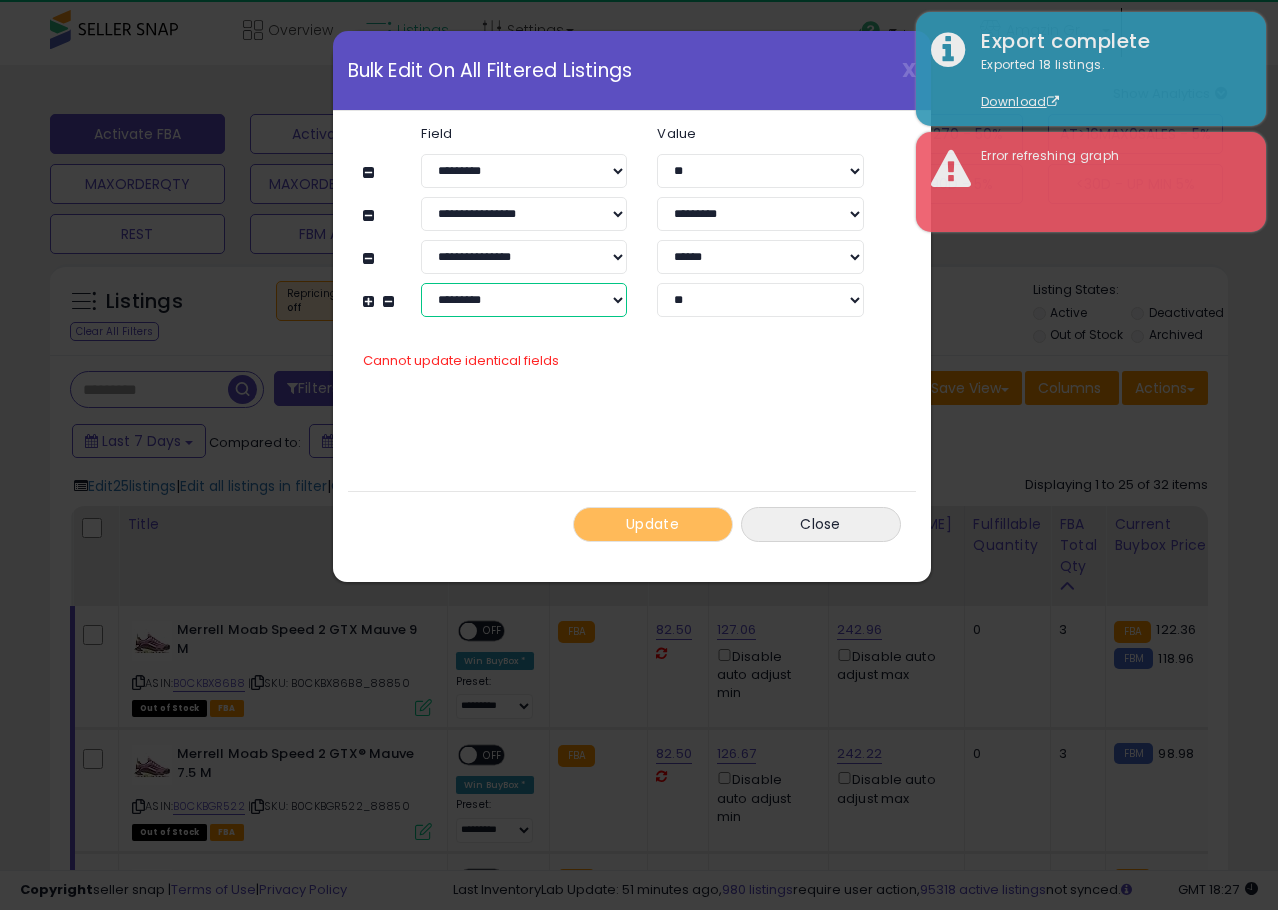 click on "**********" at bounding box center [524, 300] 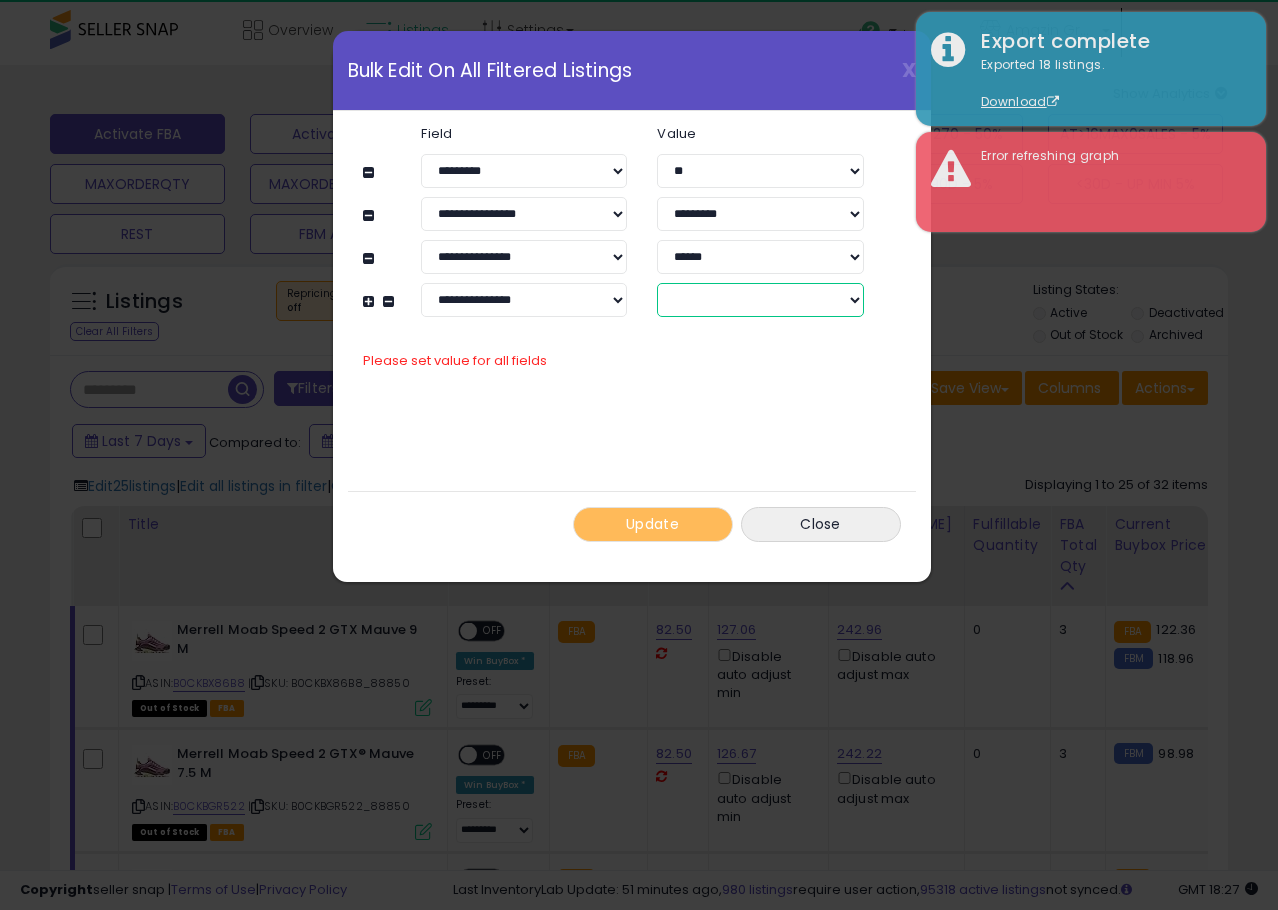 click on "******
*******" at bounding box center [760, 300] 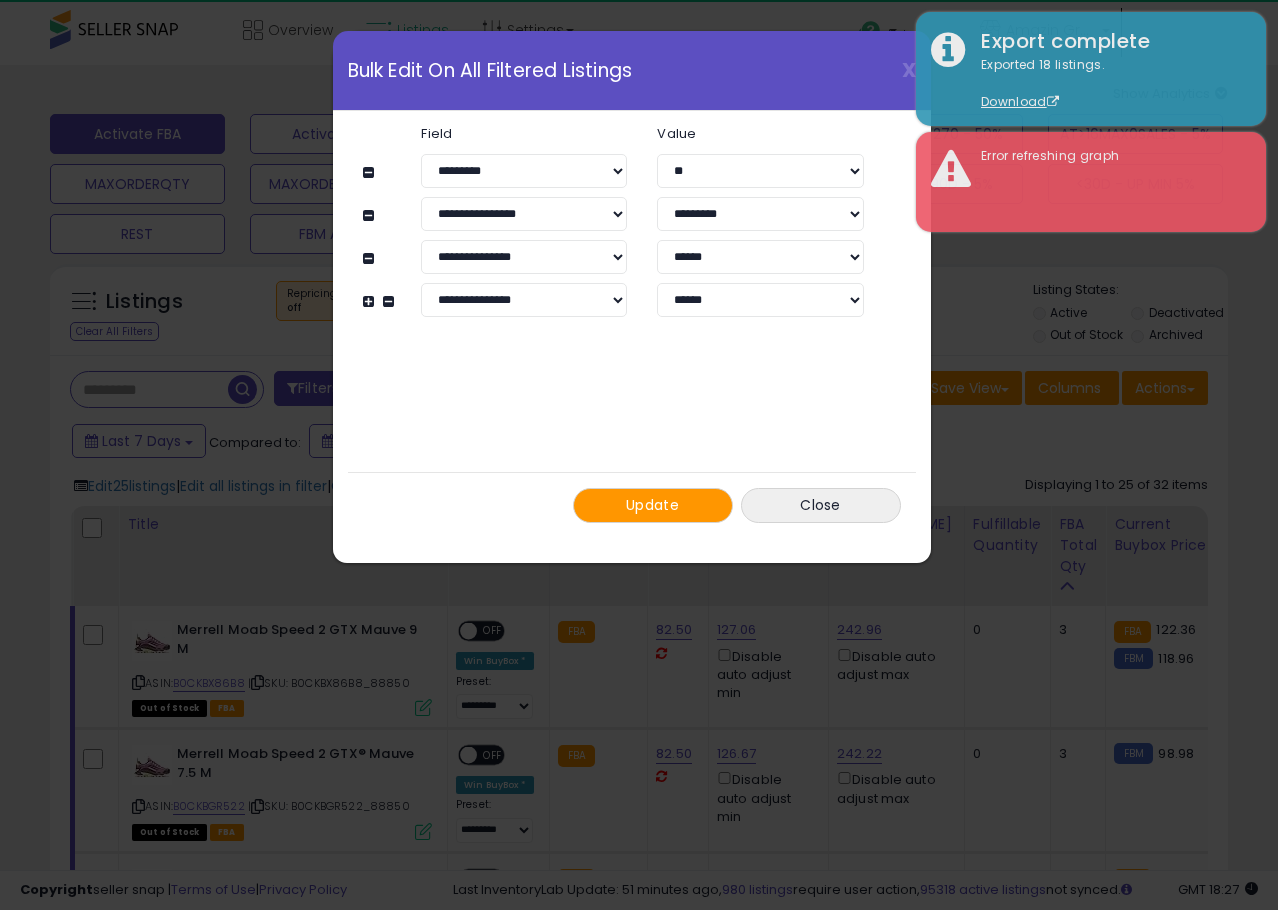 click on "**********" at bounding box center (632, 324) 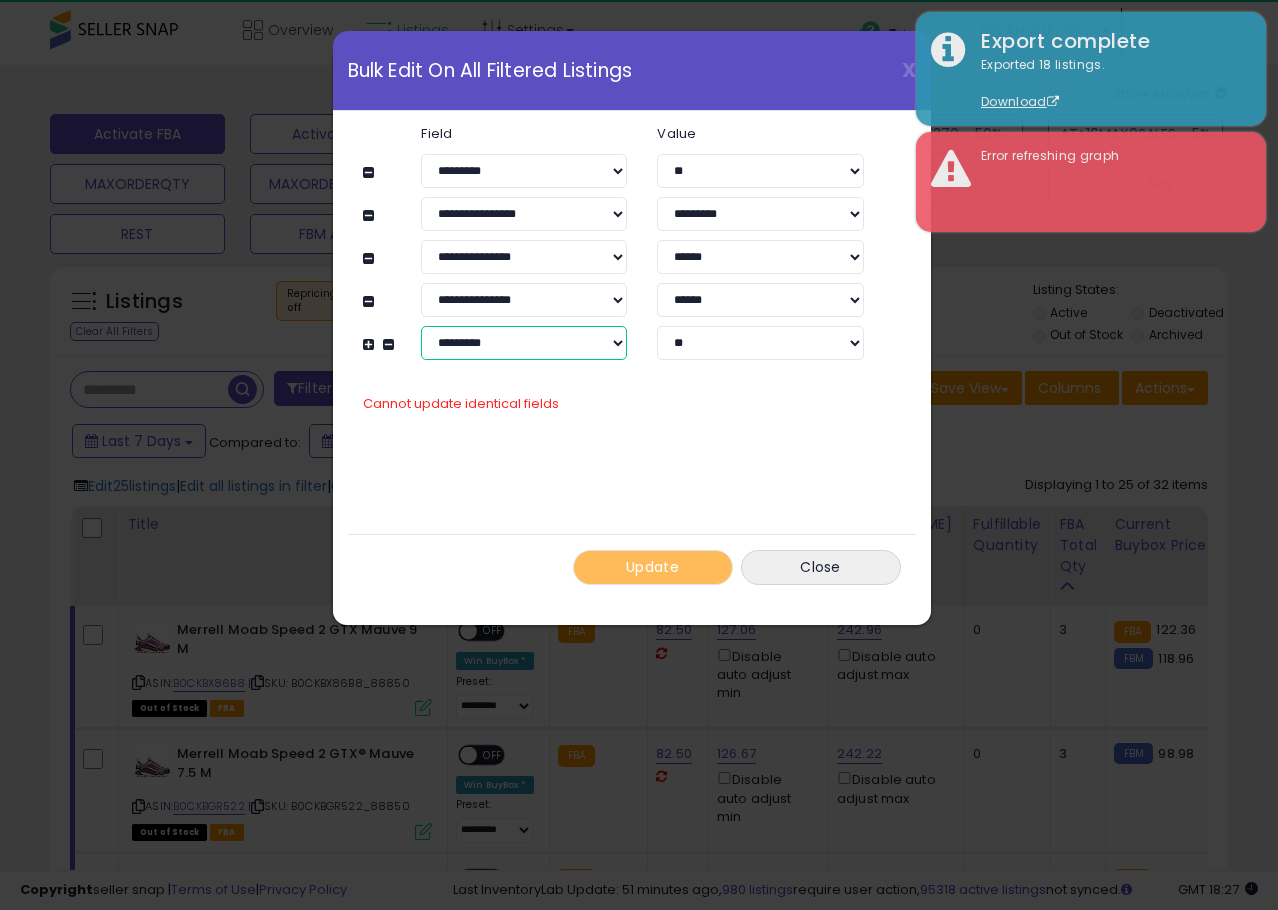 click on "**********" at bounding box center (524, 343) 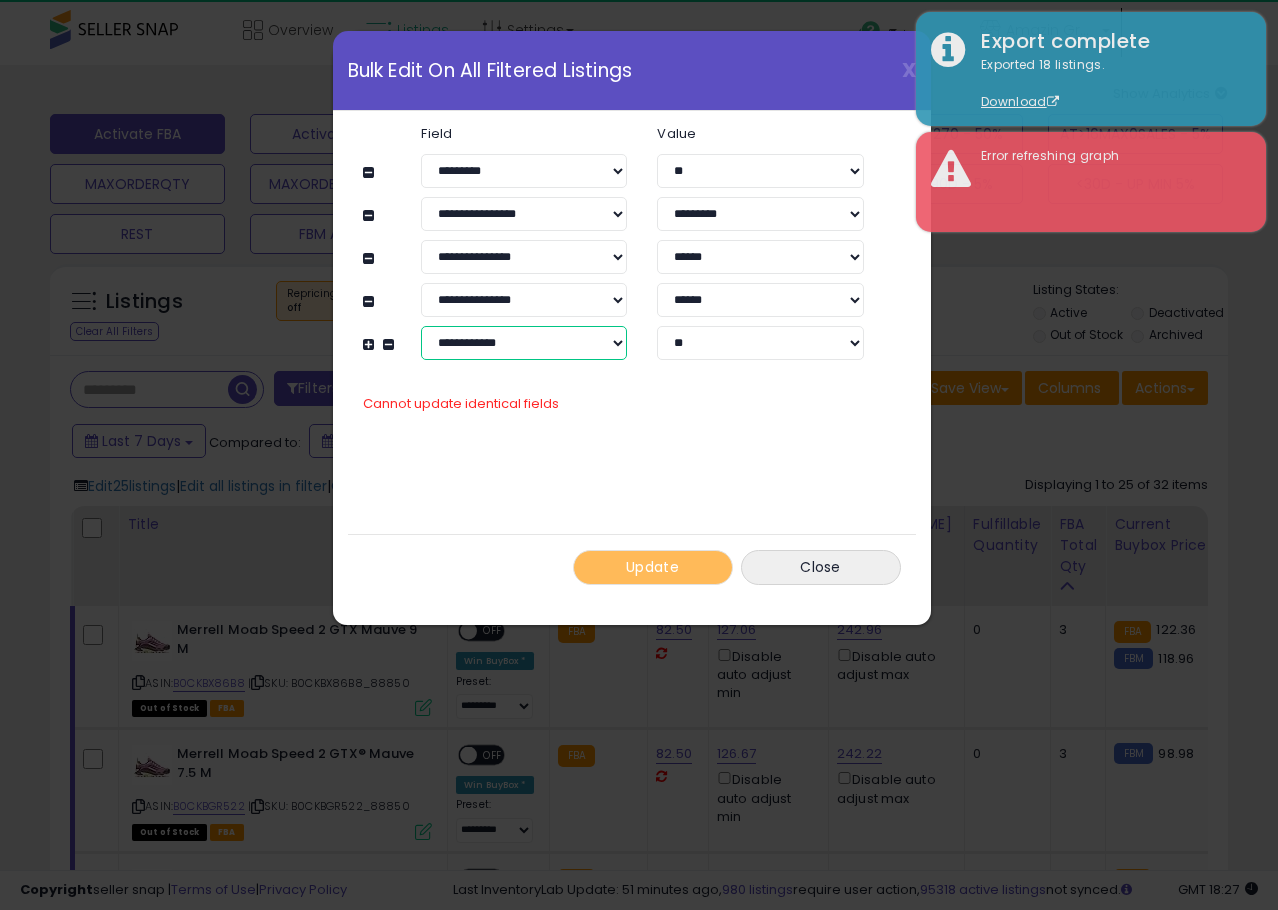 click on "**********" at bounding box center [524, 343] 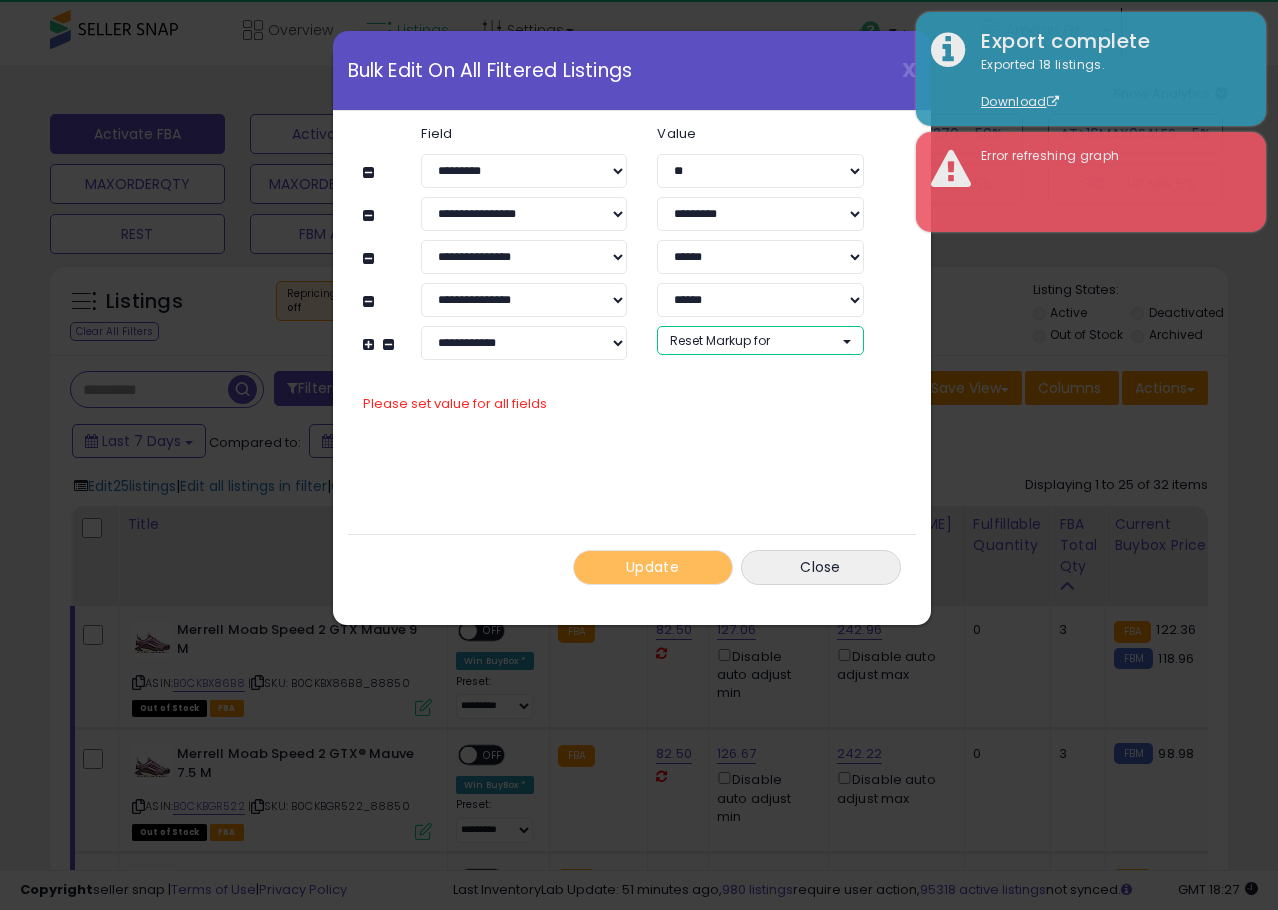 click on "Reset Markup for" at bounding box center [720, 340] 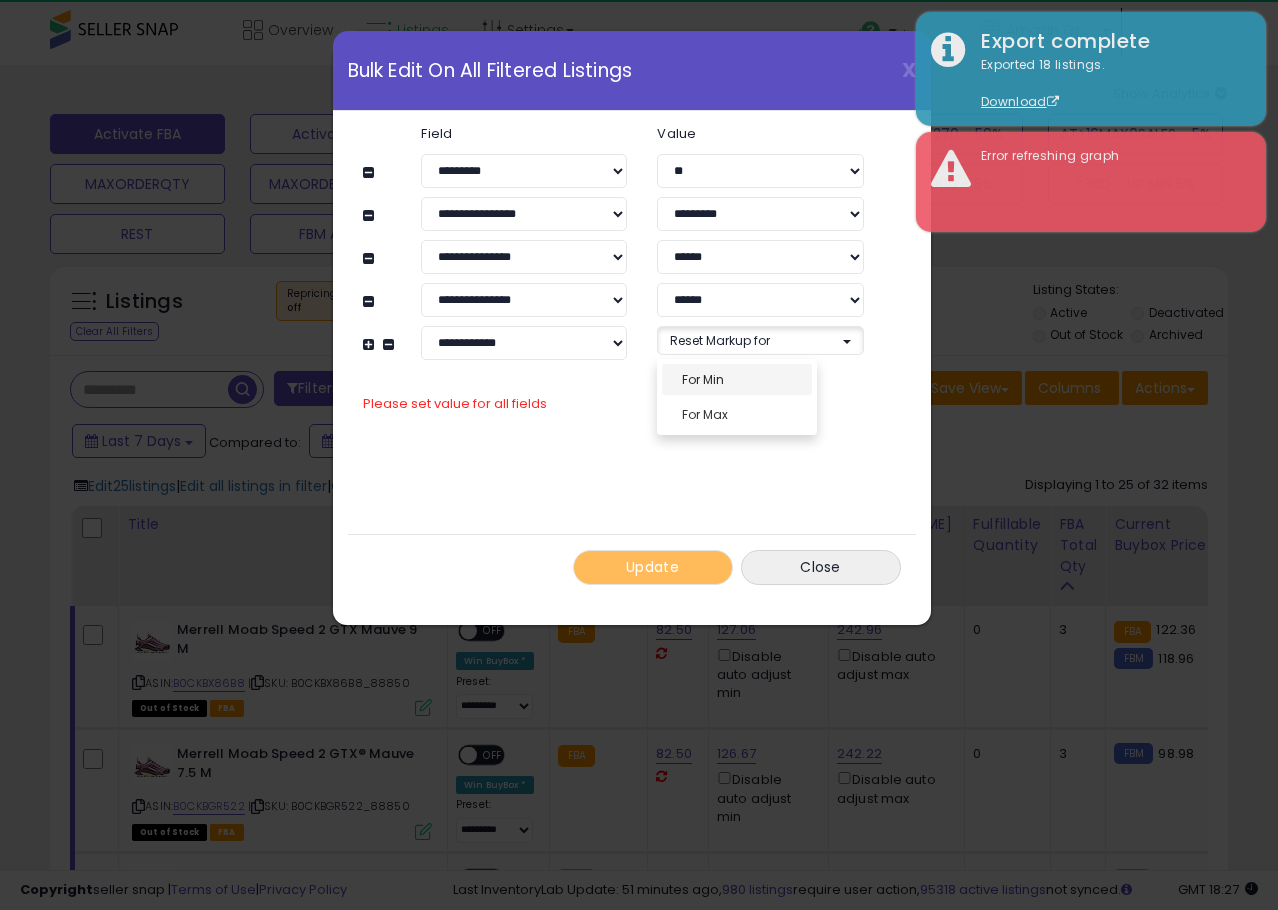 click on "For Min" at bounding box center (737, 379) 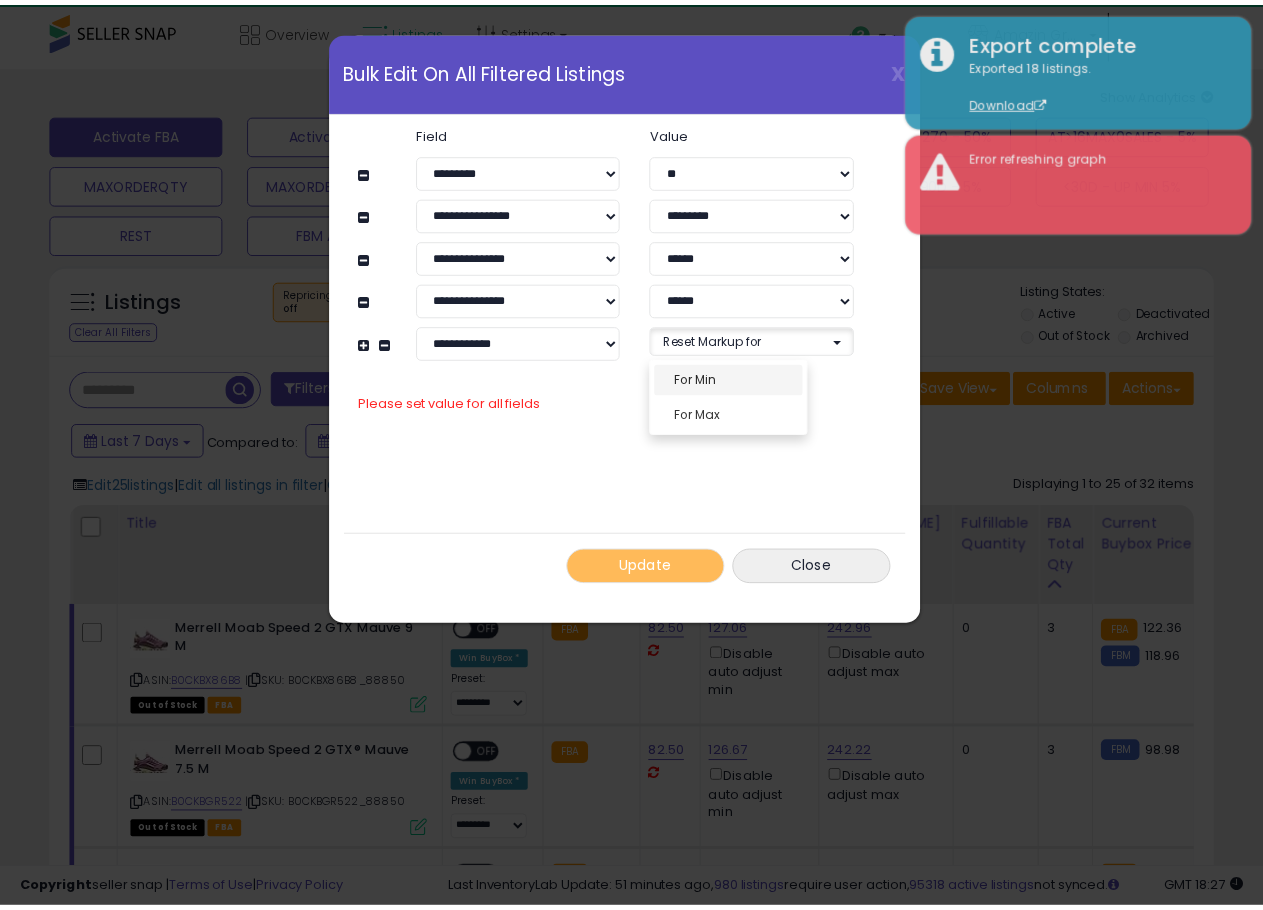 scroll, scrollTop: 16, scrollLeft: 0, axis: vertical 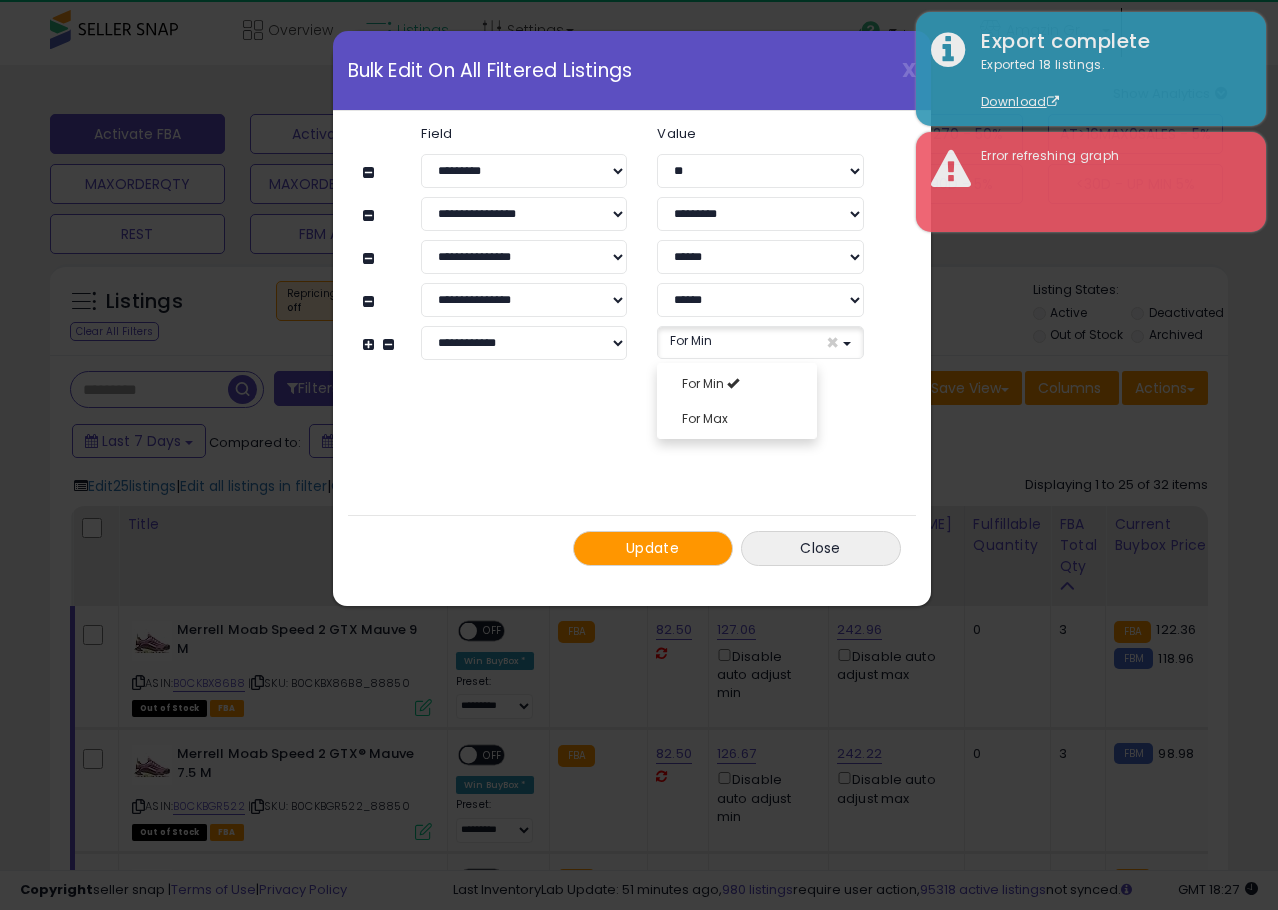 click on "For Min
For Max" at bounding box center (737, 401) 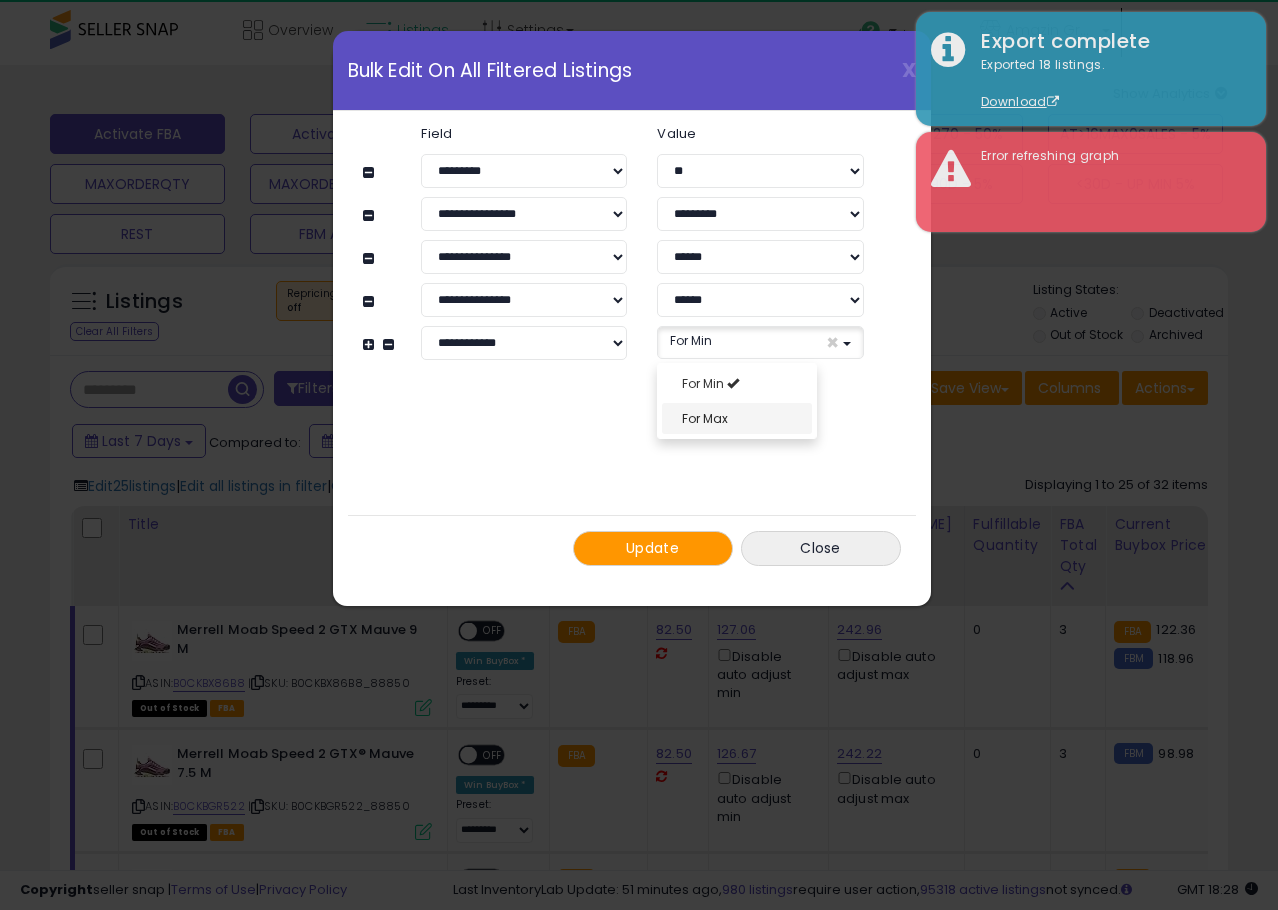 select on "***" 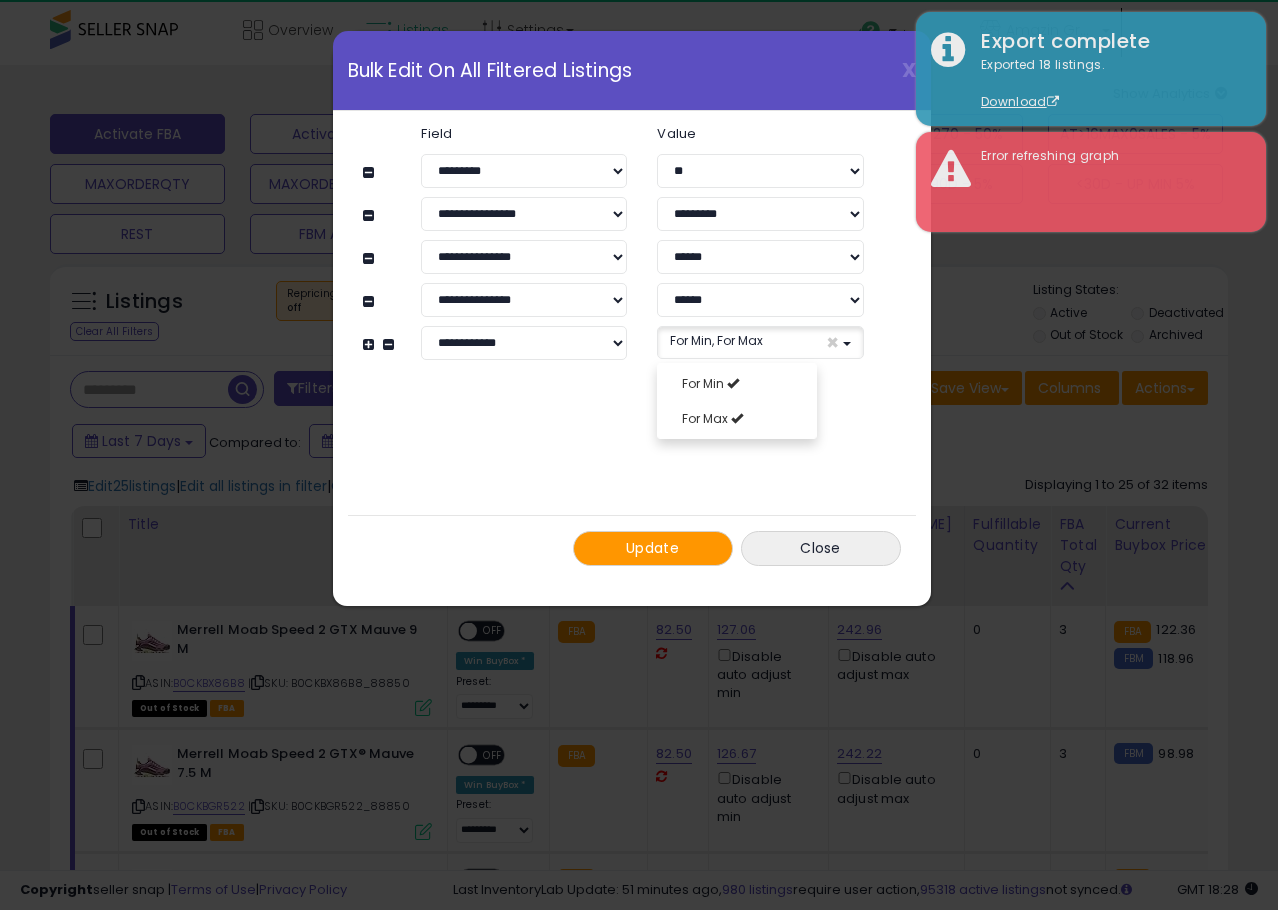 click on "**********" at bounding box center (632, 346) 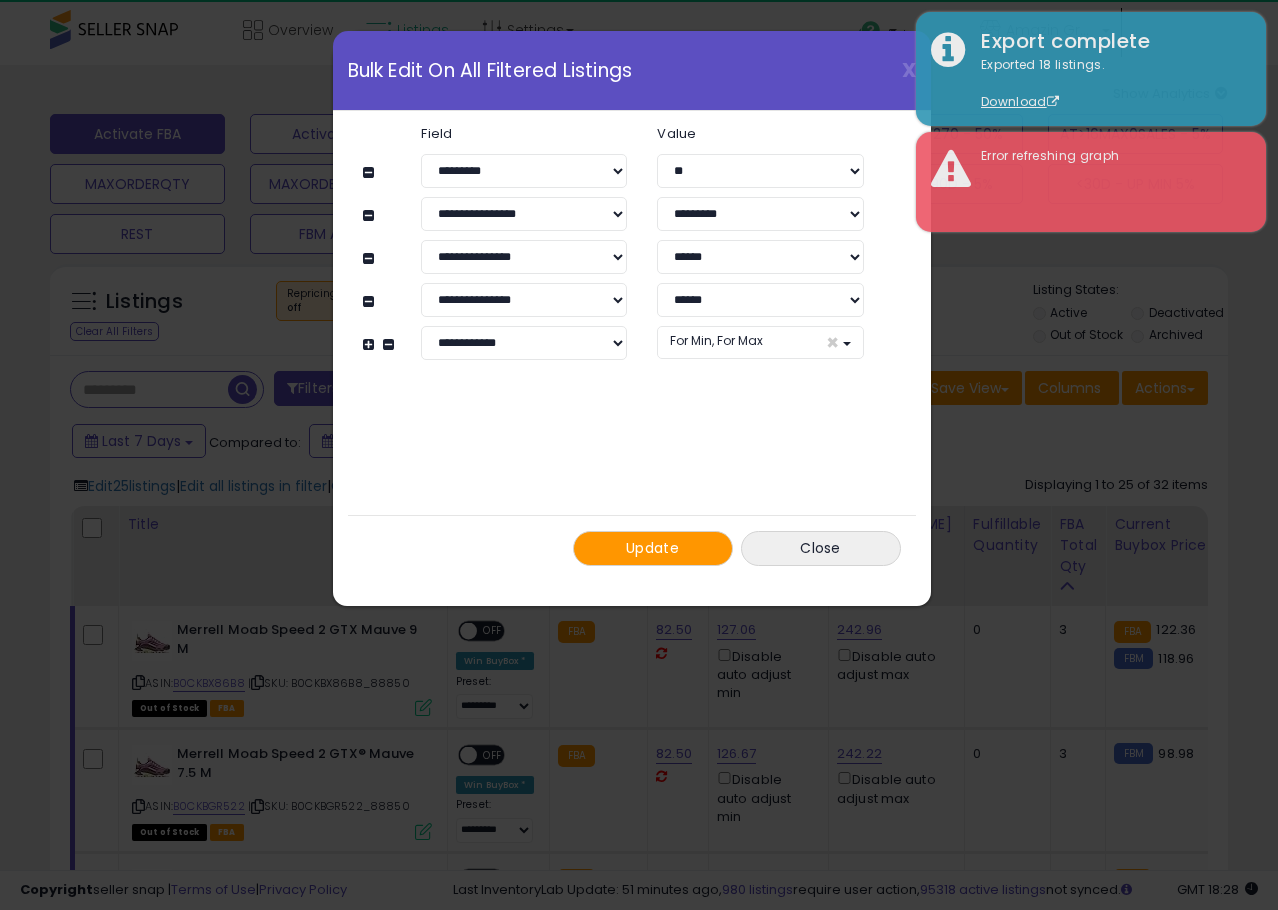 click on "Update" at bounding box center [653, 548] 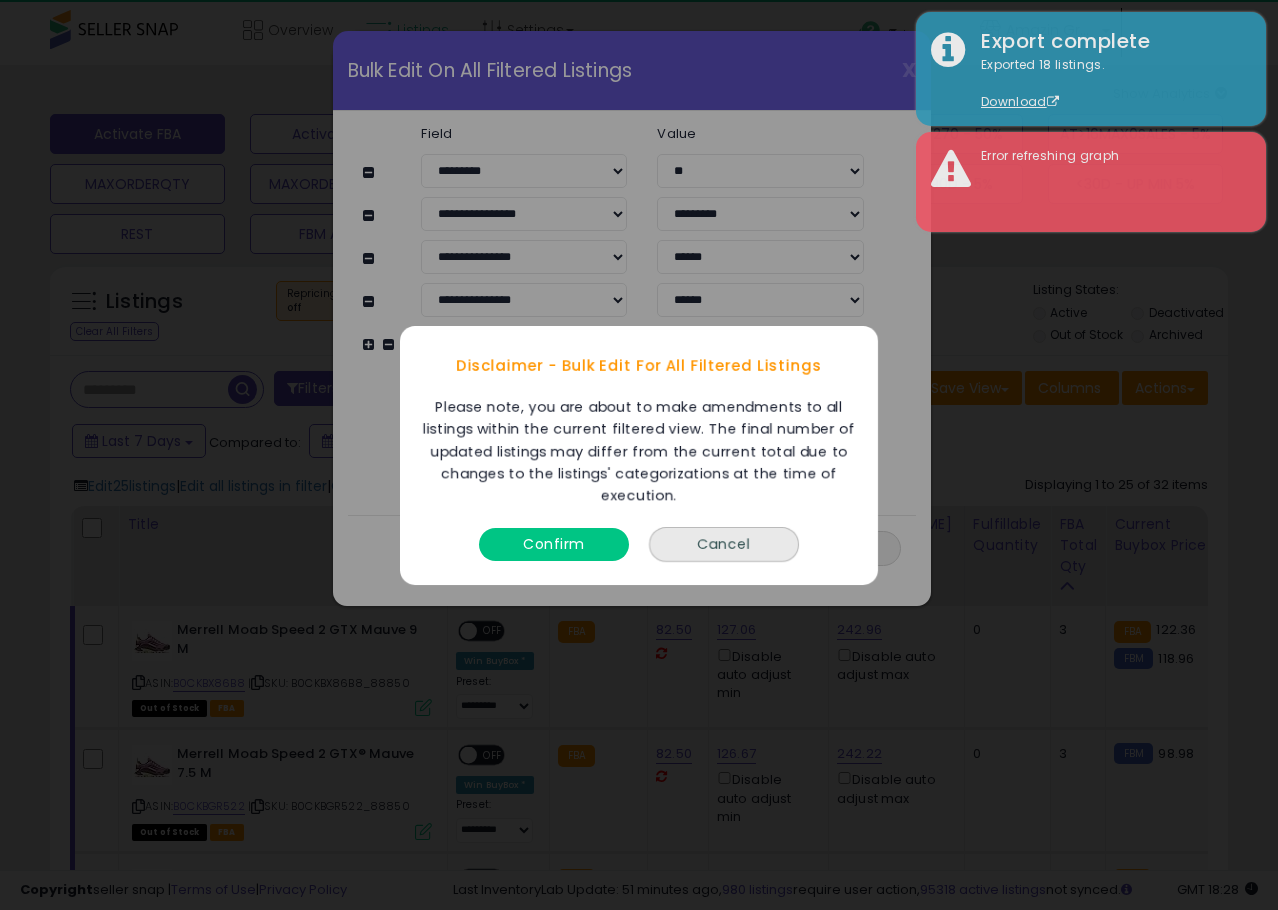 click on "Confirm" at bounding box center [554, 543] 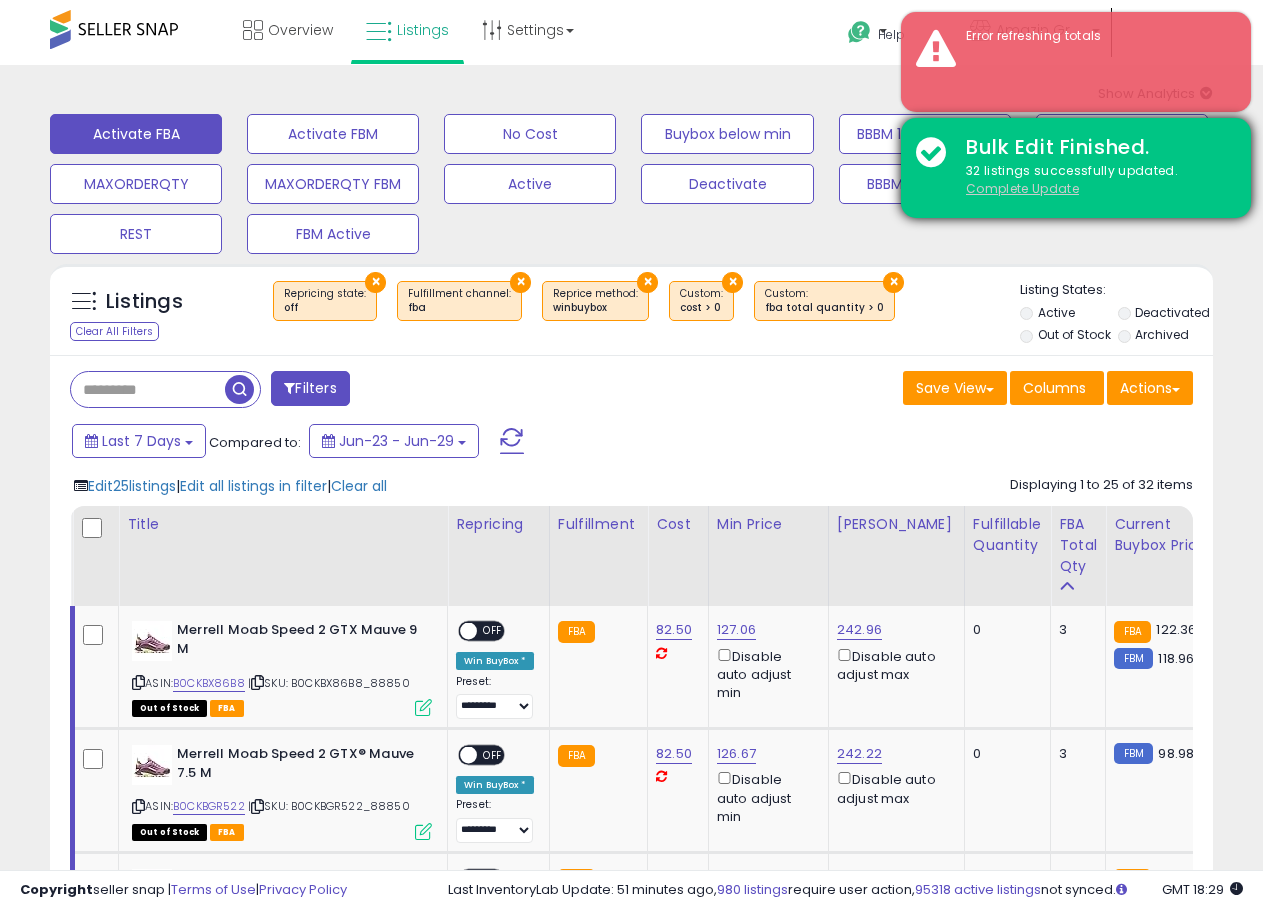 click on "Complete Update" at bounding box center (1022, 188) 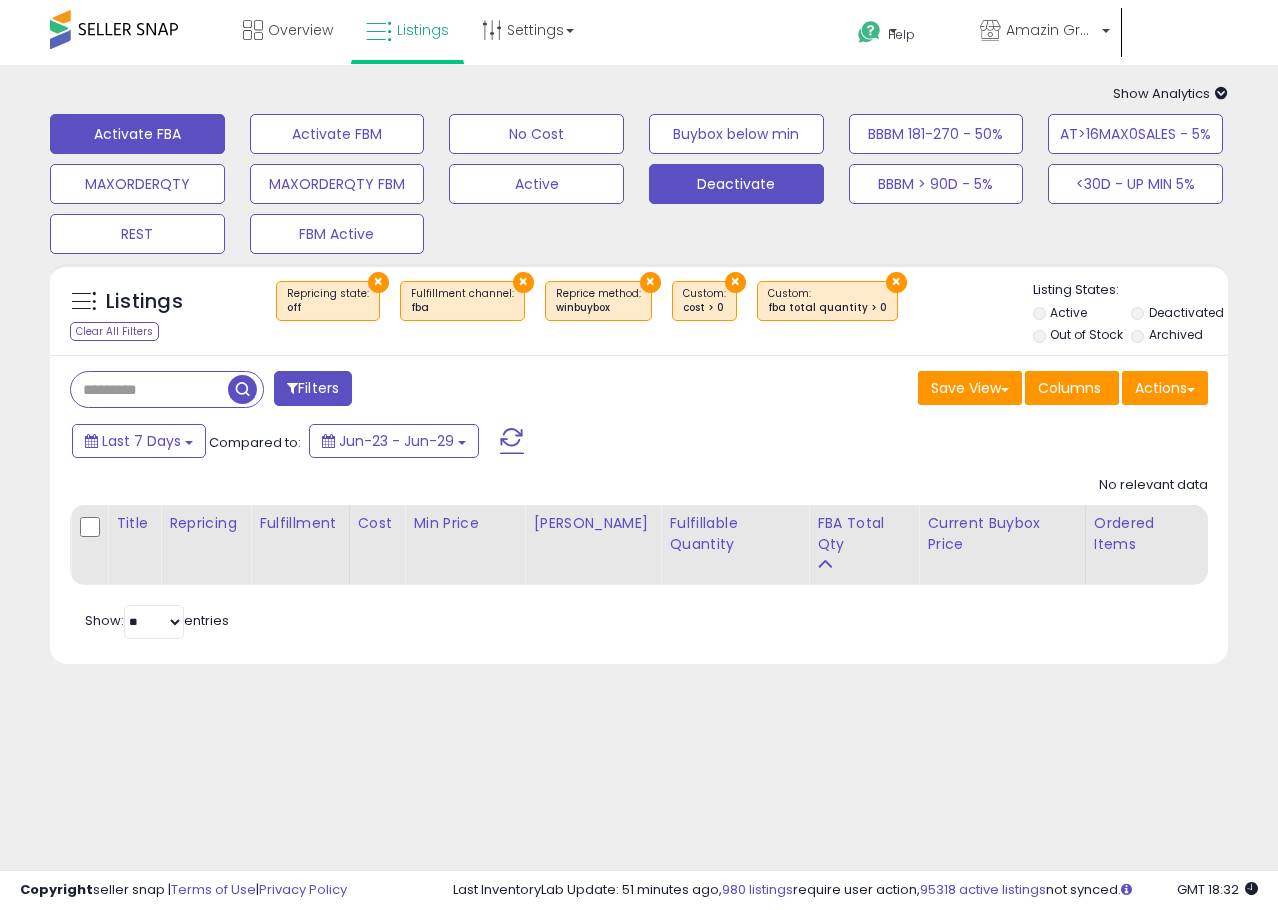 click on "Deactivate" at bounding box center (337, 134) 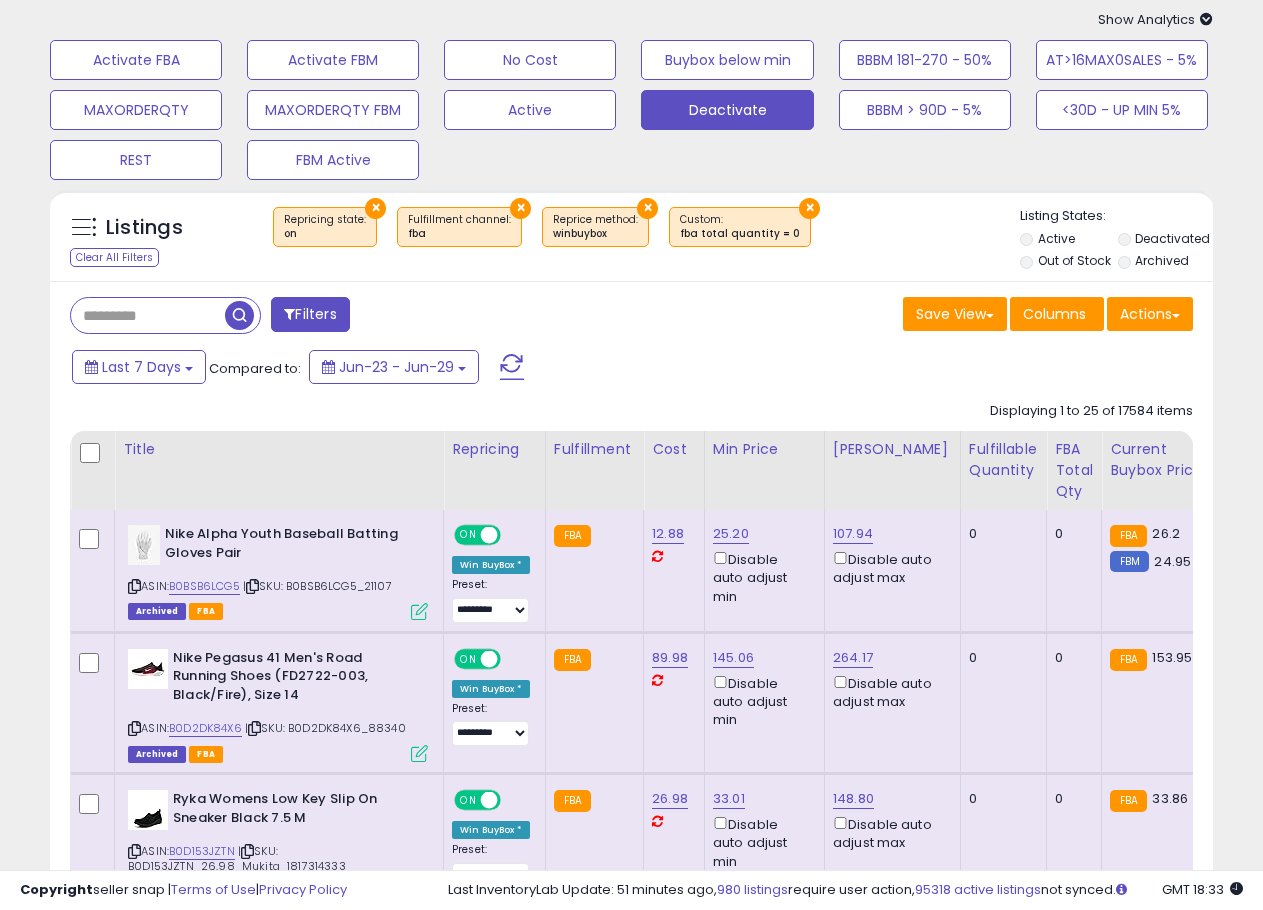 scroll, scrollTop: 0, scrollLeft: 0, axis: both 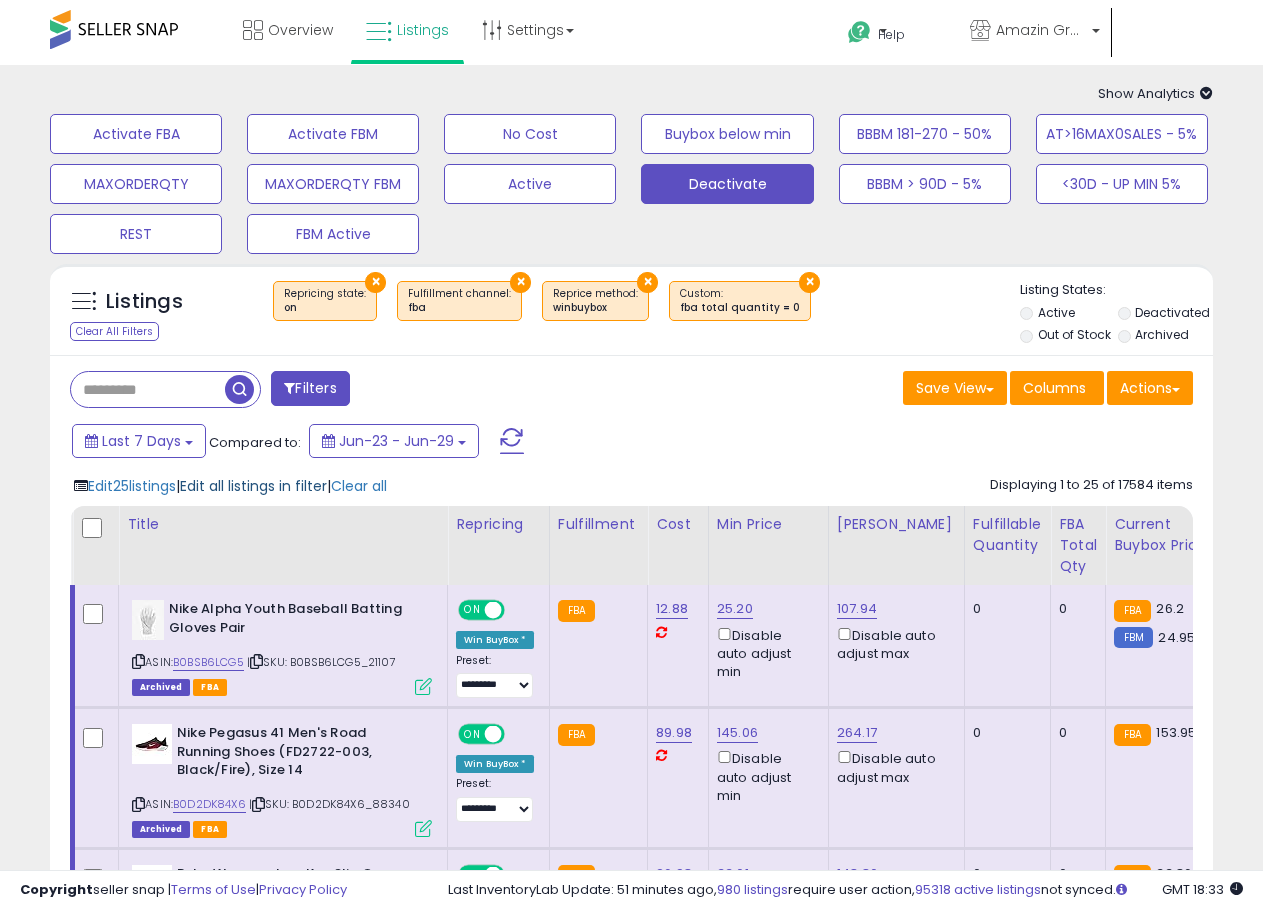 click on "Edit all listings in filter" at bounding box center [253, 486] 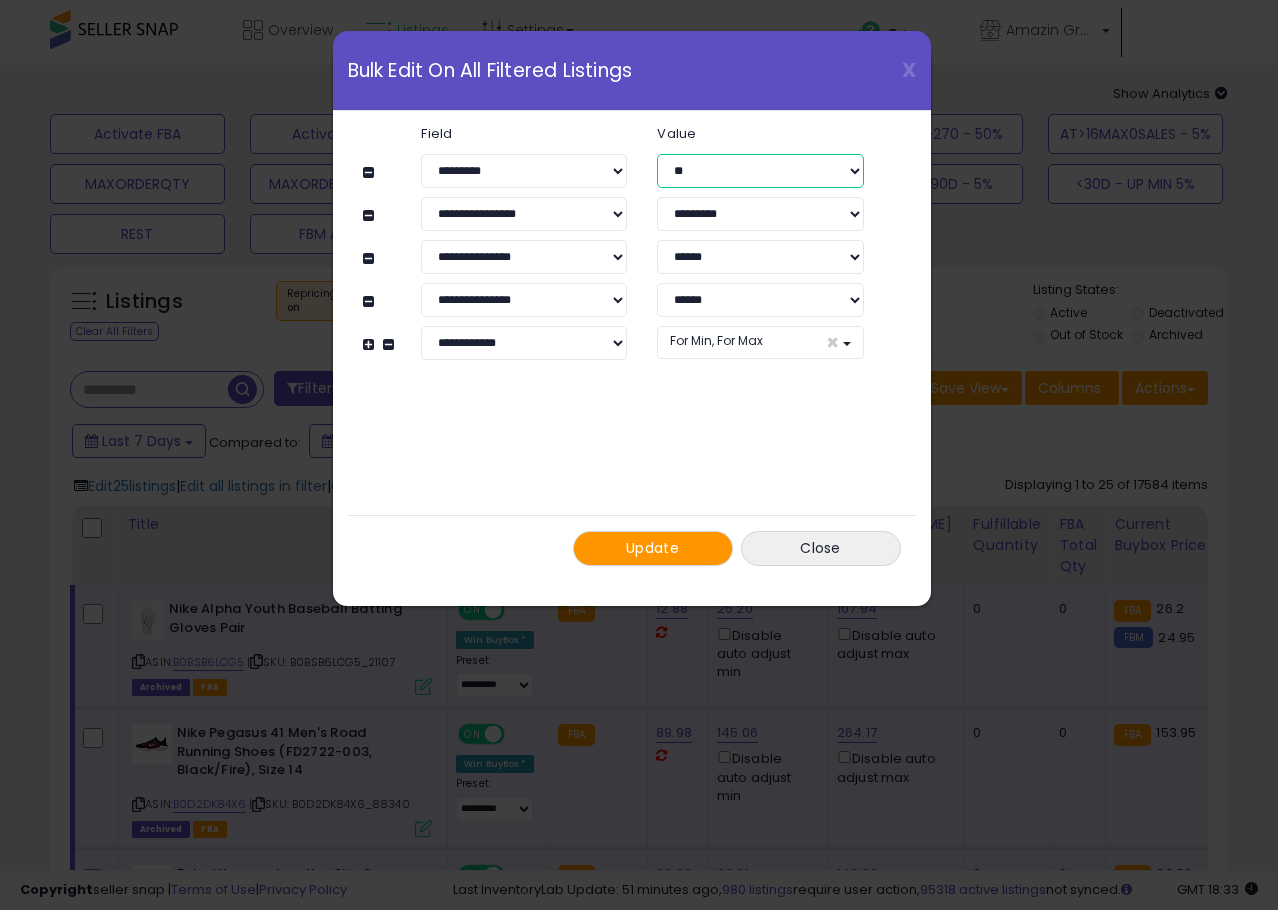 click on "**
***" at bounding box center (760, 171) 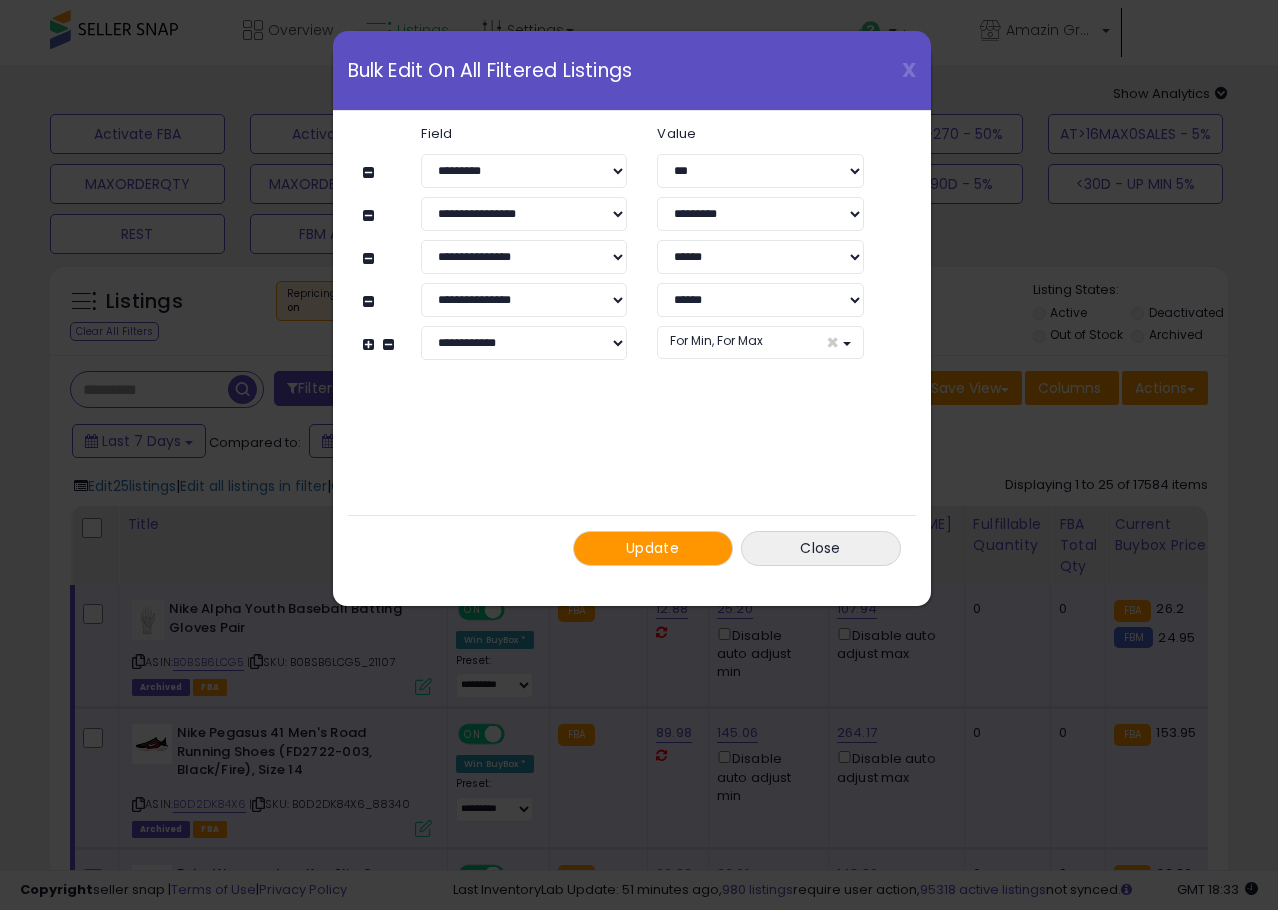 click on "**********" at bounding box center (632, 346) 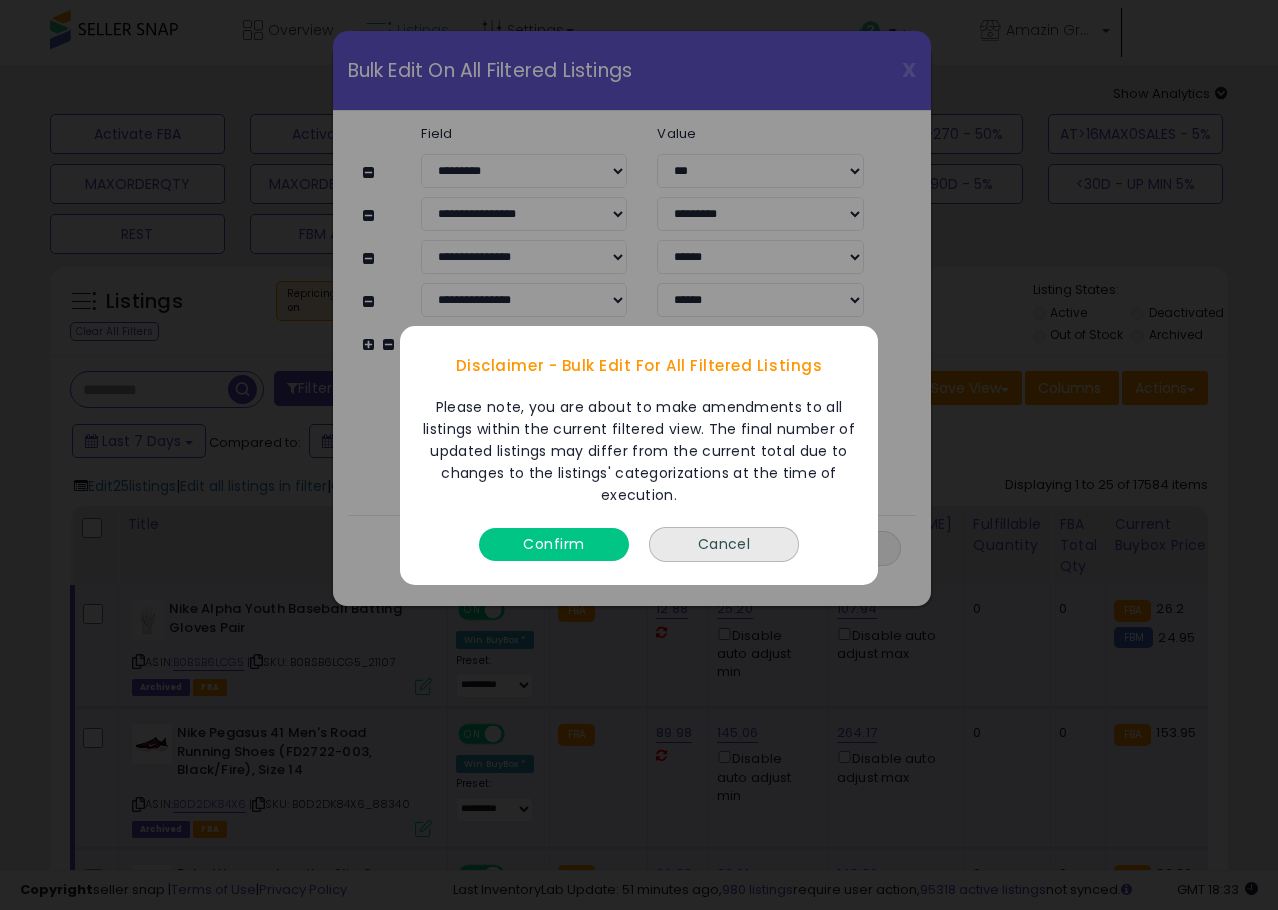 click on "Confirm" at bounding box center (554, 543) 